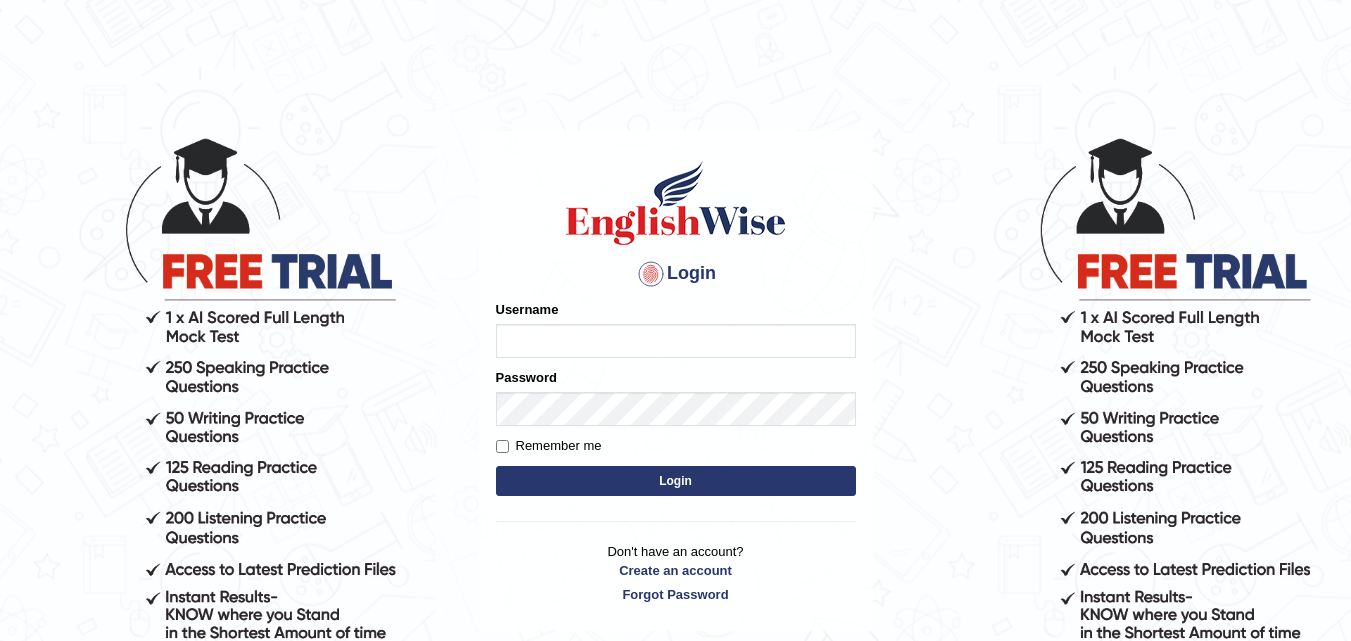 scroll, scrollTop: 0, scrollLeft: 0, axis: both 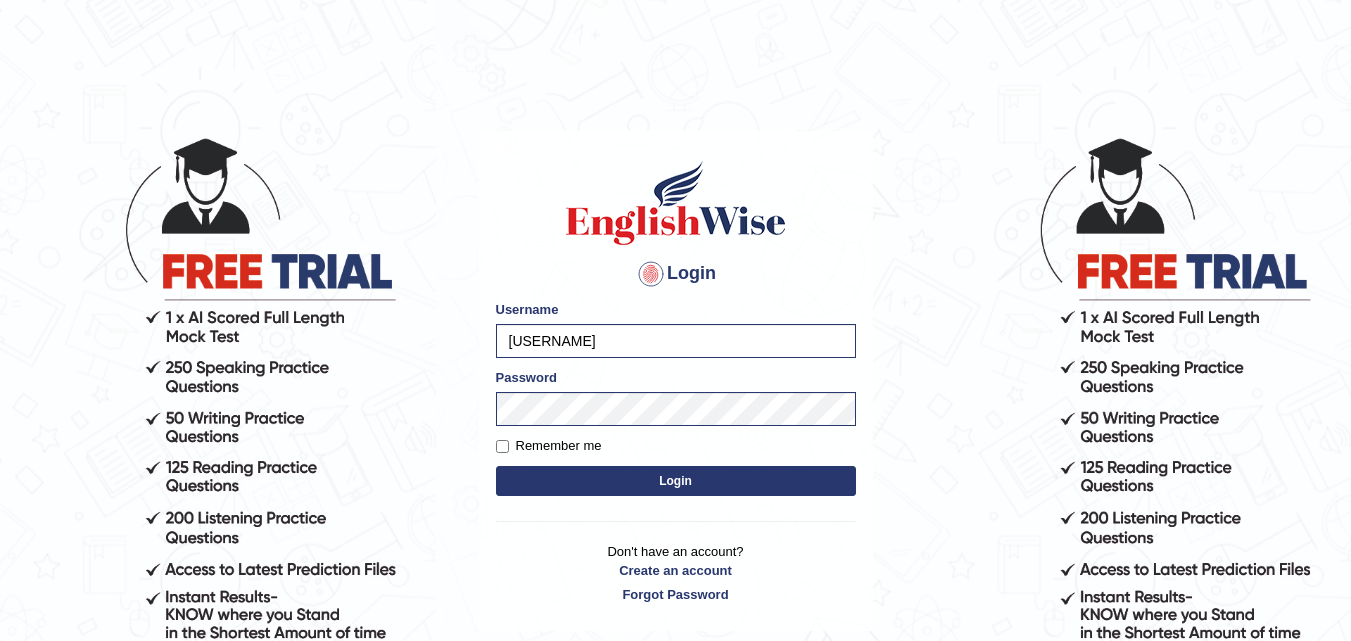 type on "[USERNAME]" 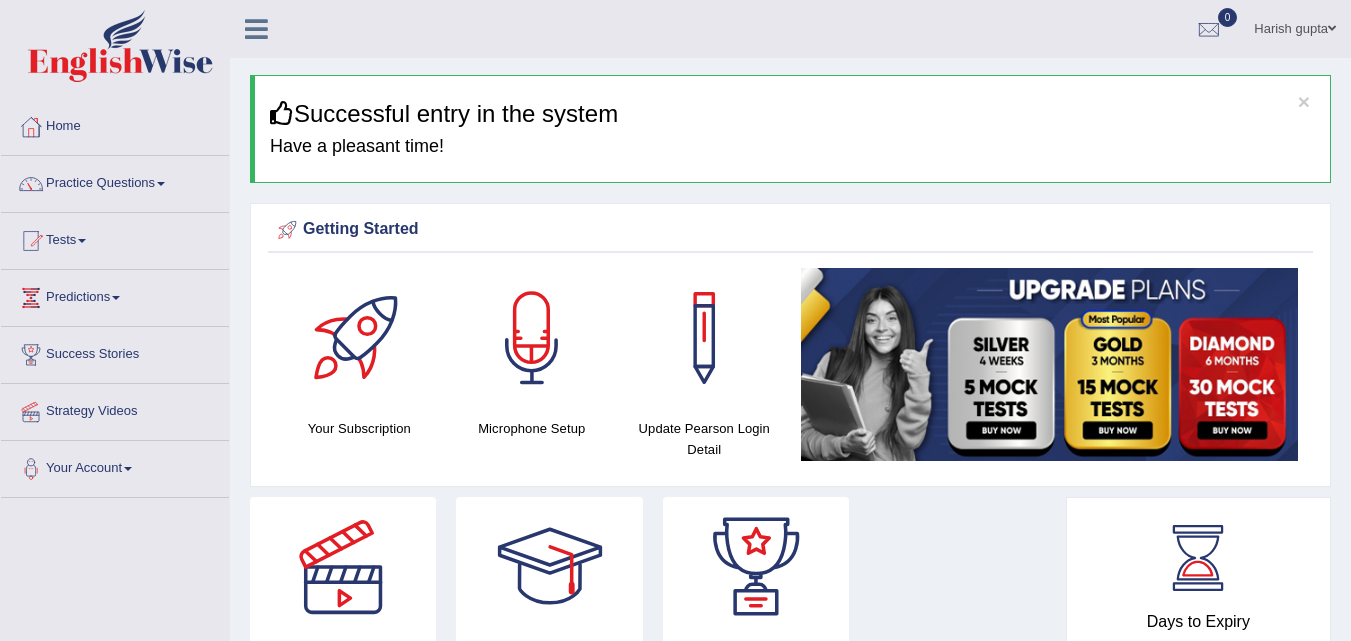 scroll, scrollTop: 0, scrollLeft: 0, axis: both 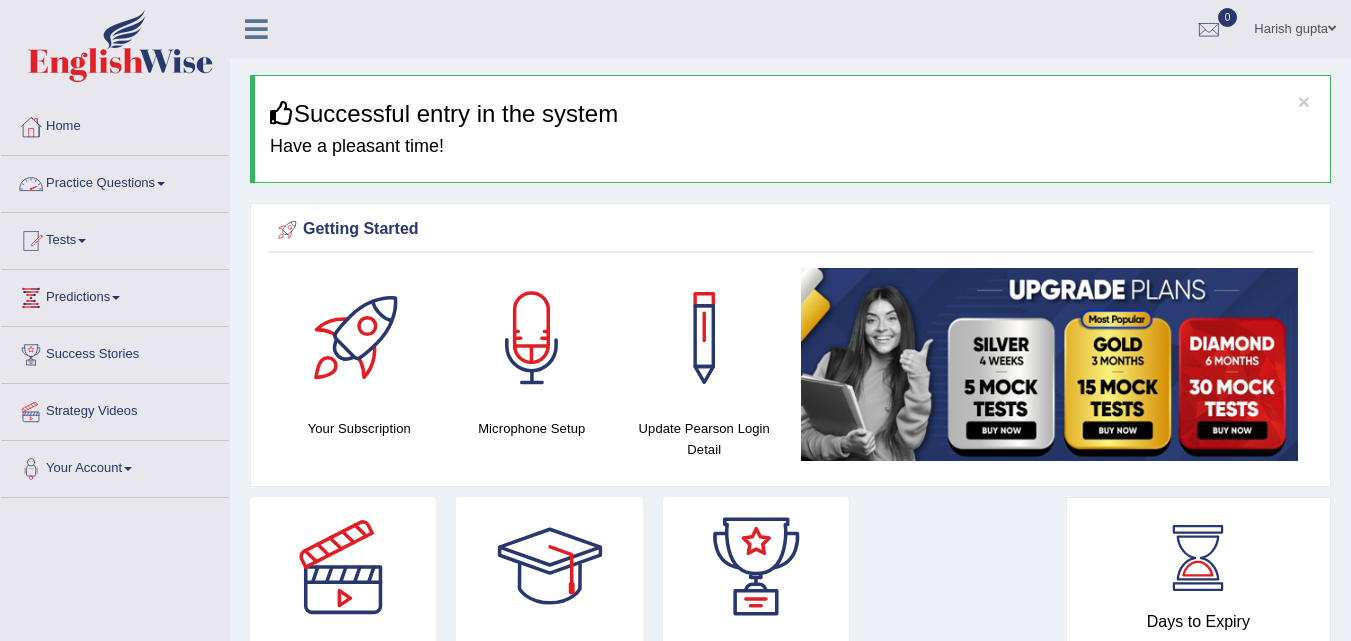 click on "Practice Questions" at bounding box center (115, 181) 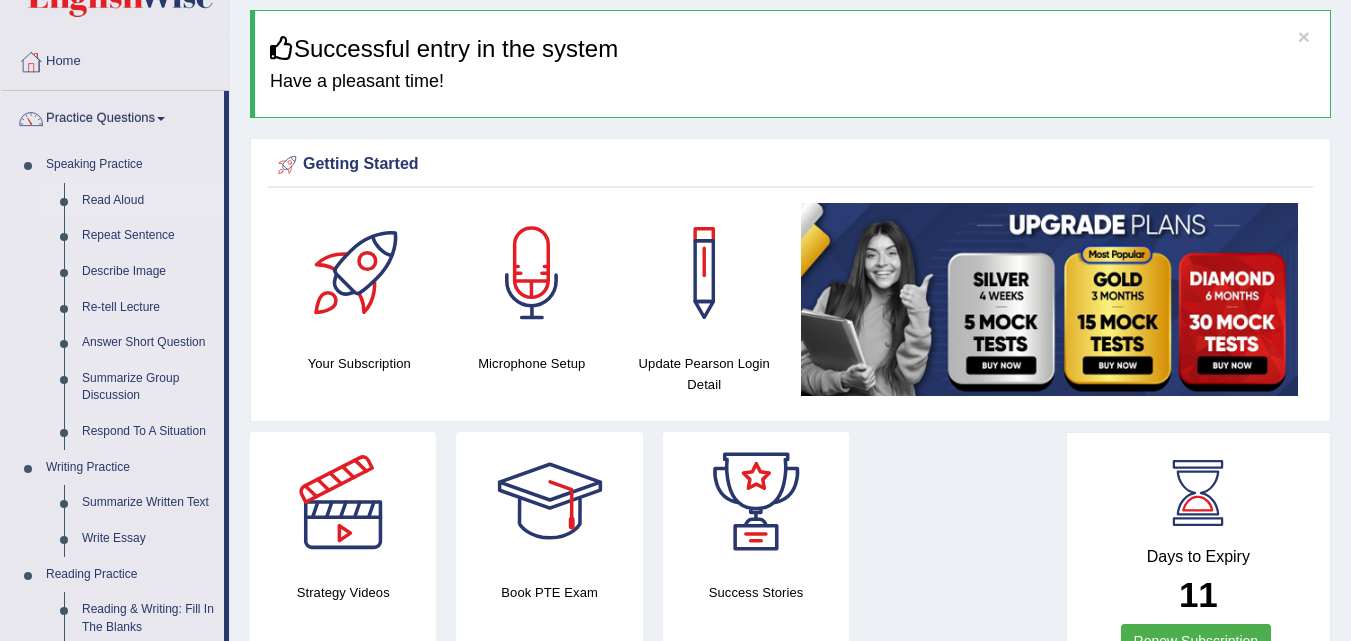 scroll, scrollTop: 100, scrollLeft: 0, axis: vertical 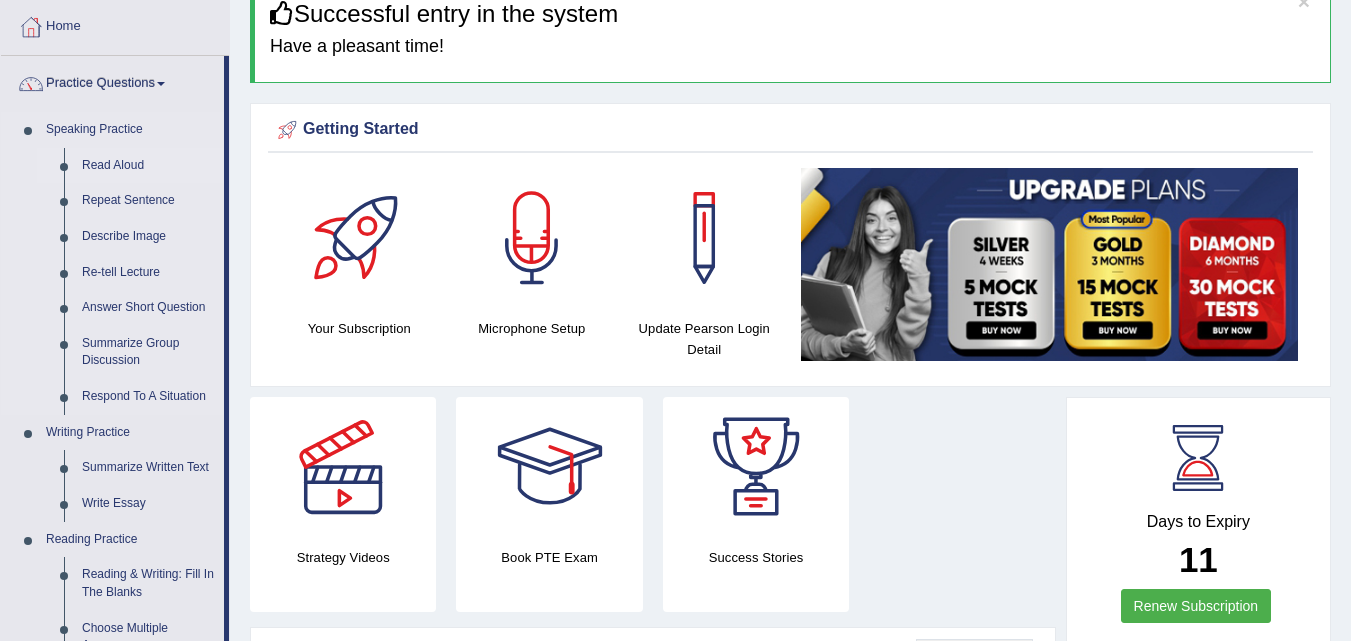 click on "Read Aloud" at bounding box center (148, 166) 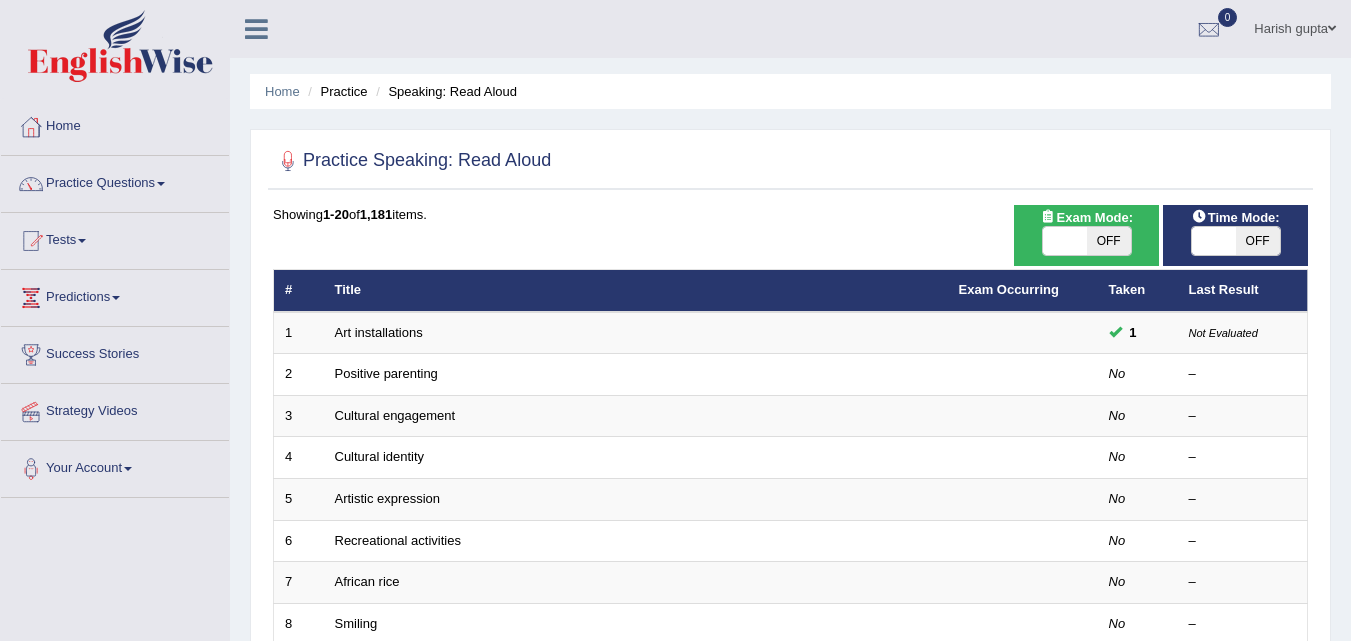 scroll, scrollTop: 0, scrollLeft: 0, axis: both 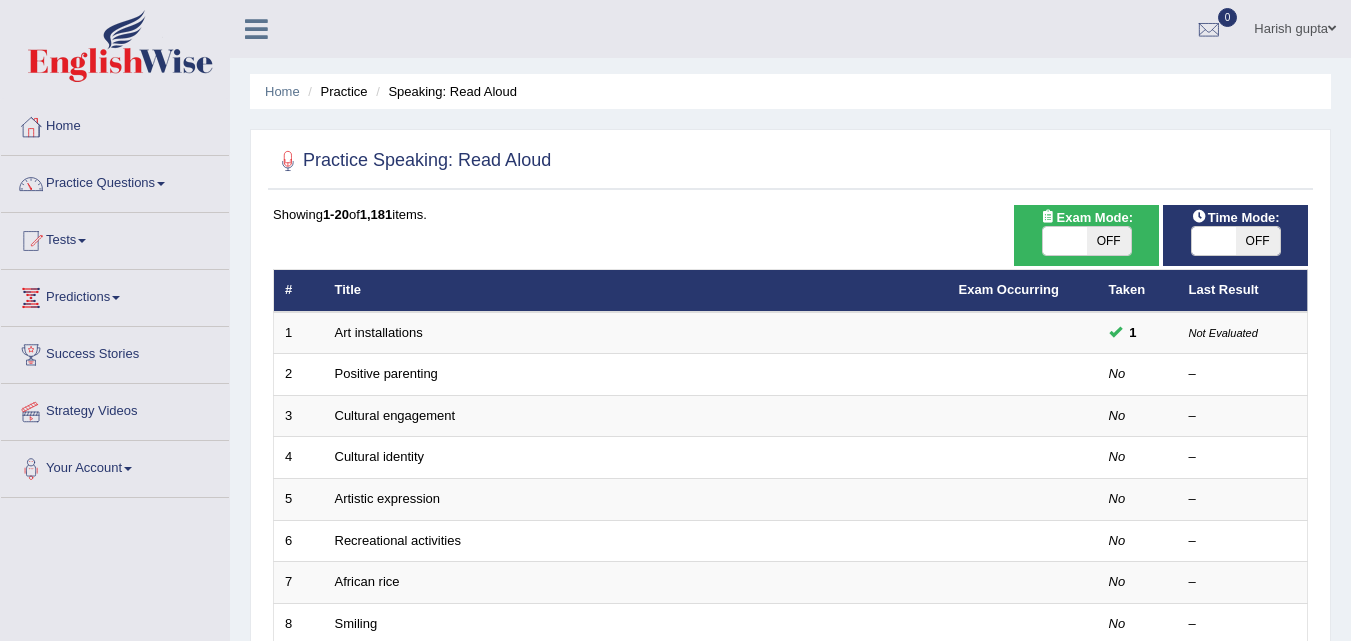 click on "OFF" at bounding box center (1109, 241) 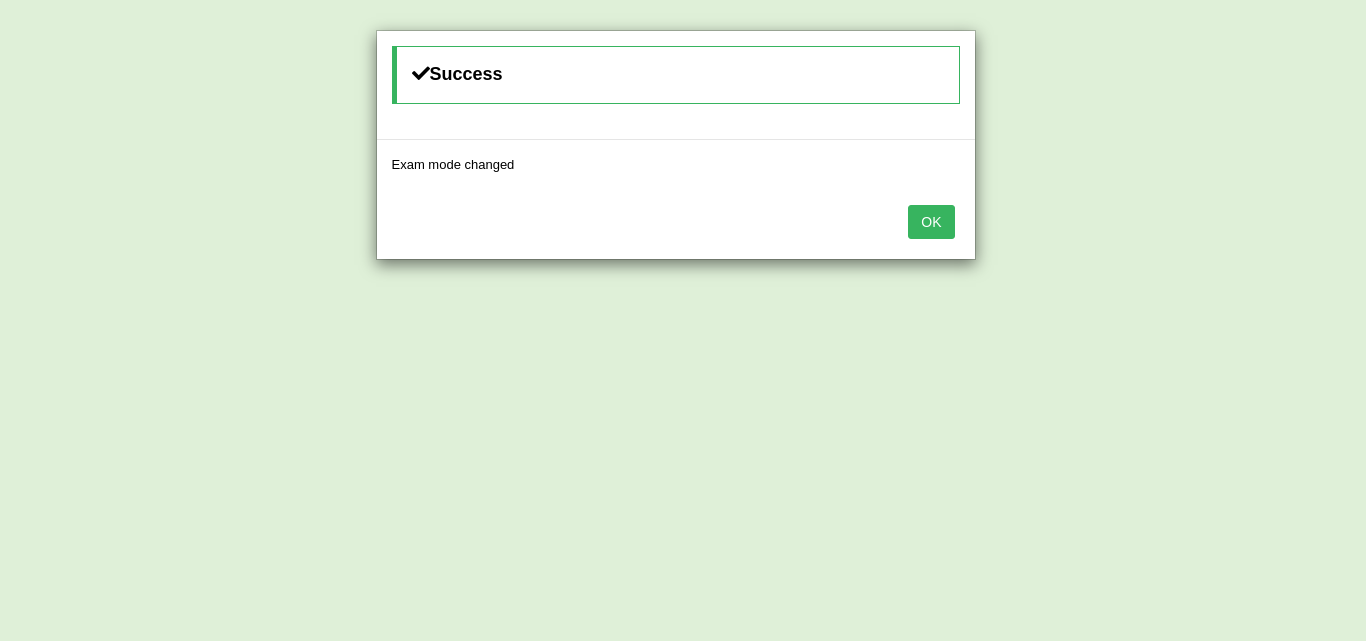 click on "OK" at bounding box center [931, 222] 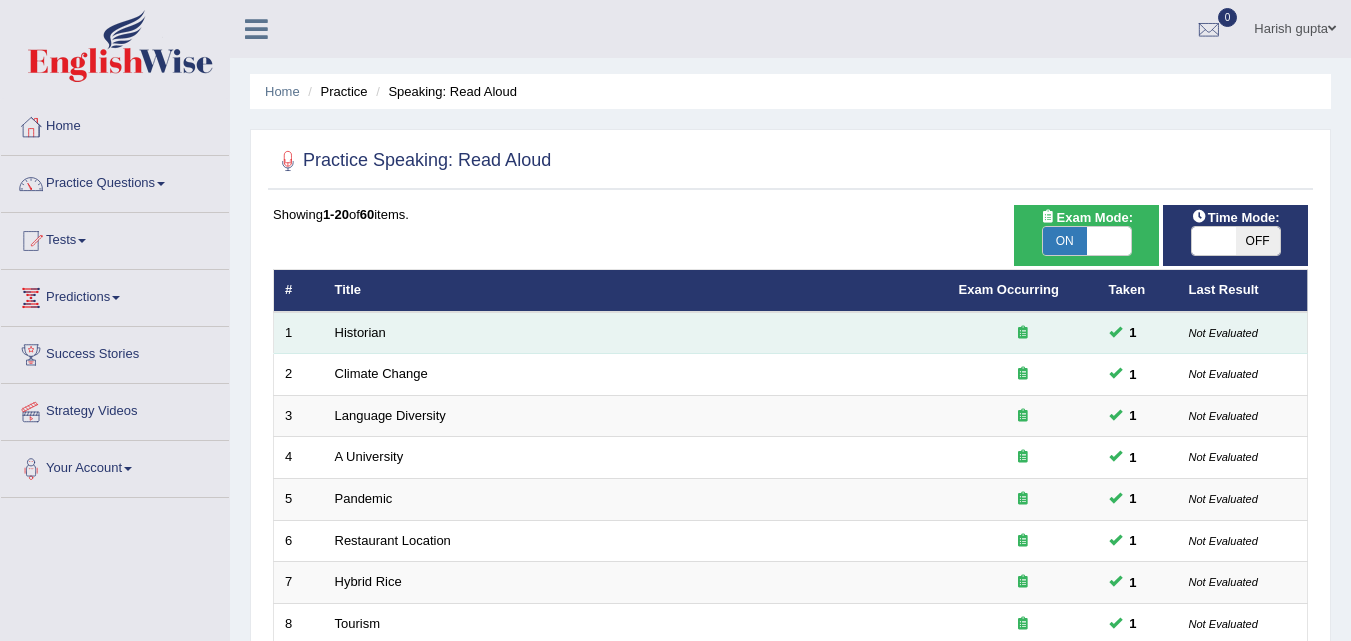 scroll, scrollTop: 0, scrollLeft: 0, axis: both 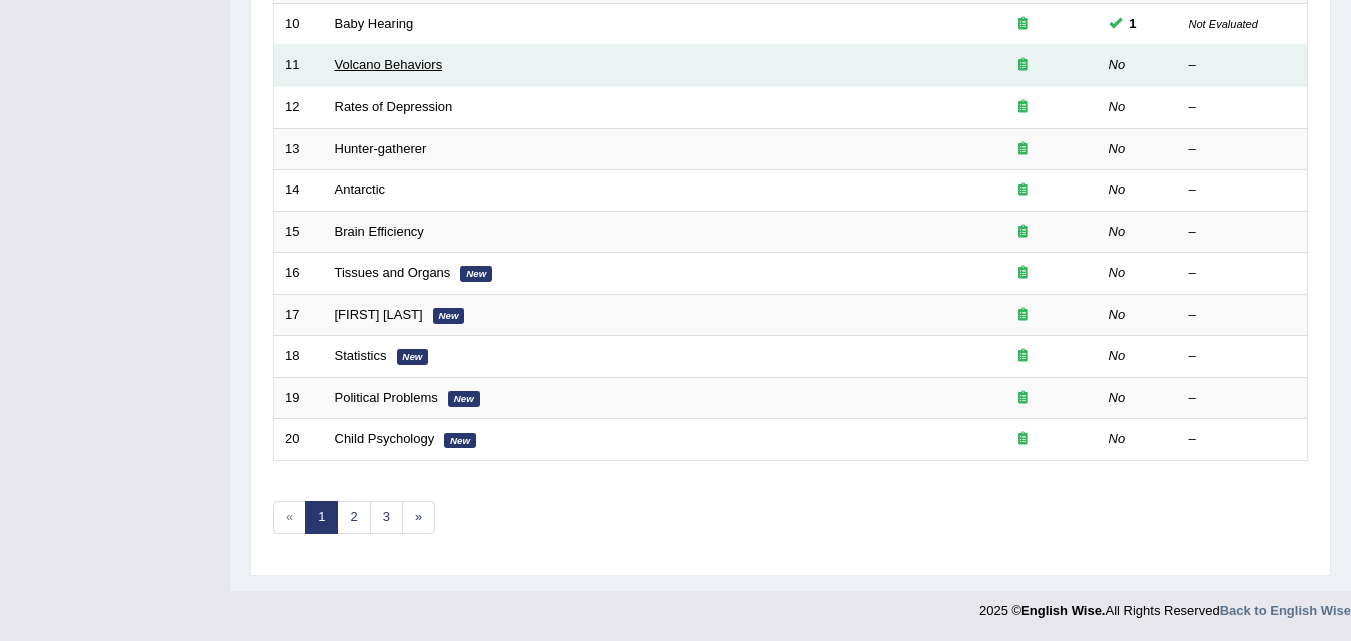 click on "Volcano Behaviors" at bounding box center [389, 64] 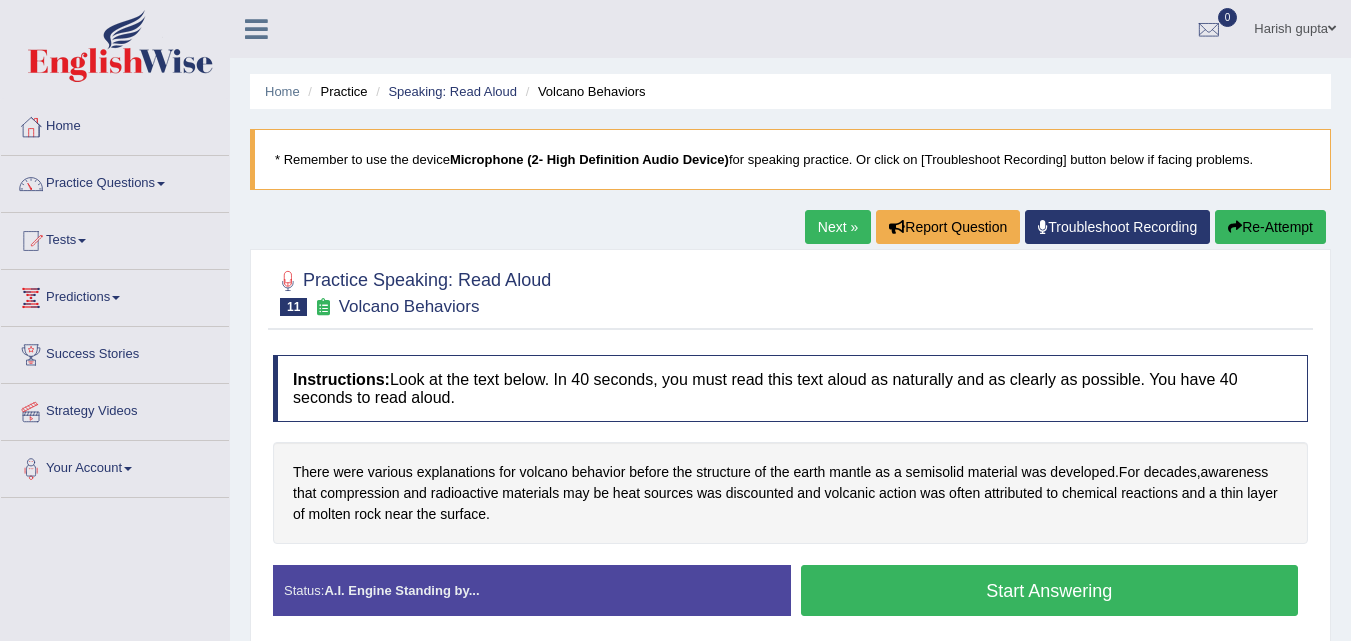scroll, scrollTop: 0, scrollLeft: 0, axis: both 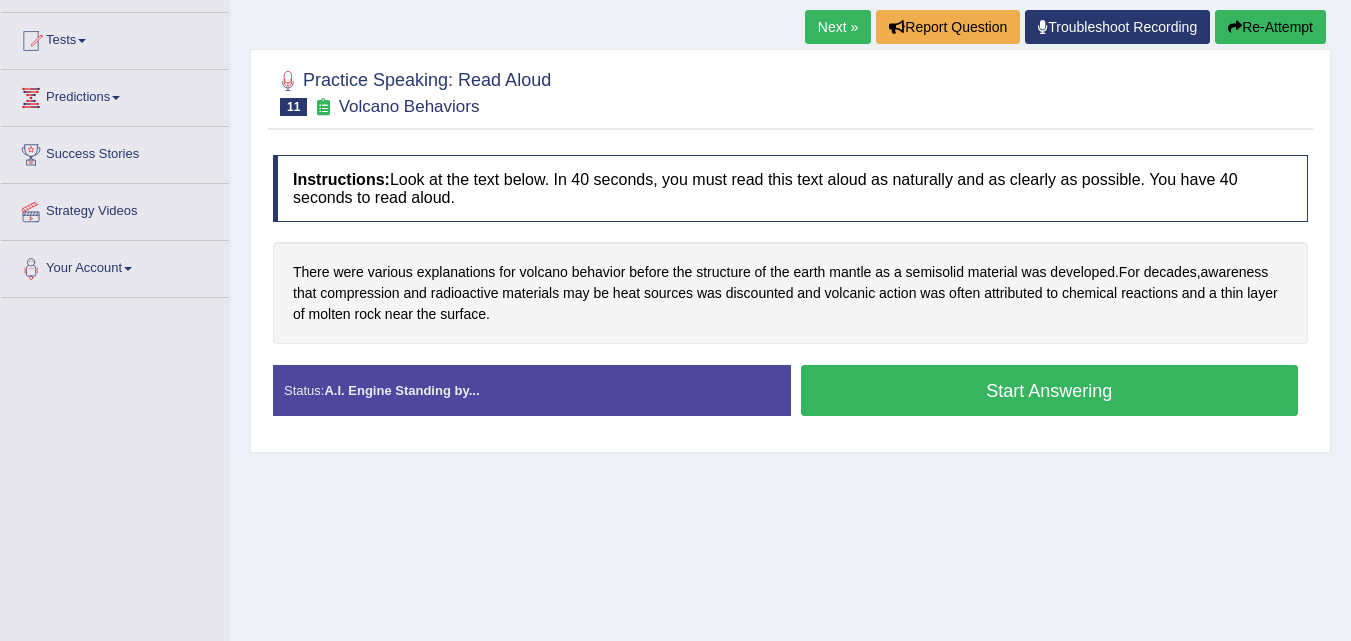 click at bounding box center [790, 91] 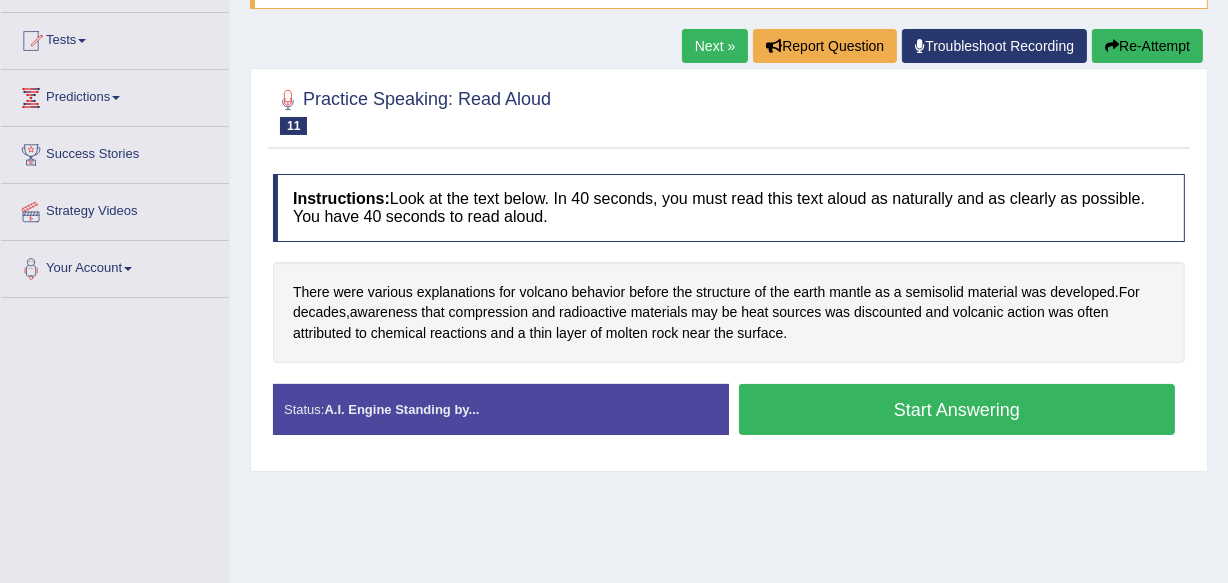 drag, startPoint x: 1300, startPoint y: 14, endPoint x: 780, endPoint y: 166, distance: 541.7601 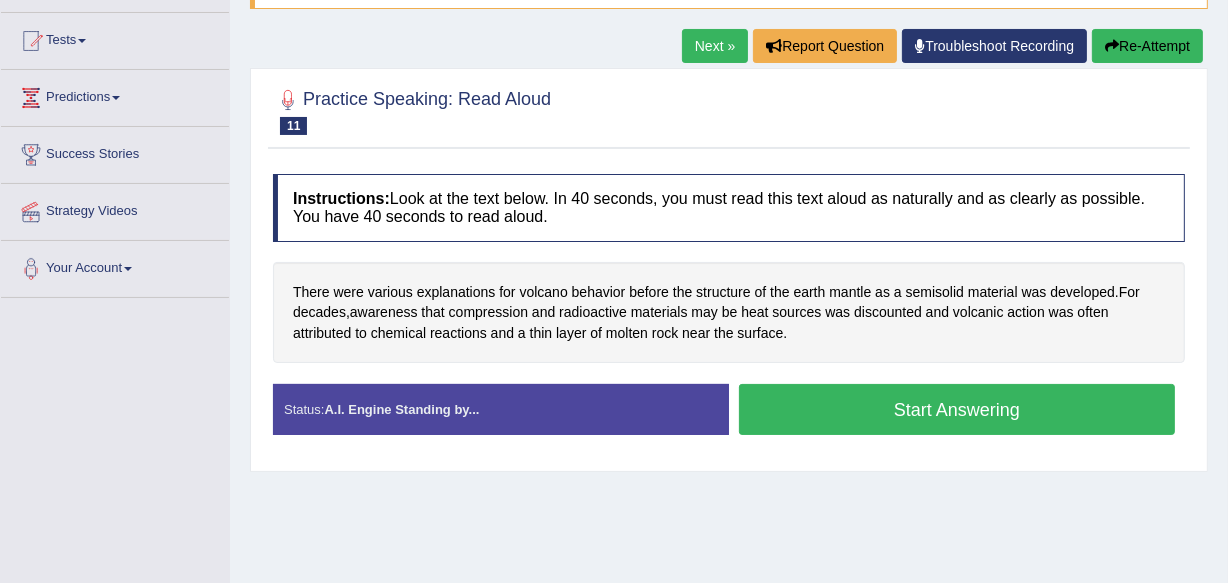 click on "Practice Speaking: Read Aloud
11
Volcano Behaviors
Instructions:  Look at the text below. In 40 seconds, you must read this text aloud as naturally and as clearly as possible. You have 40 seconds to read aloud.
There   were   various   explanations   for   volcano   behavior   before   the   structure   of   the   earth   mantle   as   a   semisolid   material   was   developed .  For   decades ,  awareness   that   compression   and   radioactive   materials   may   be   heat   sources   was   discounted   and   volcanic   action   was   often   attributed   to   chemical   reactions   and   a   thin   layer   of   molten   rock   near   the   surface . Created with Highcharts 7.1.2 Too low Too high Time Pitch meter: 0 10 20 30 40 Created with Highcharts 7.1.2 Great Too slow Too fast Time Speech pace meter: 0 10 20 30 40 Accuracy Comparison for Reading Scores: Labels:
Red:  Missed/Mispronounced Words" at bounding box center [729, 270] 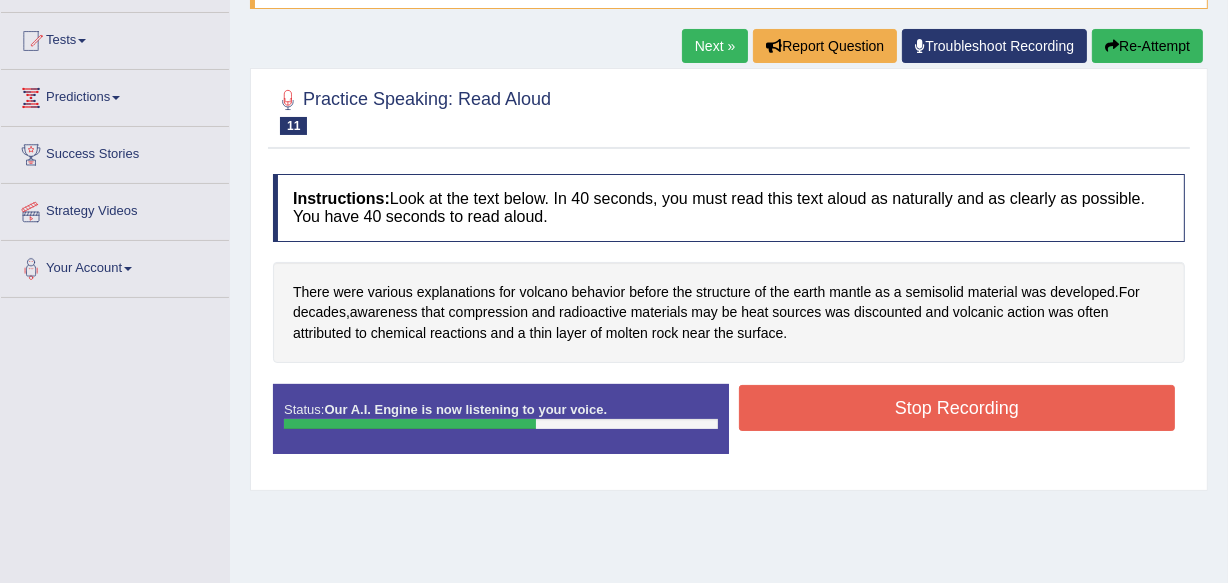 click on "Stop Recording" at bounding box center [957, 408] 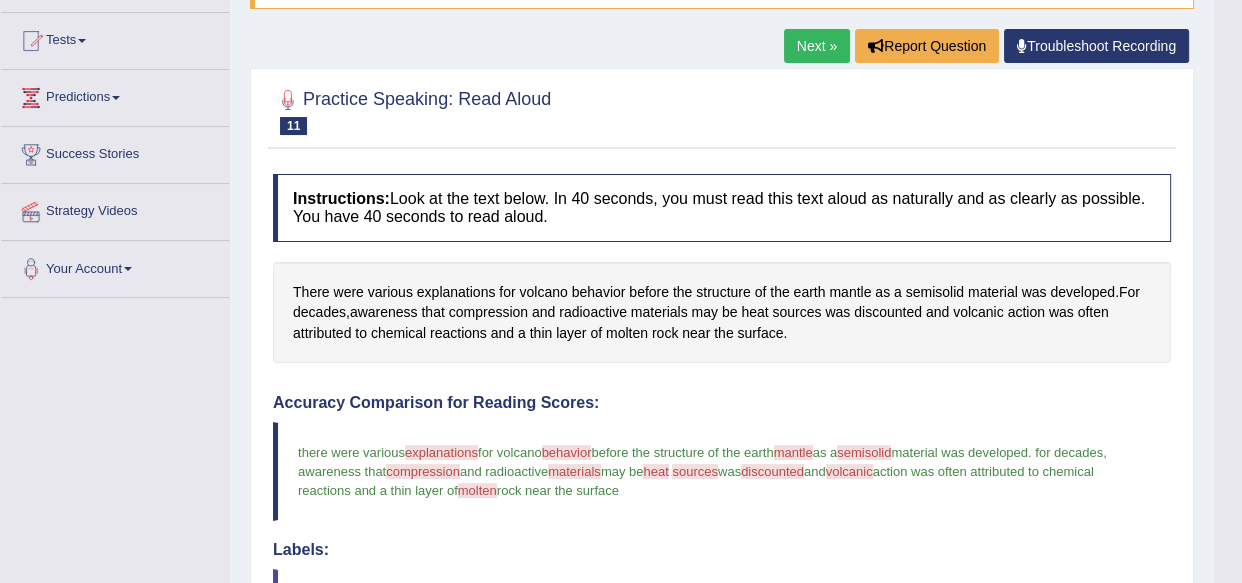 click on "Toggle navigation
Home
Practice Questions   Speaking Practice Read Aloud
Repeat Sentence
Describe Image
Re-tell Lecture
Answer Short Question
Summarize Group Discussion
Respond To A Situation
Writing Practice  Summarize Written Text
Write Essay
Reading Practice  Reading & Writing: Fill In The Blanks
Choose Multiple Answers
Re-order Paragraphs
Fill In The Blanks
Choose Single Answer
Listening Practice  Summarize Spoken Text
Highlight Incorrect Words
Highlight Correct Summary
Select Missing Word
Choose Single Answer
Choose Multiple Answers
Fill In The Blanks
Write From Dictation
Pronunciation
Tests  Take Practice Sectional Test" at bounding box center [621, 91] 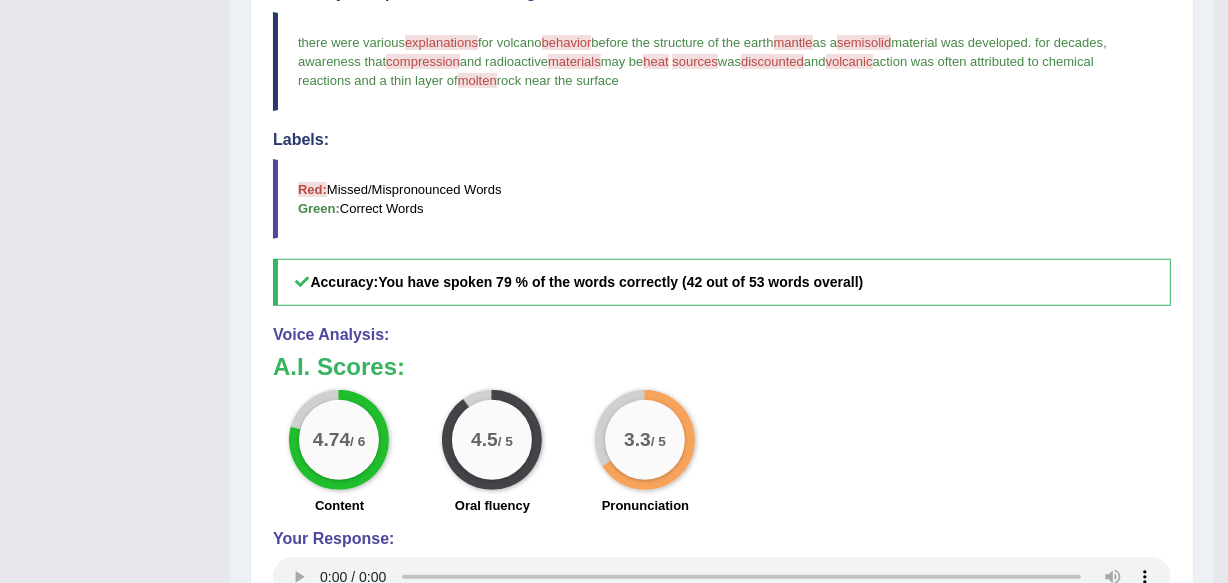 scroll, scrollTop: 654, scrollLeft: 0, axis: vertical 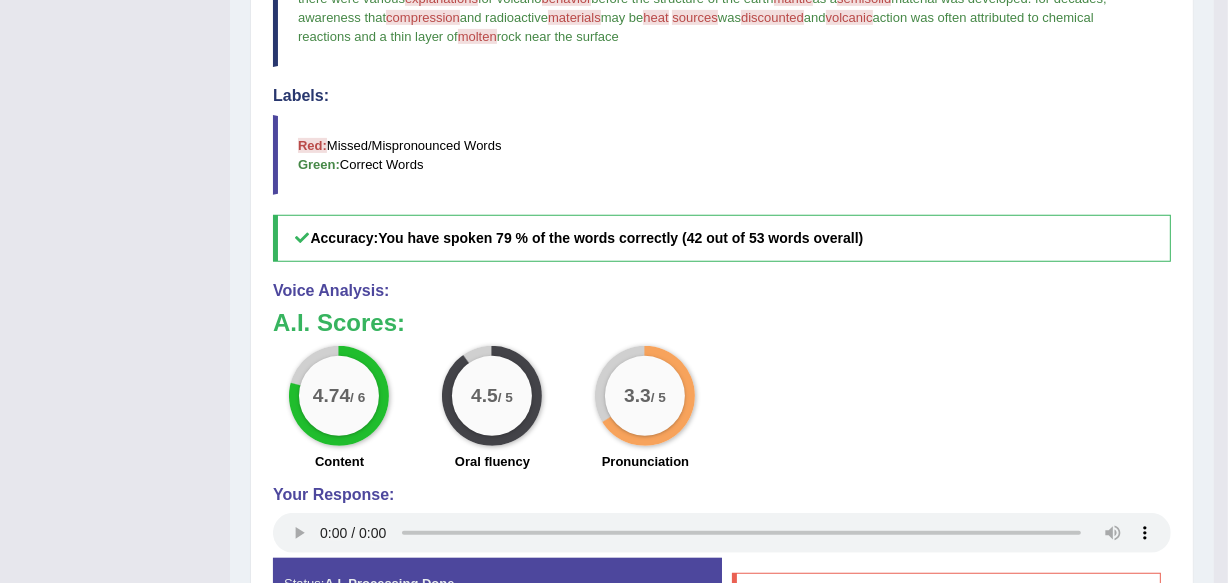 click on "Red:  Missed/Mispronounced Words
Green:  Correct Words" at bounding box center [722, 155] 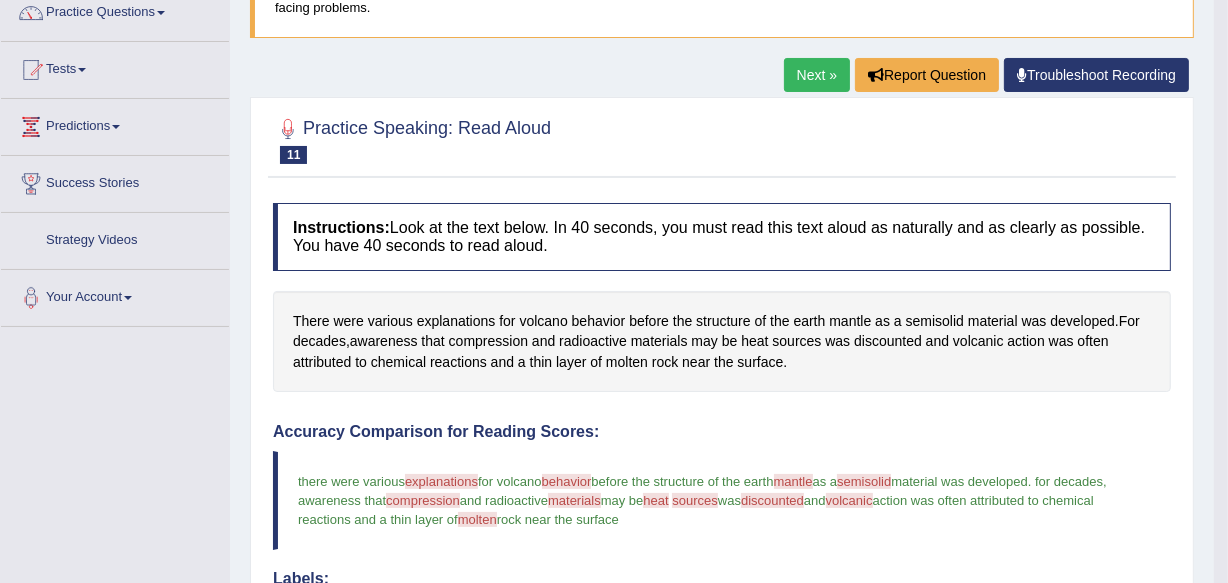 scroll, scrollTop: 0, scrollLeft: 0, axis: both 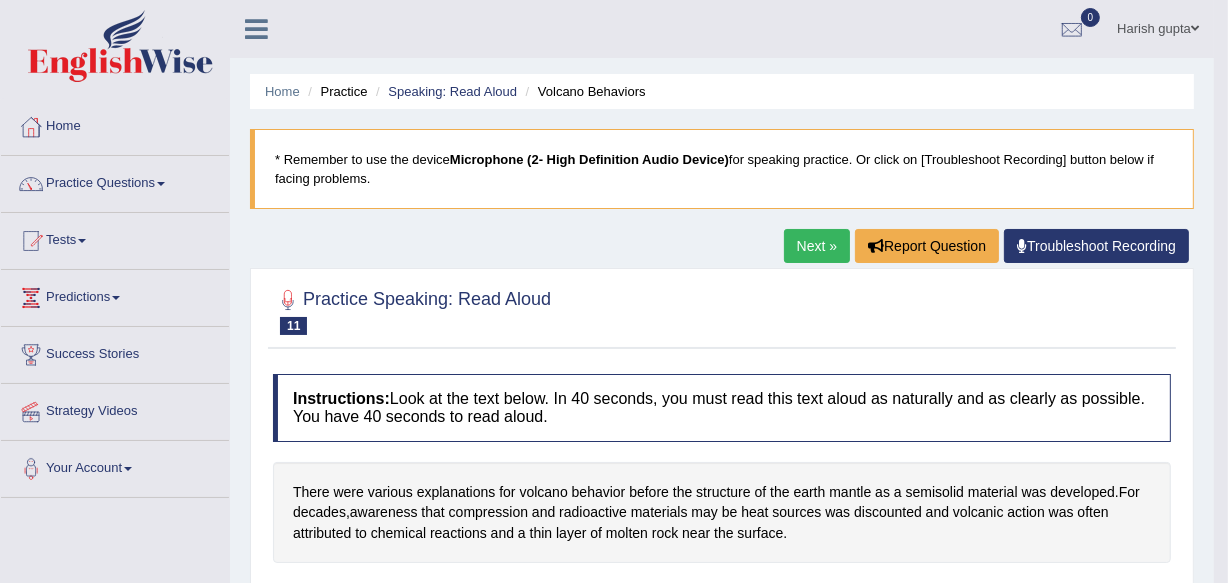 click at bounding box center (722, 310) 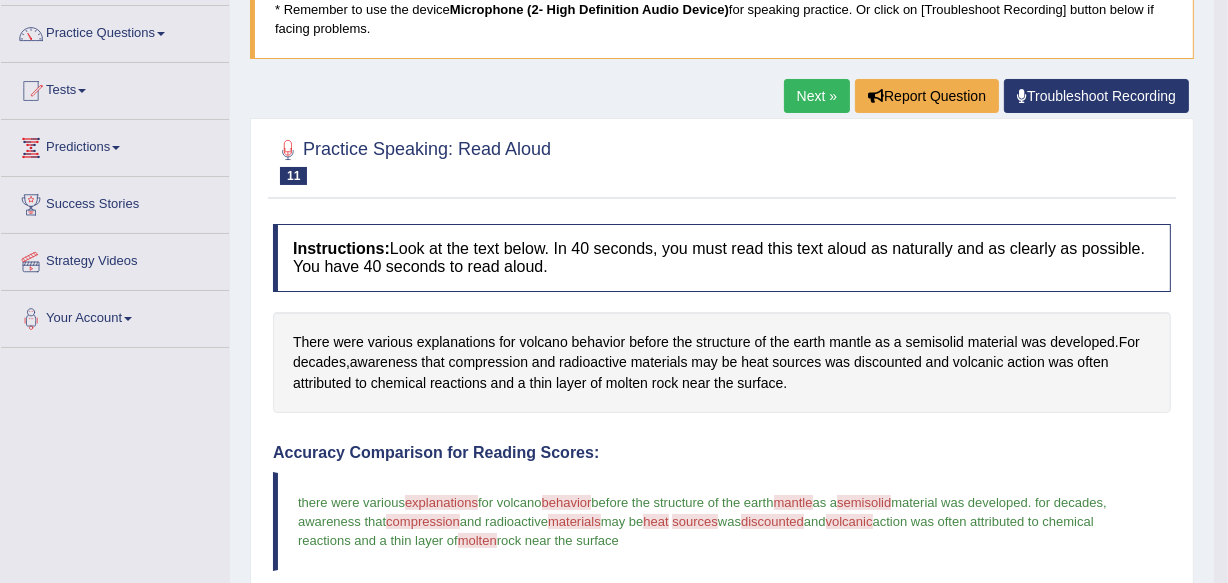 scroll, scrollTop: 181, scrollLeft: 0, axis: vertical 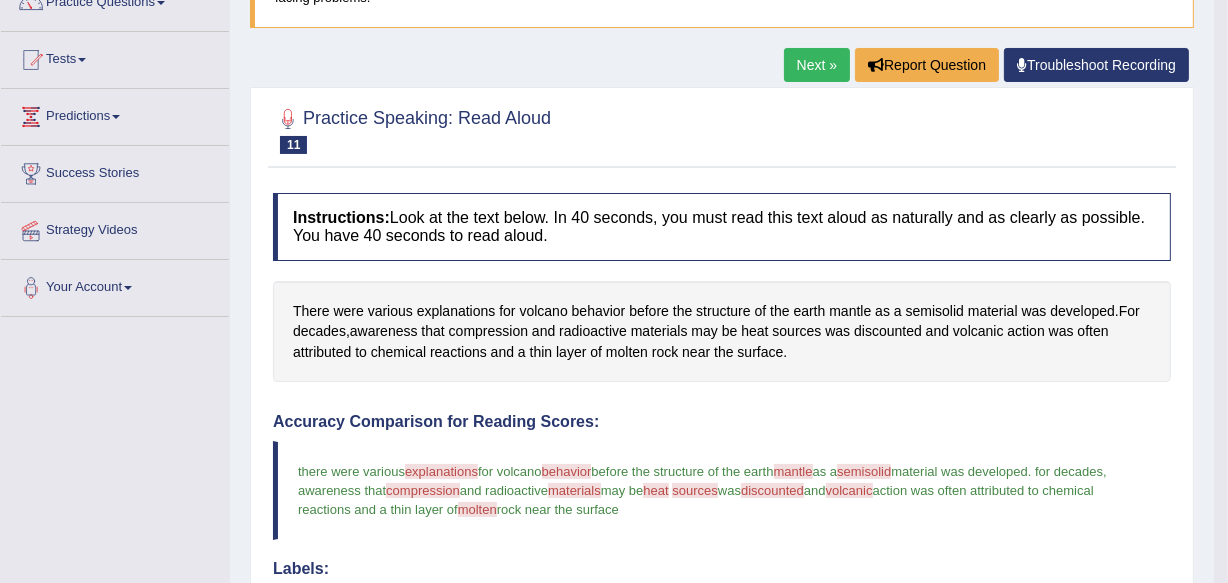 click on "Next »" at bounding box center (817, 65) 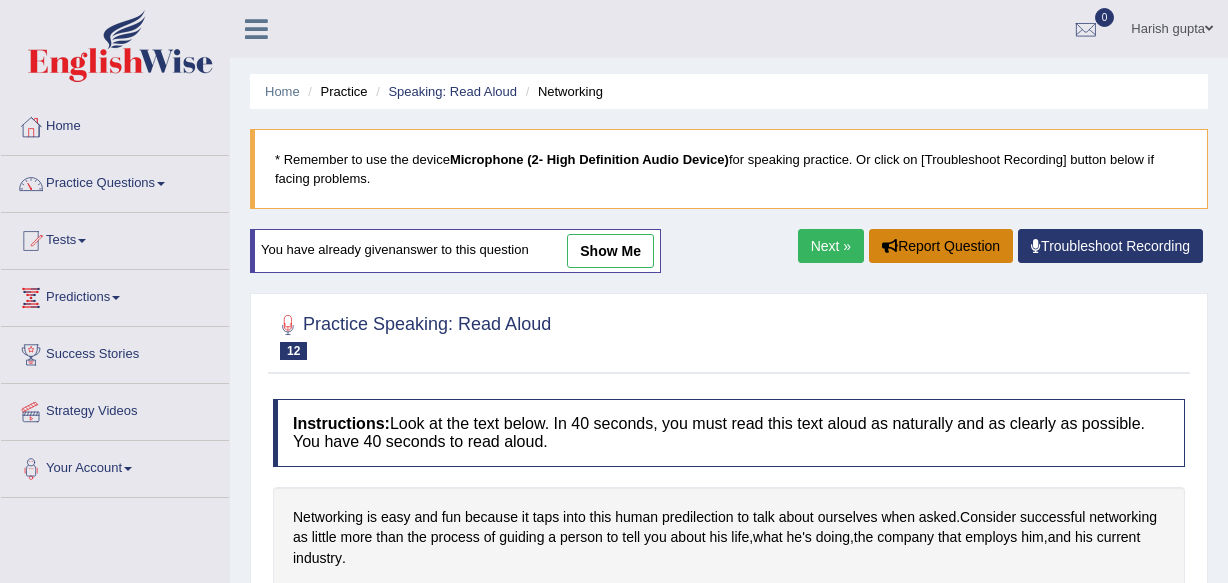 scroll, scrollTop: 0, scrollLeft: 0, axis: both 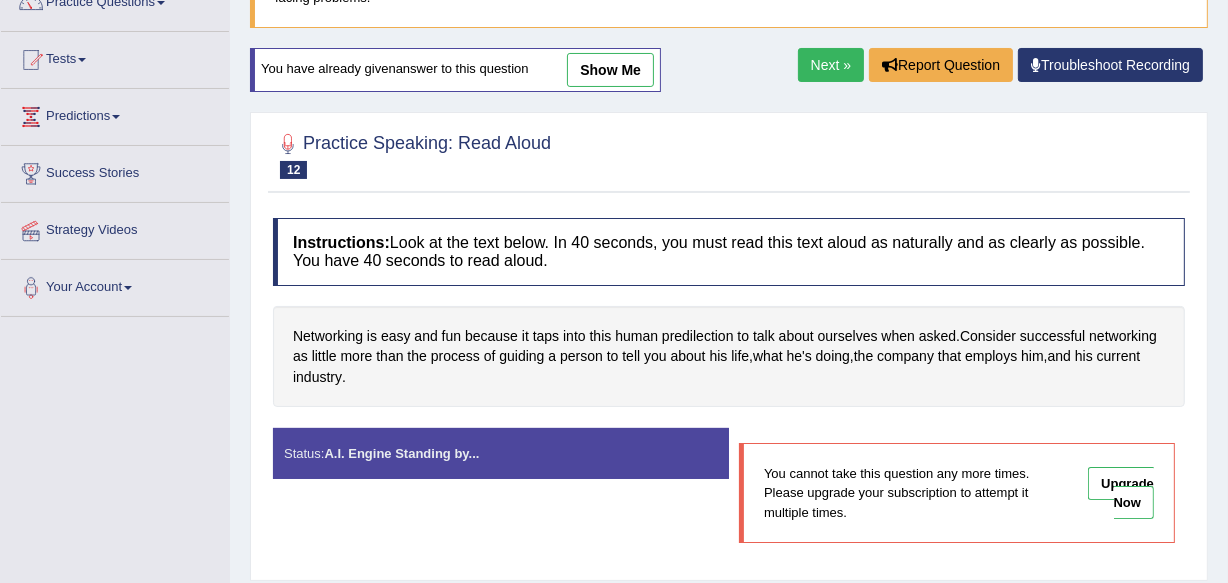 click on "Next »" at bounding box center [831, 65] 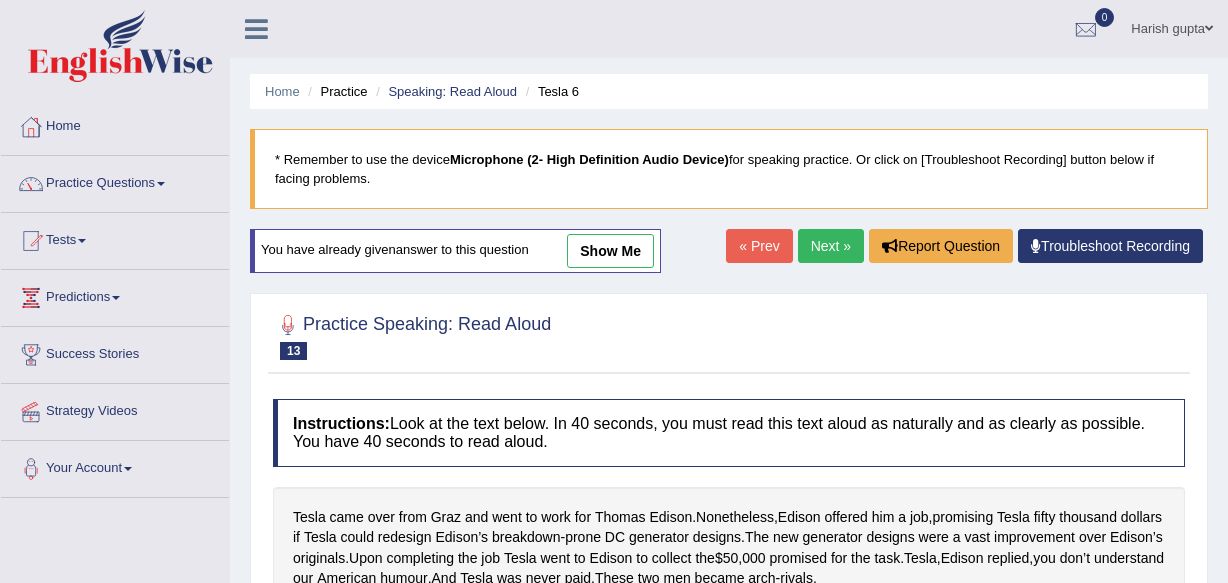 scroll, scrollTop: 0, scrollLeft: 0, axis: both 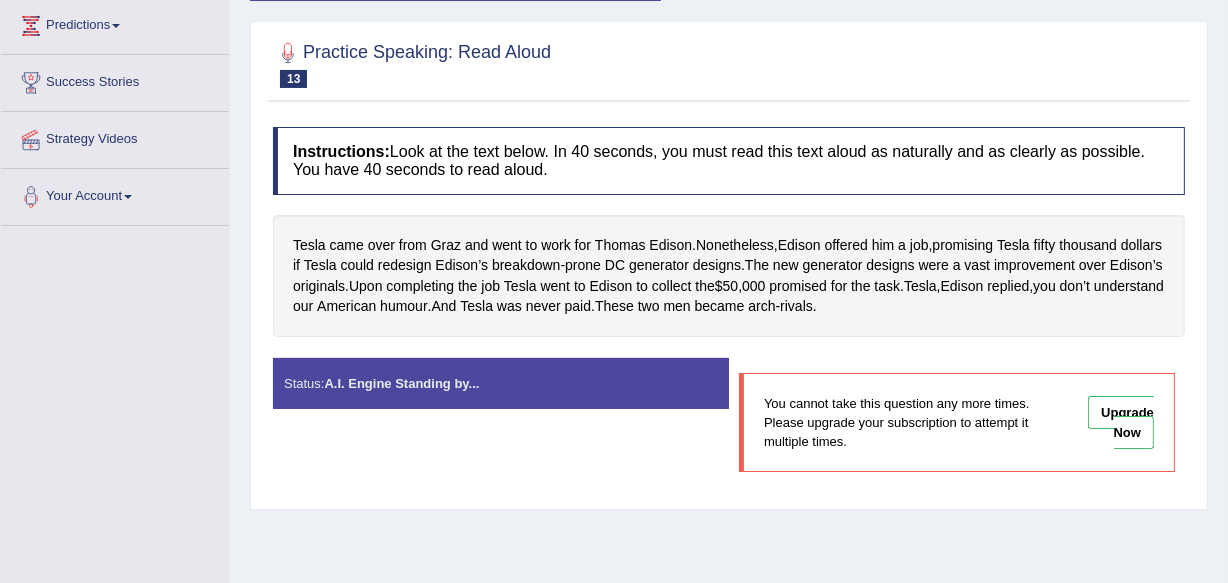 click on "Instructions:  Look at the text below. In 40 seconds, you must read this text aloud as naturally and as clearly as possible. You have 40 seconds to read aloud." at bounding box center [729, 160] 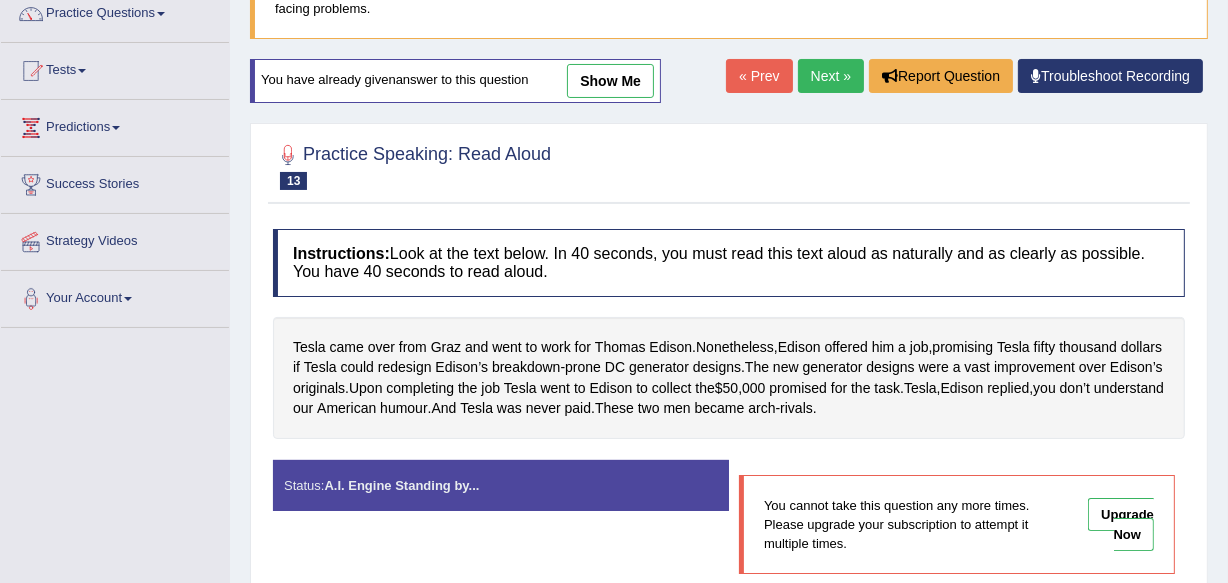 scroll, scrollTop: 0, scrollLeft: 0, axis: both 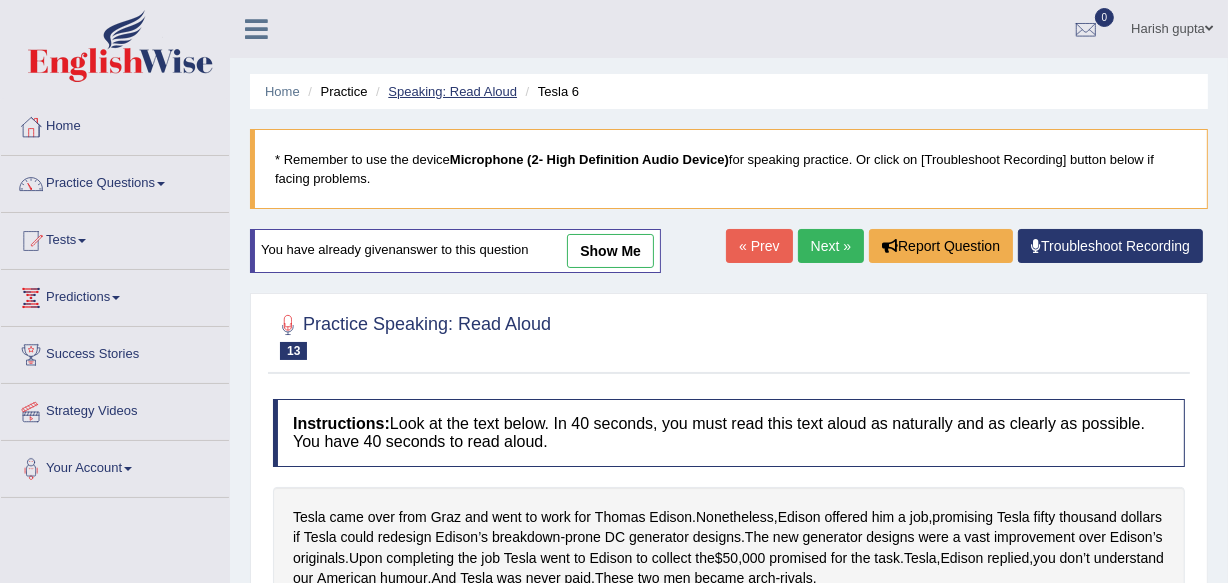 click on "Speaking: Read Aloud" at bounding box center (452, 91) 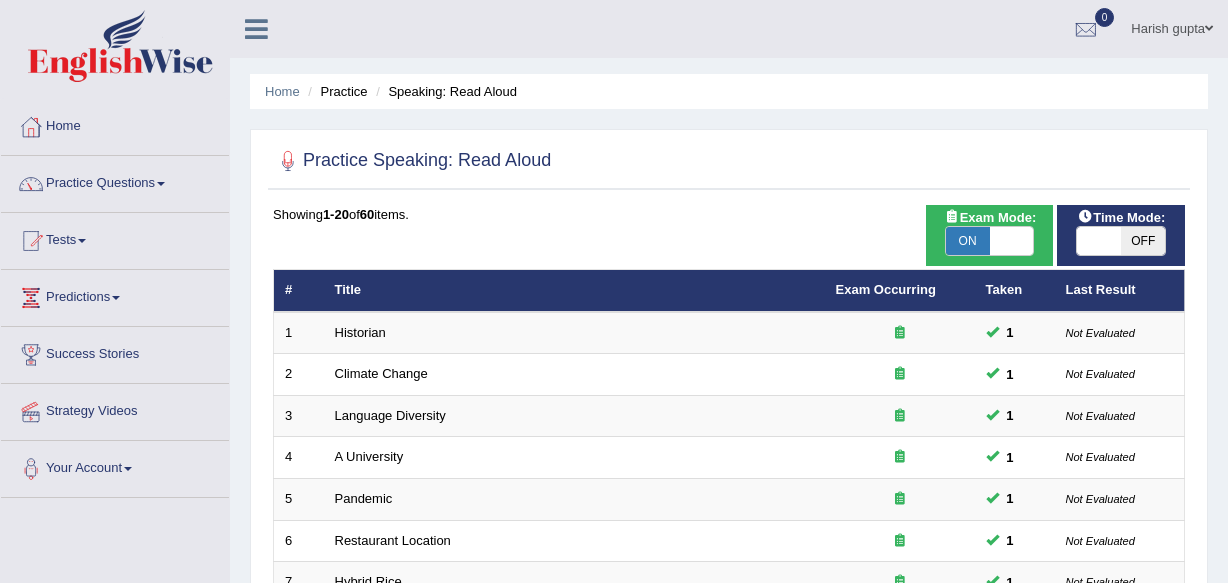 scroll, scrollTop: 0, scrollLeft: 0, axis: both 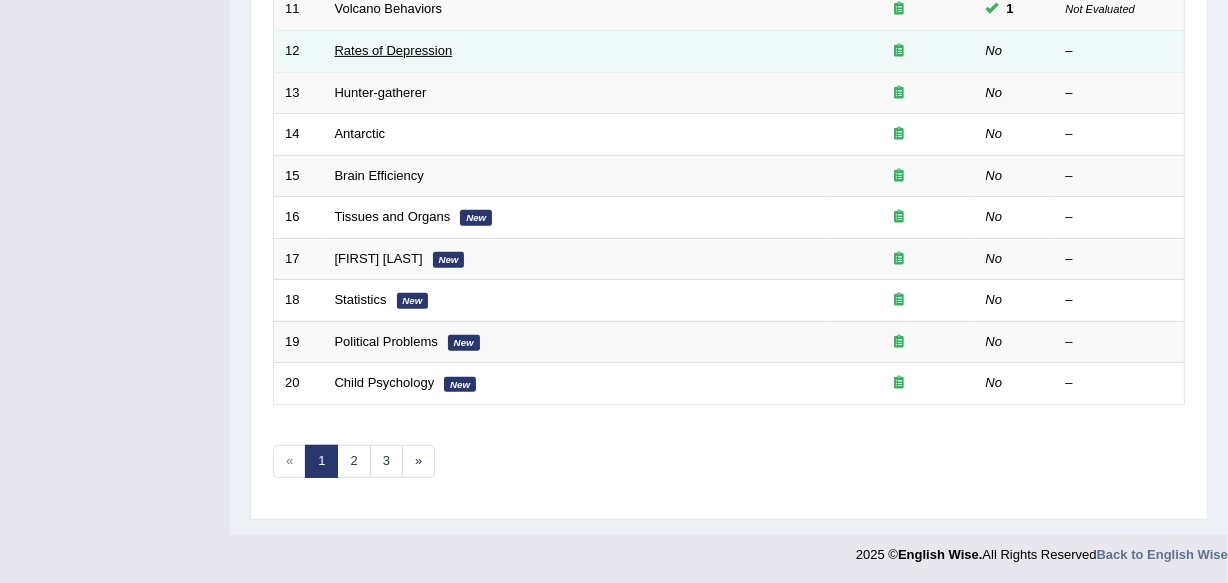 click on "Rates of Depression" at bounding box center [394, 50] 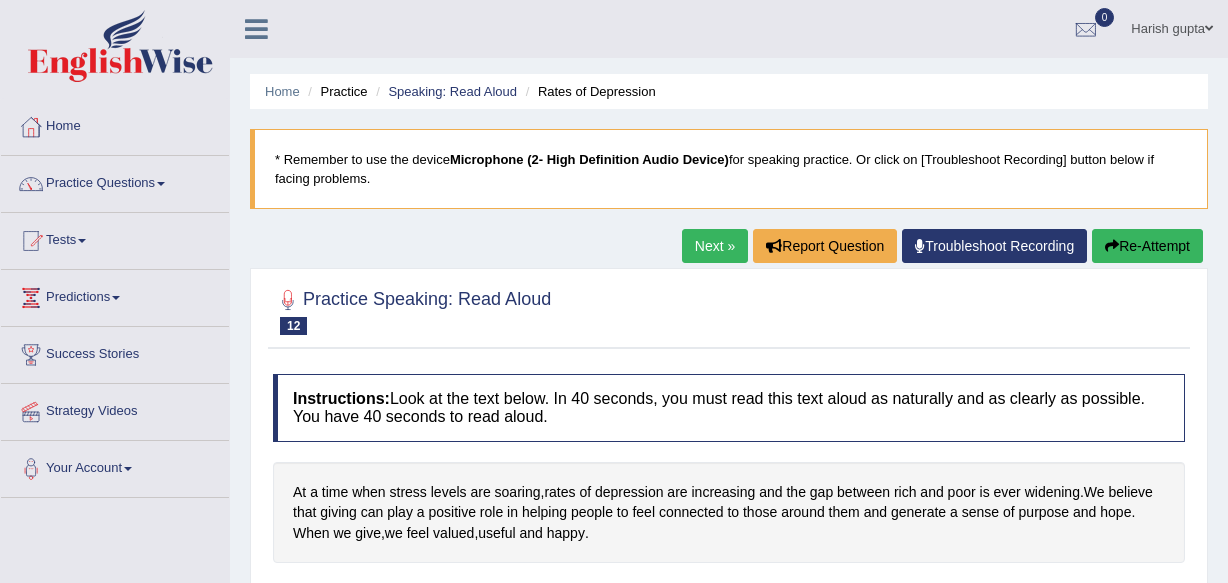 scroll, scrollTop: 0, scrollLeft: 0, axis: both 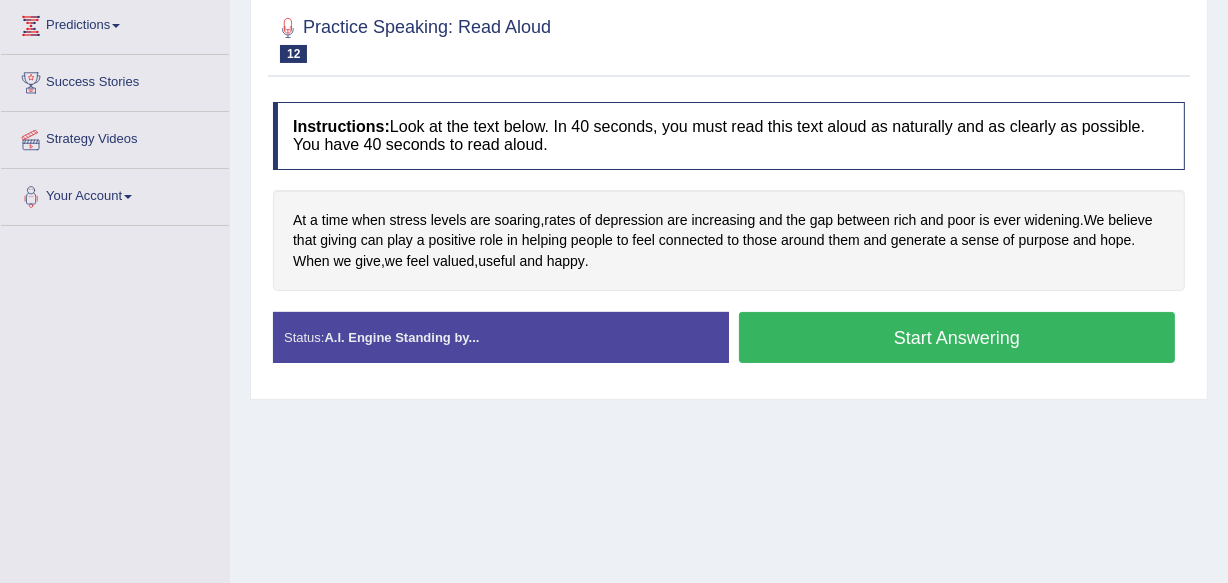 click on "Start Answering" at bounding box center (957, 337) 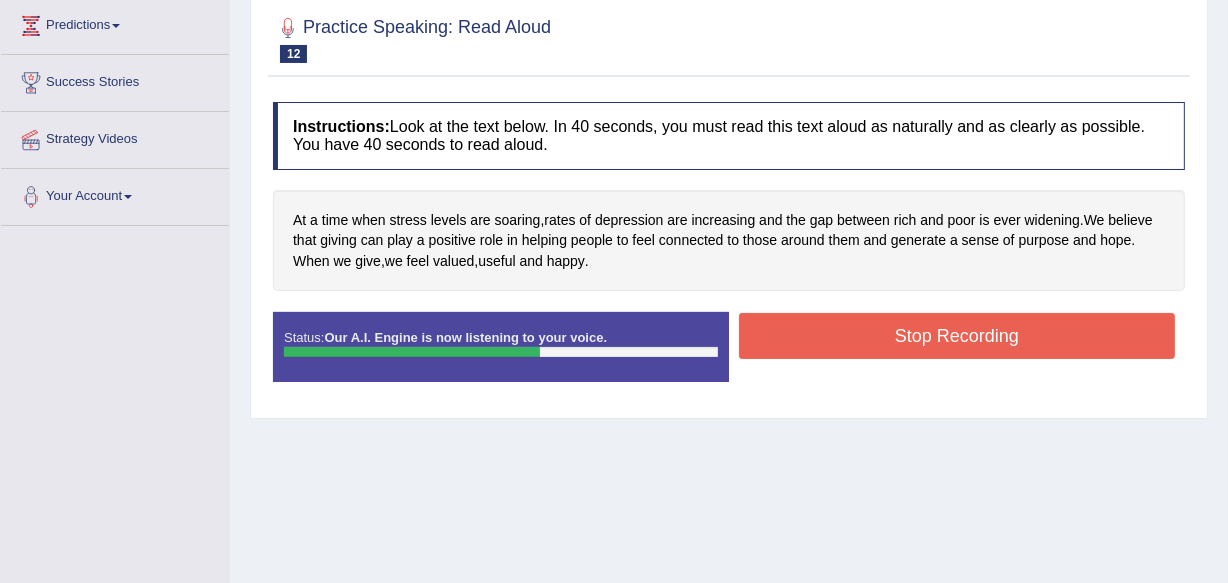 click on "Stop Recording" at bounding box center (957, 336) 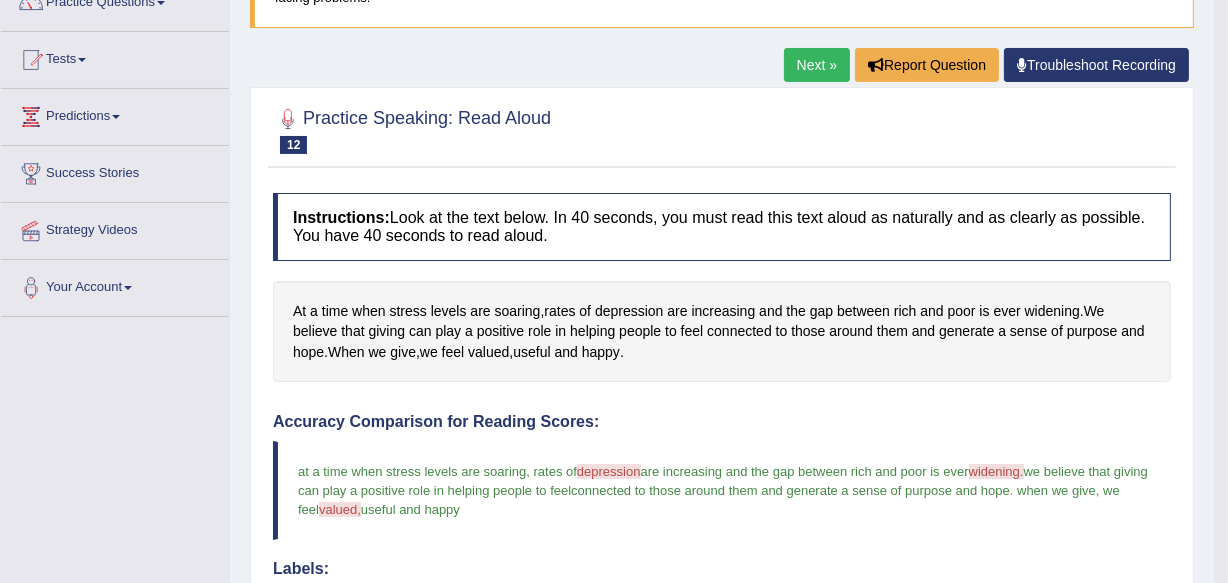 scroll, scrollTop: 272, scrollLeft: 0, axis: vertical 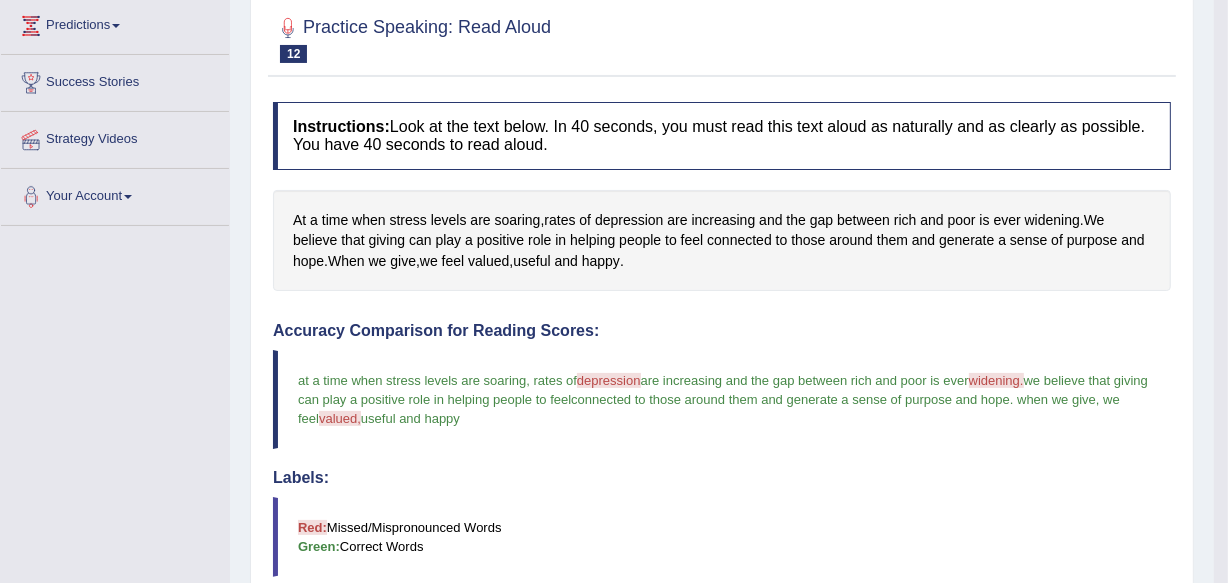 click on "At   a   time   when   stress   levels   are   soaring ,  rates   of   depression   are   increasing   and   the   gap   between   rich   and   poor   is   ever   widening .  We   believe   that   giving   can   play   a   positive   role   in   helping   people   to   feel   connected   to   those   around   them   and   generate   a   sense   of   purpose   and   hope .  When   we   give ,  we   feel   valued ,  useful   and   happy ." at bounding box center [722, 241] 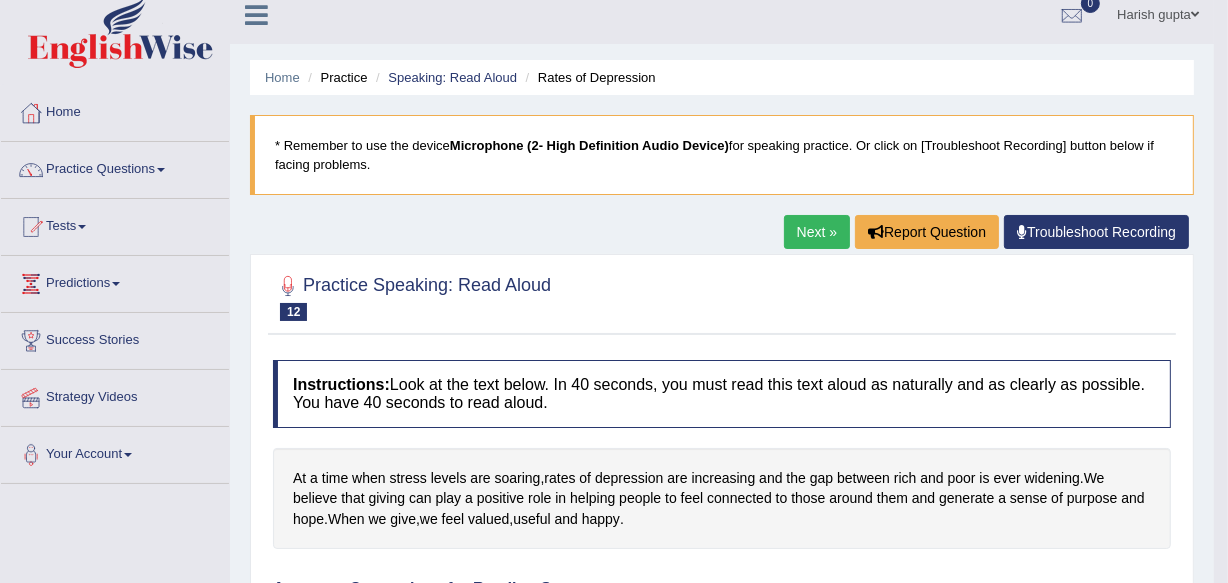 scroll, scrollTop: 0, scrollLeft: 0, axis: both 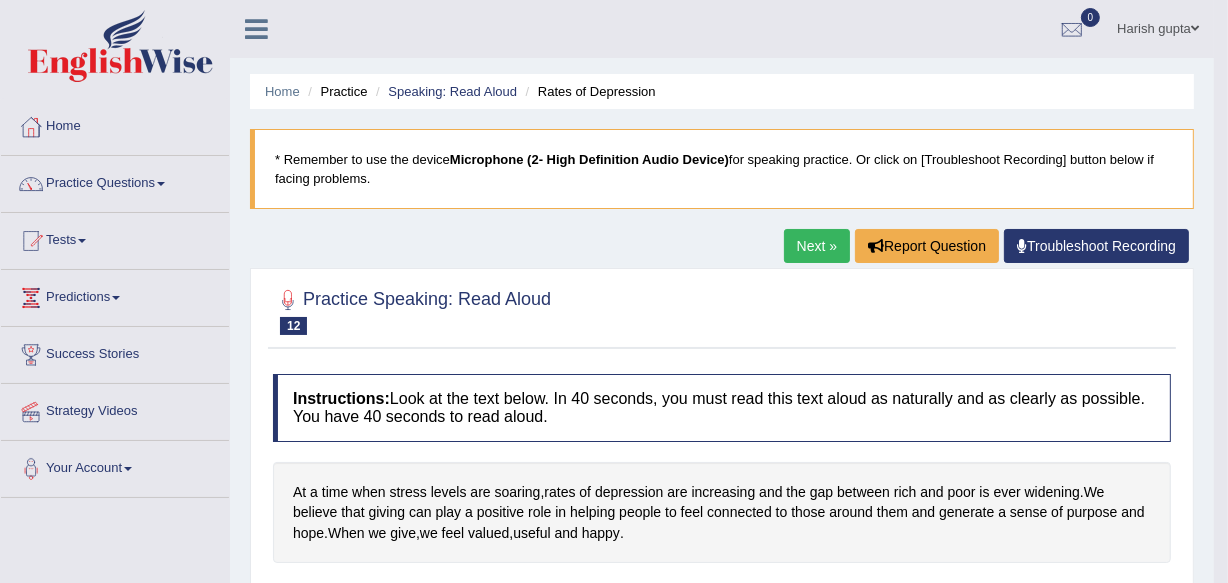 click on "Next »" at bounding box center [817, 246] 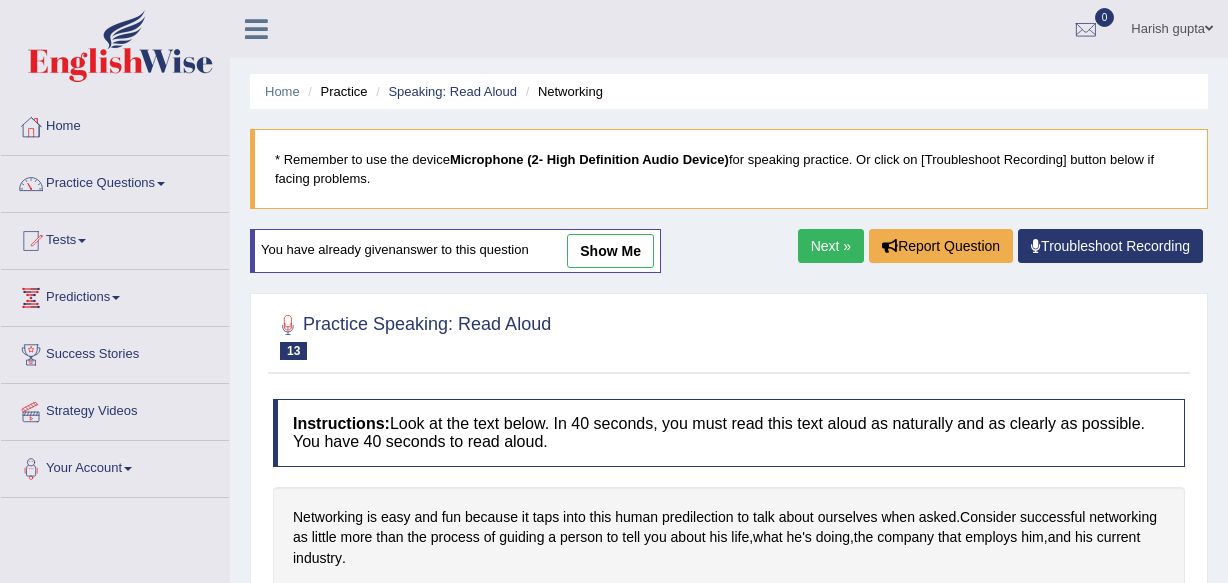scroll, scrollTop: 0, scrollLeft: 0, axis: both 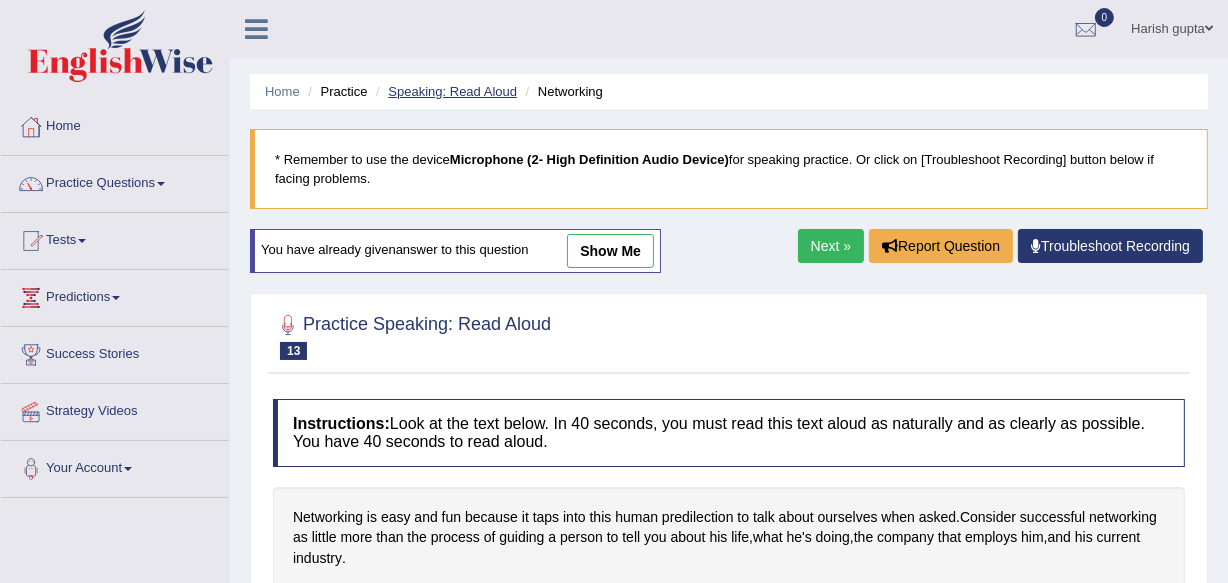 click on "Speaking: Read Aloud" at bounding box center (452, 91) 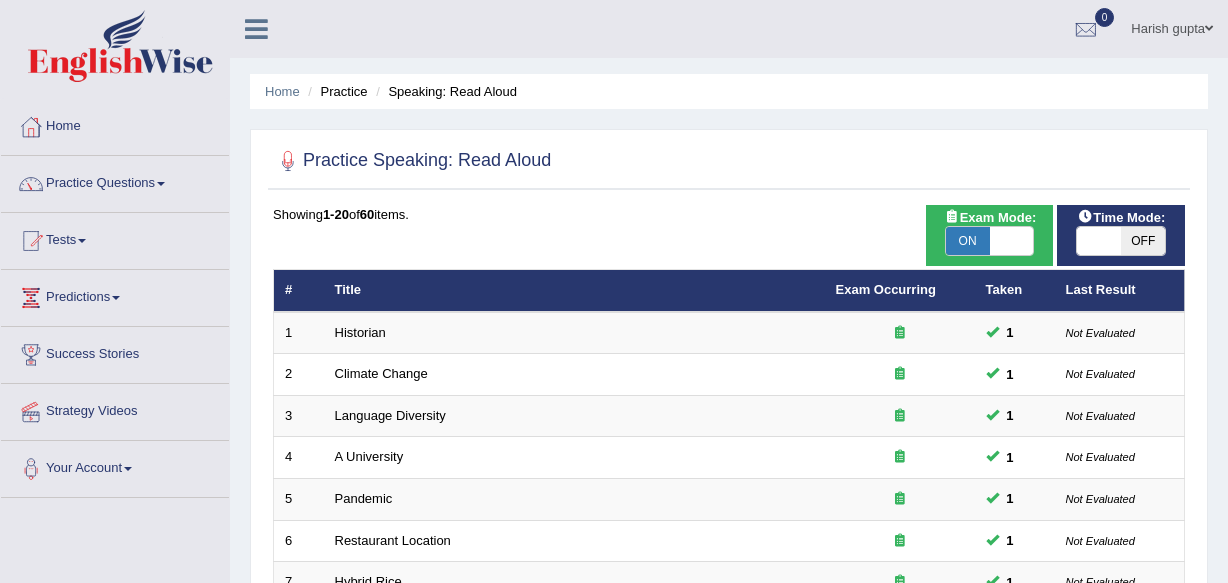 scroll, scrollTop: 0, scrollLeft: 0, axis: both 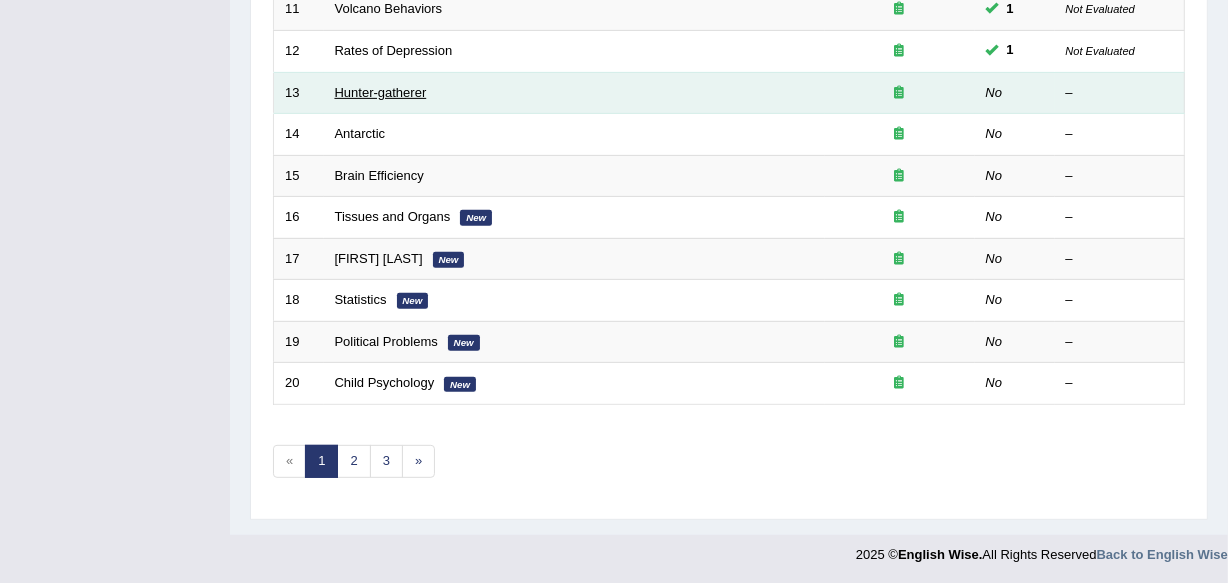 click on "Hunter-gatherer" at bounding box center [381, 92] 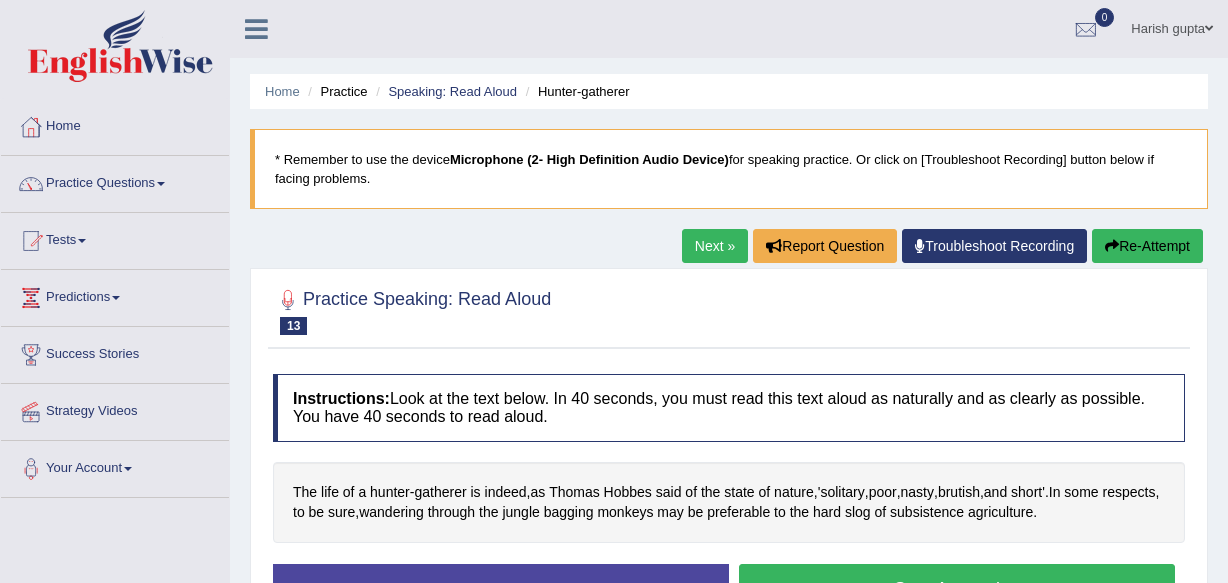 scroll, scrollTop: 0, scrollLeft: 0, axis: both 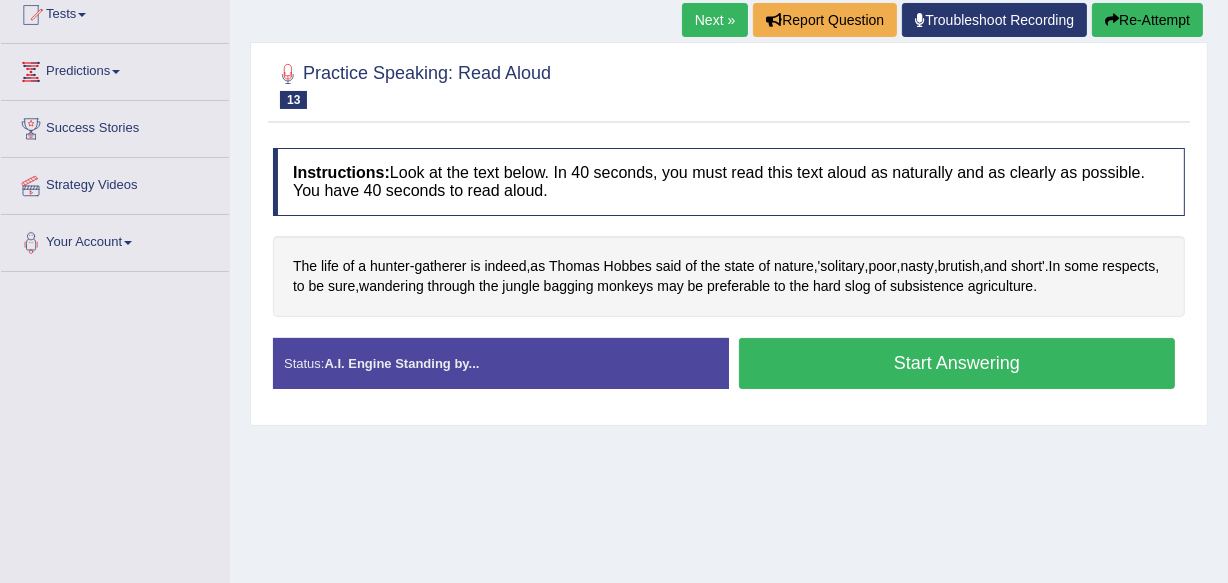 click on "Start Answering" at bounding box center [957, 363] 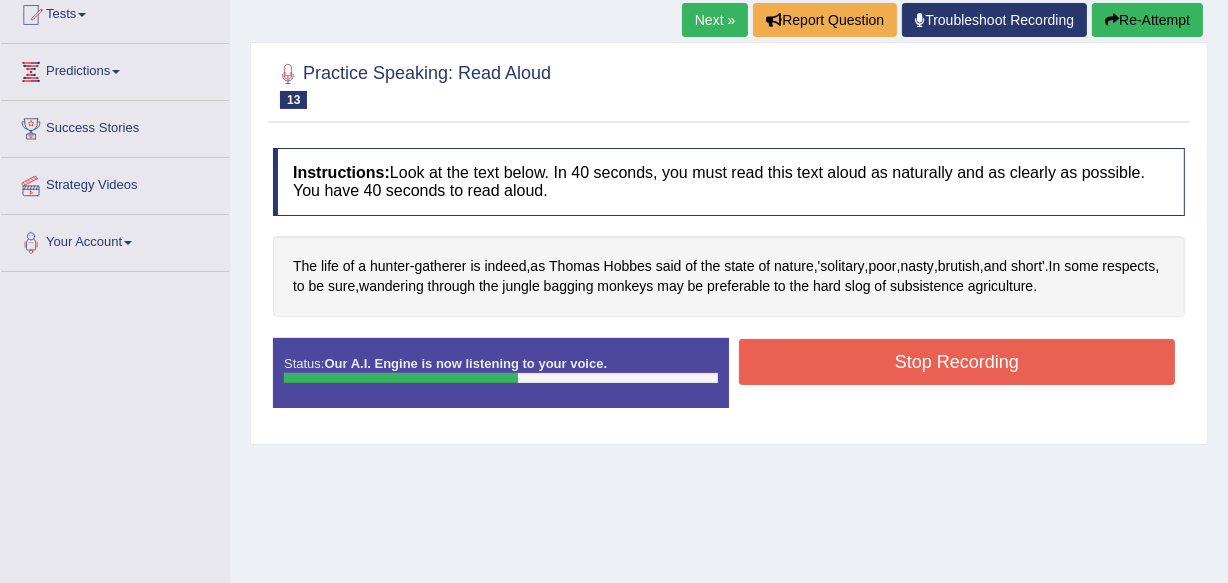 click on "Stop Recording" at bounding box center (957, 362) 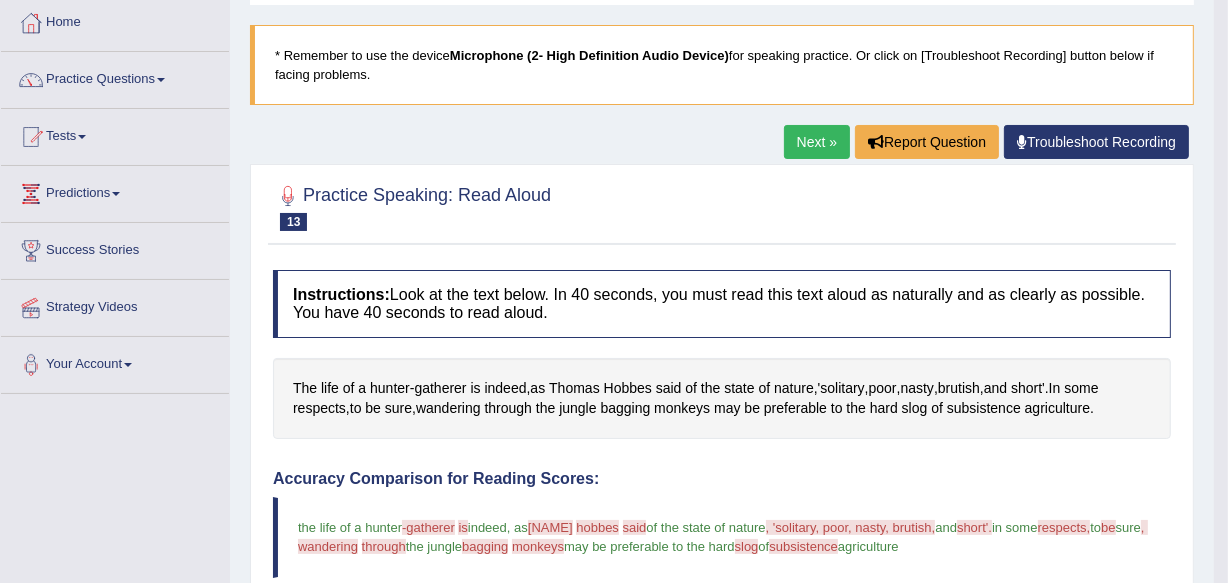 scroll, scrollTop: 44, scrollLeft: 0, axis: vertical 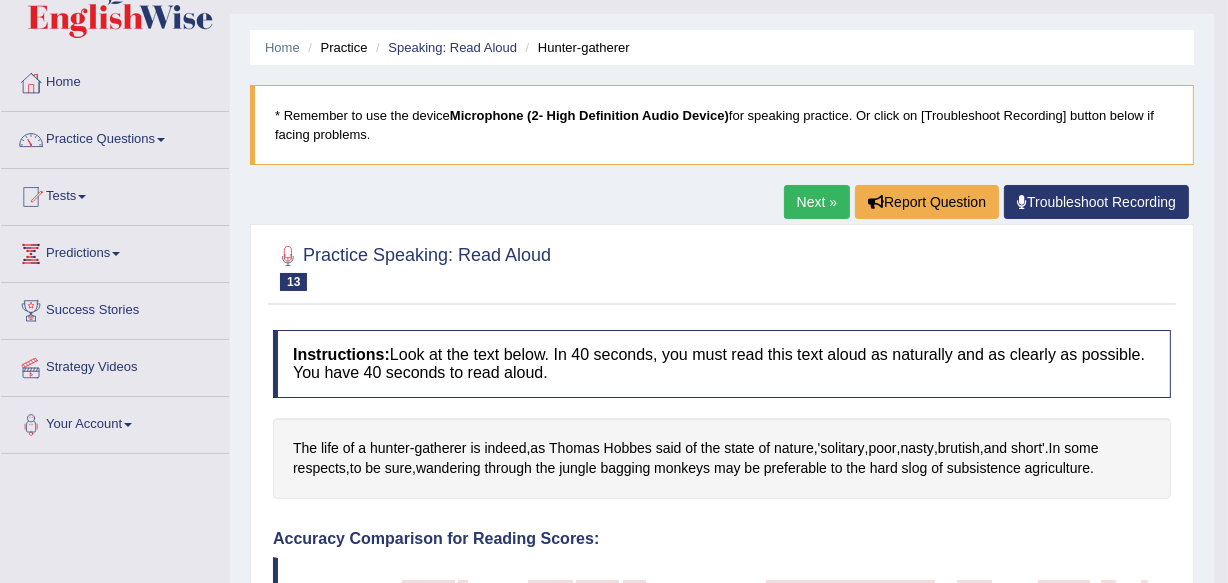 click on "Next »" at bounding box center (817, 202) 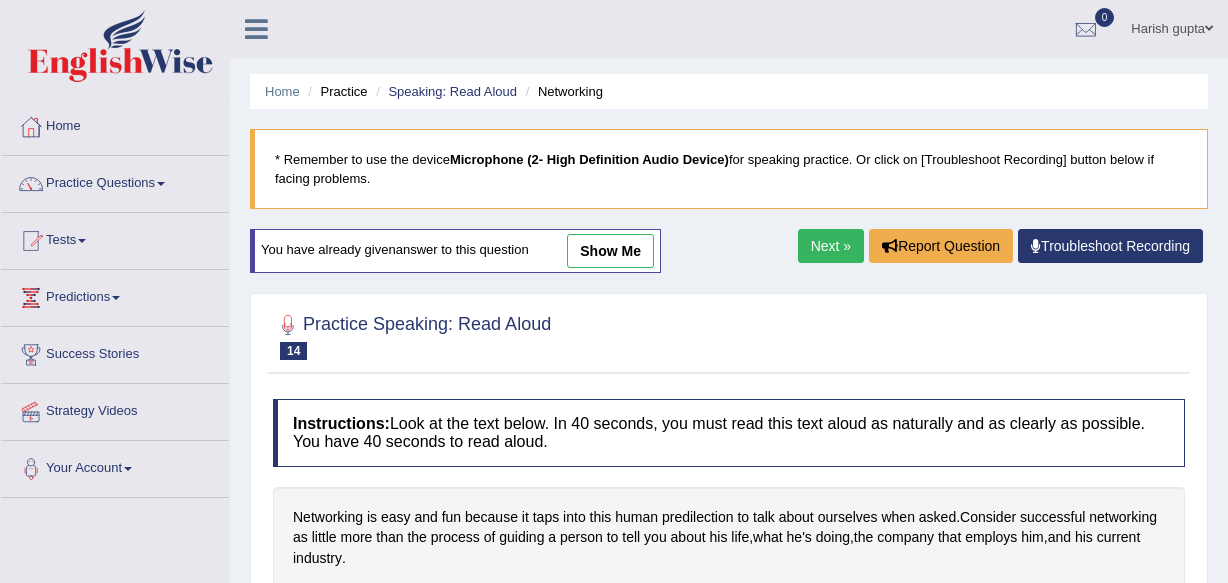 scroll, scrollTop: 0, scrollLeft: 0, axis: both 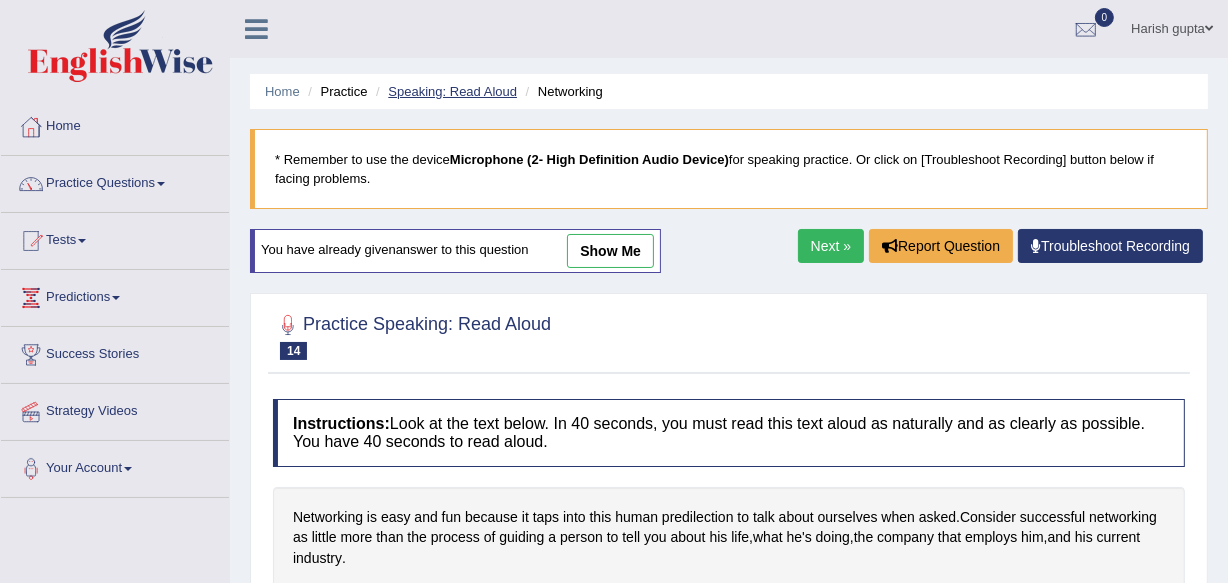 click on "Speaking: Read Aloud" at bounding box center (452, 91) 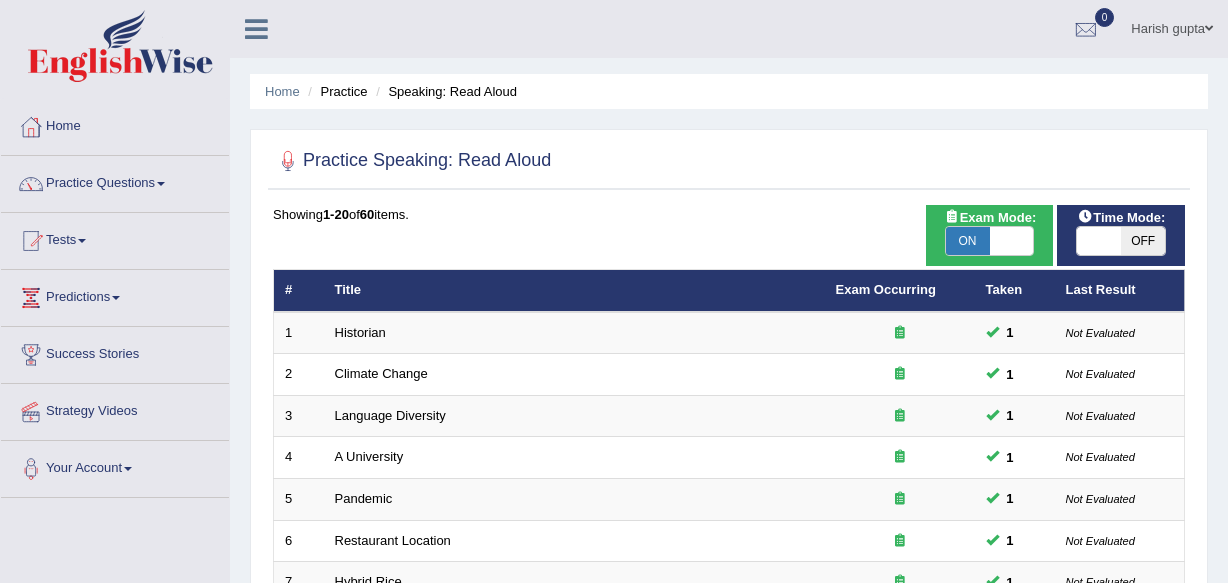 scroll, scrollTop: 0, scrollLeft: 0, axis: both 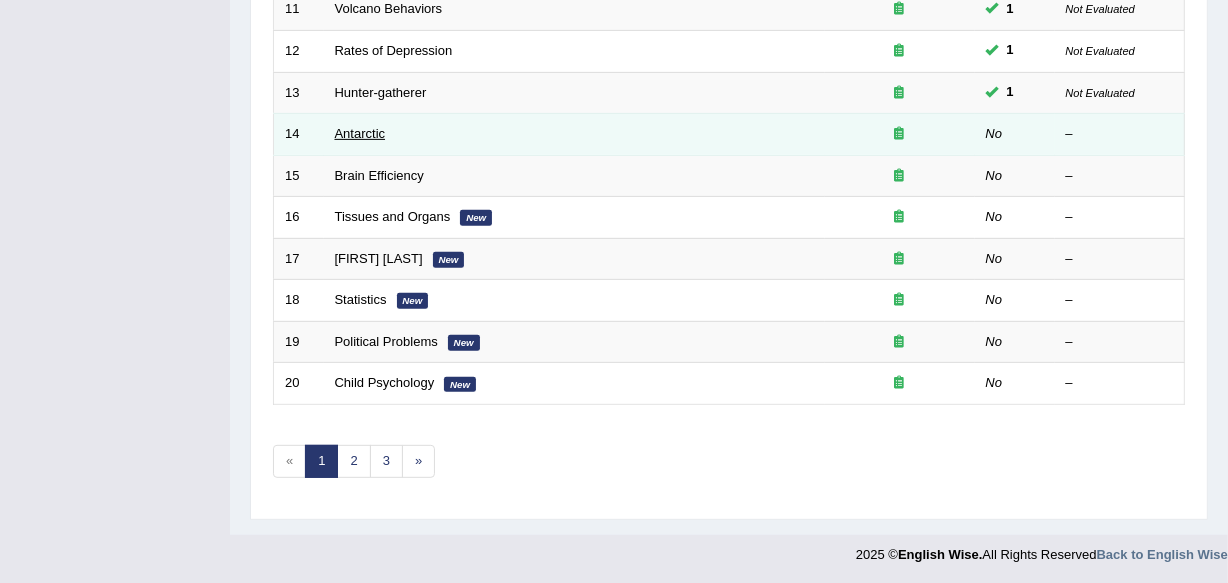 click on "Antarctic" at bounding box center (360, 133) 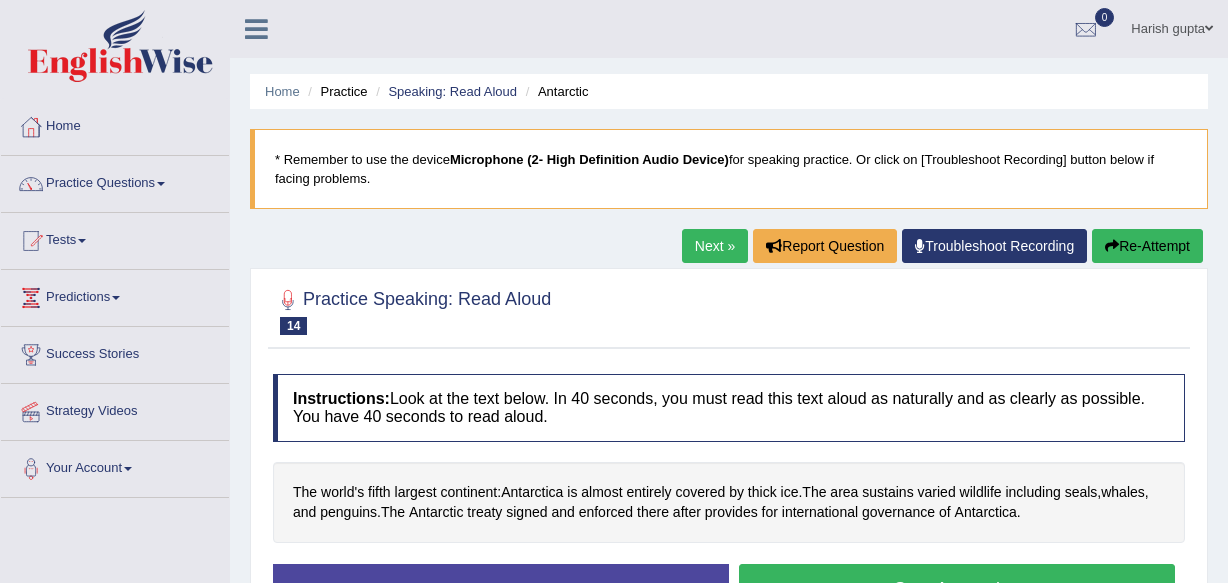 scroll, scrollTop: 0, scrollLeft: 0, axis: both 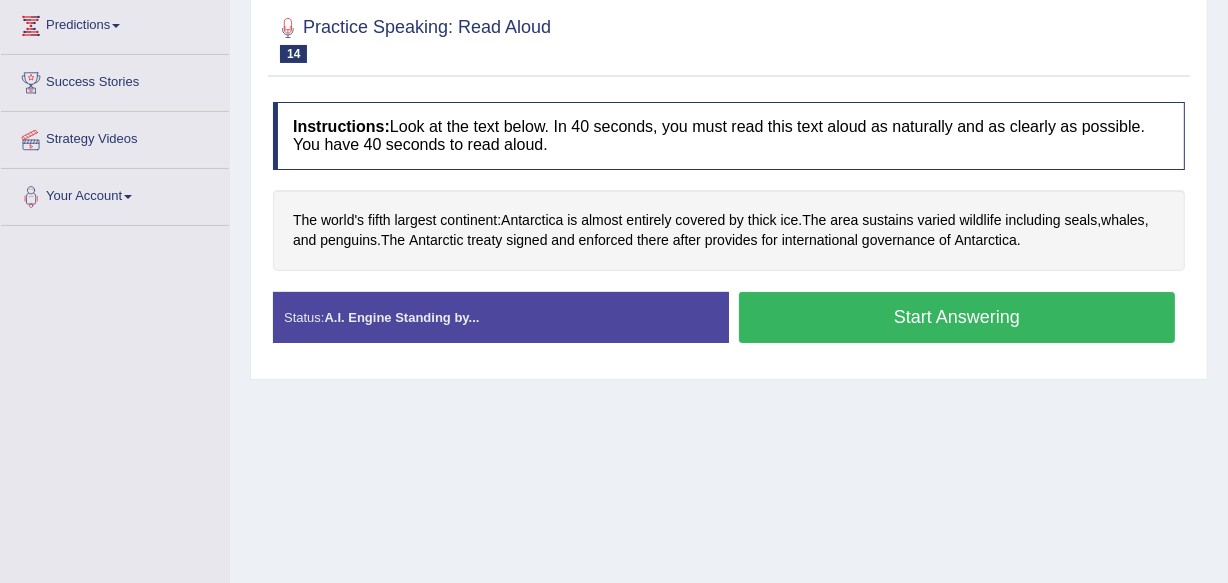 click on "Start Answering" at bounding box center (957, 317) 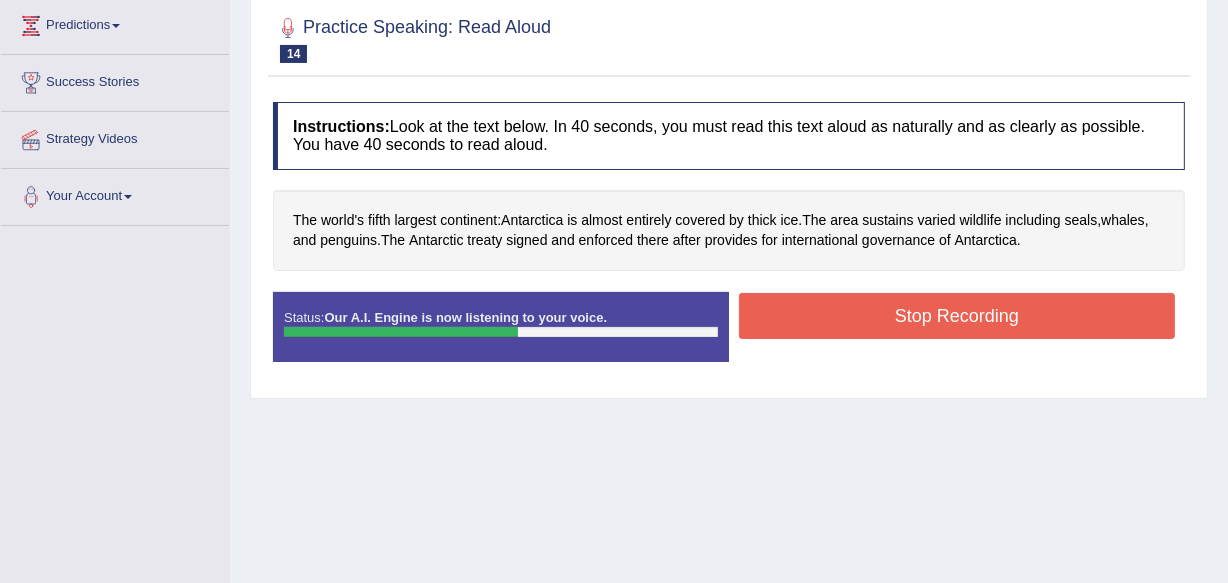 click on "Stop Recording" at bounding box center (957, 316) 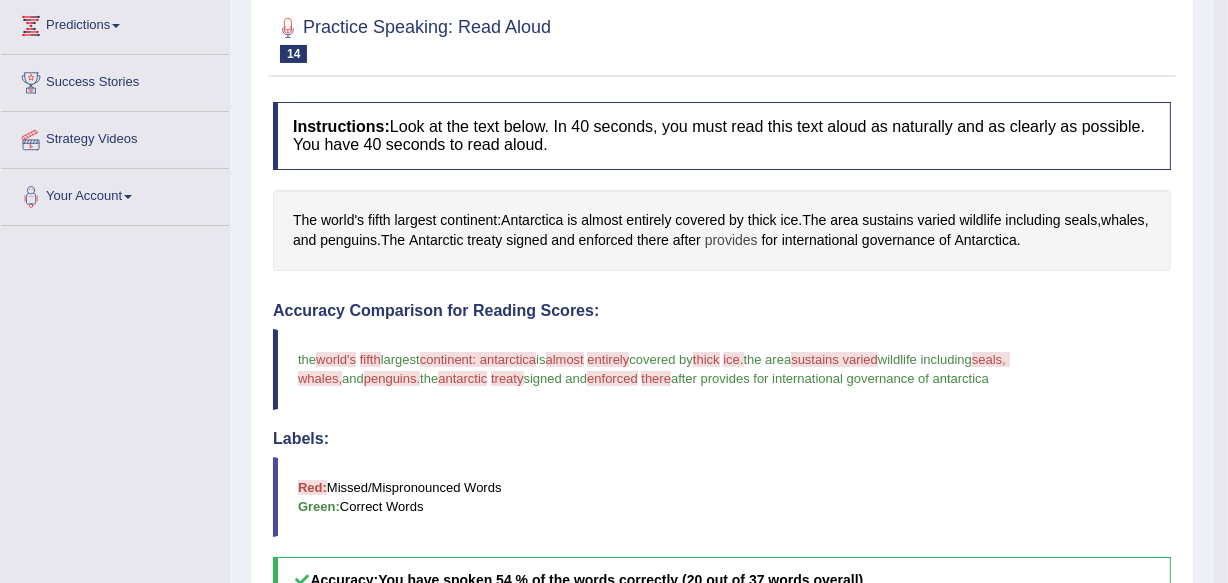 click on "provides" at bounding box center (731, 240) 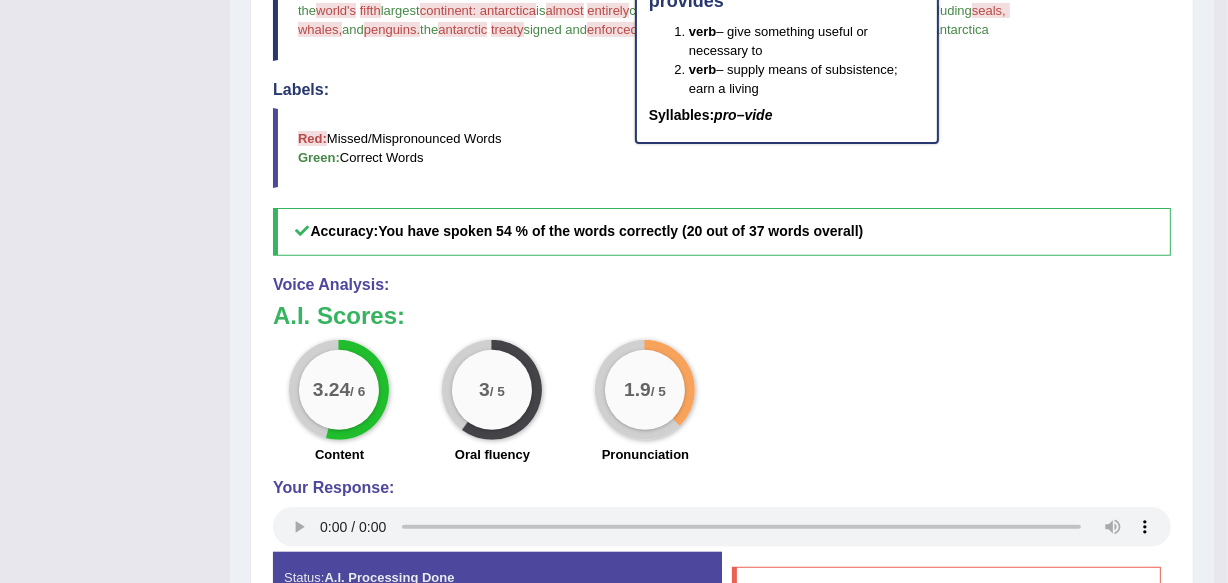 scroll, scrollTop: 636, scrollLeft: 0, axis: vertical 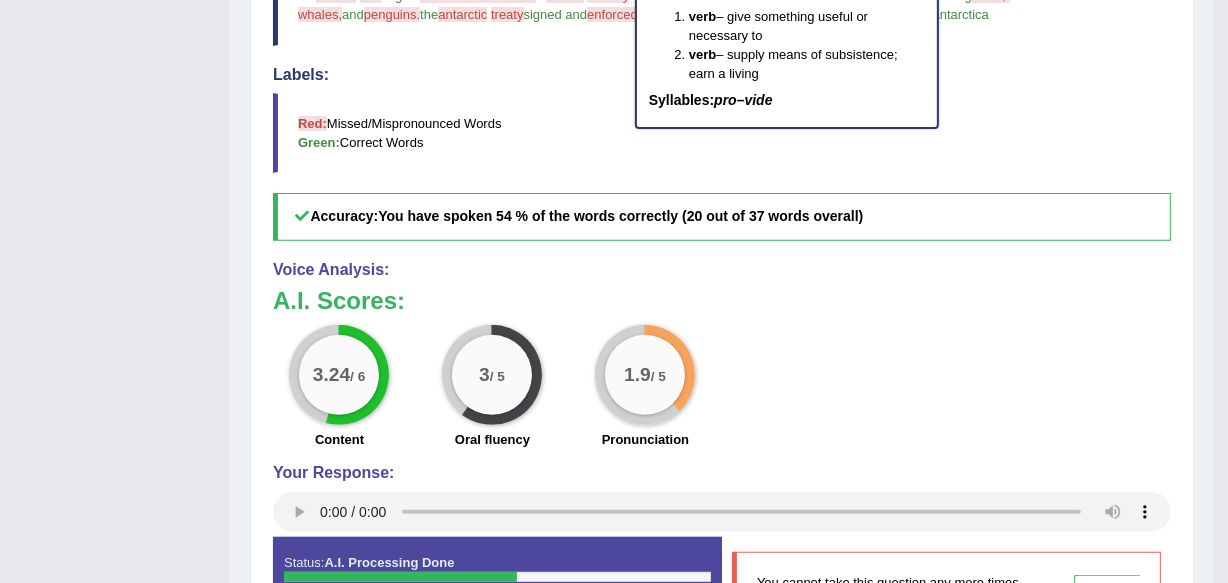 click on "3.24  / 6              Content
3  / 5              Oral fluency
1.9  / 5              Pronunciation" at bounding box center (722, 389) 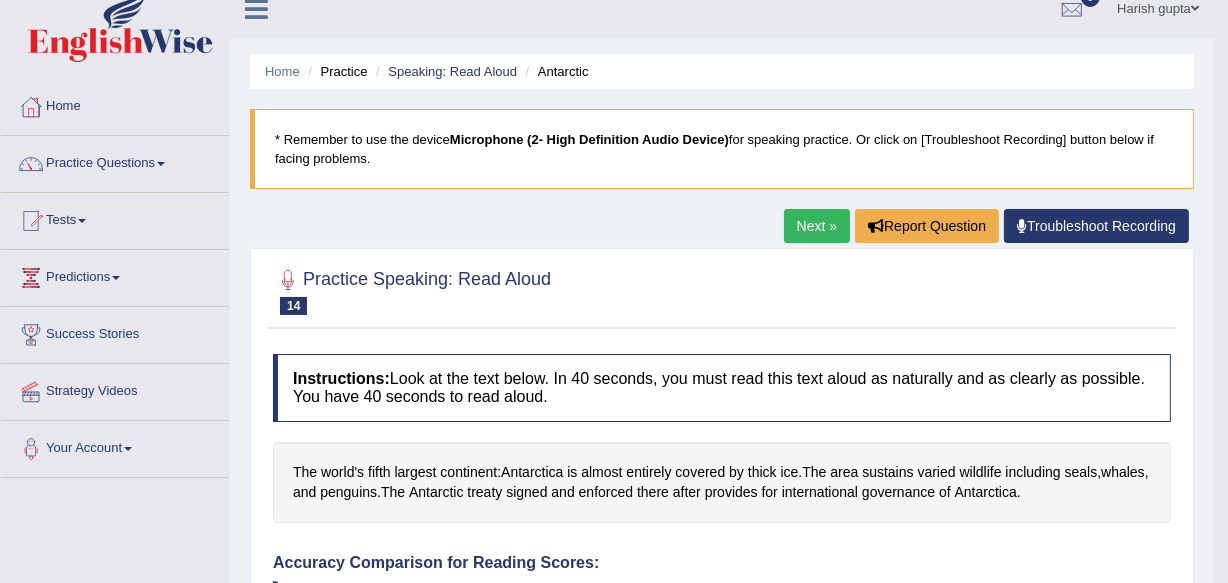 scroll, scrollTop: 0, scrollLeft: 0, axis: both 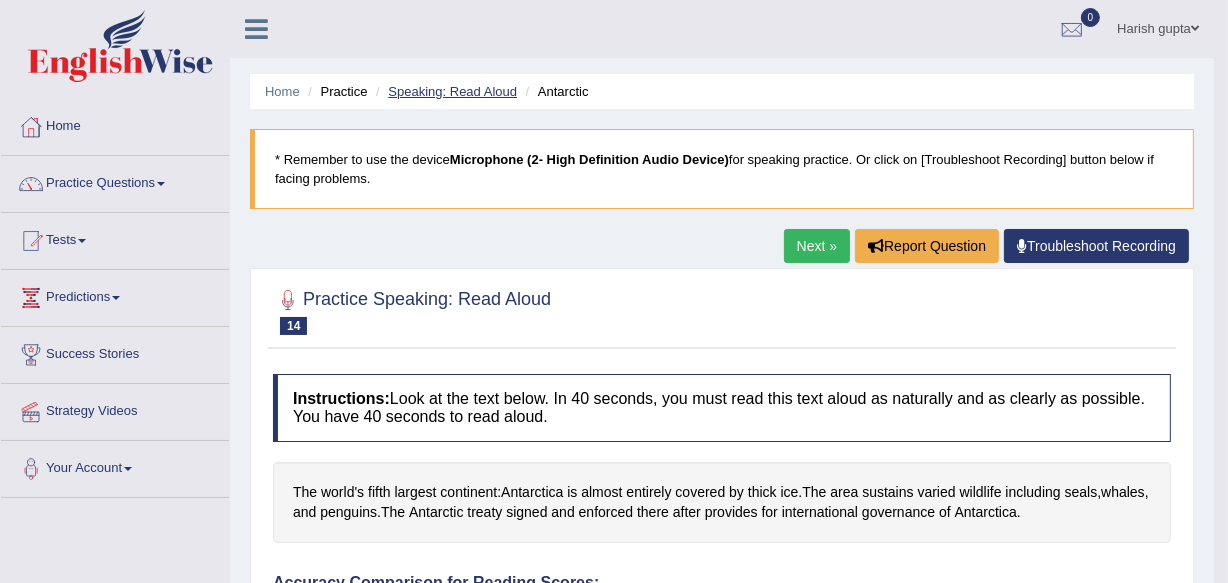 click on "Speaking: Read Aloud" at bounding box center [452, 91] 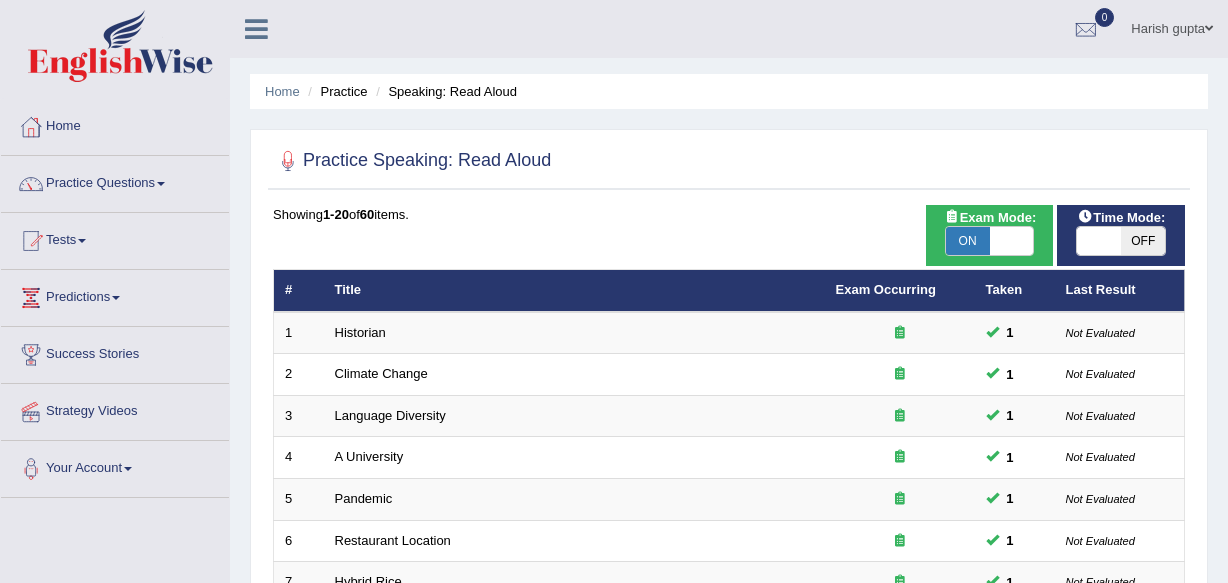 scroll, scrollTop: 0, scrollLeft: 0, axis: both 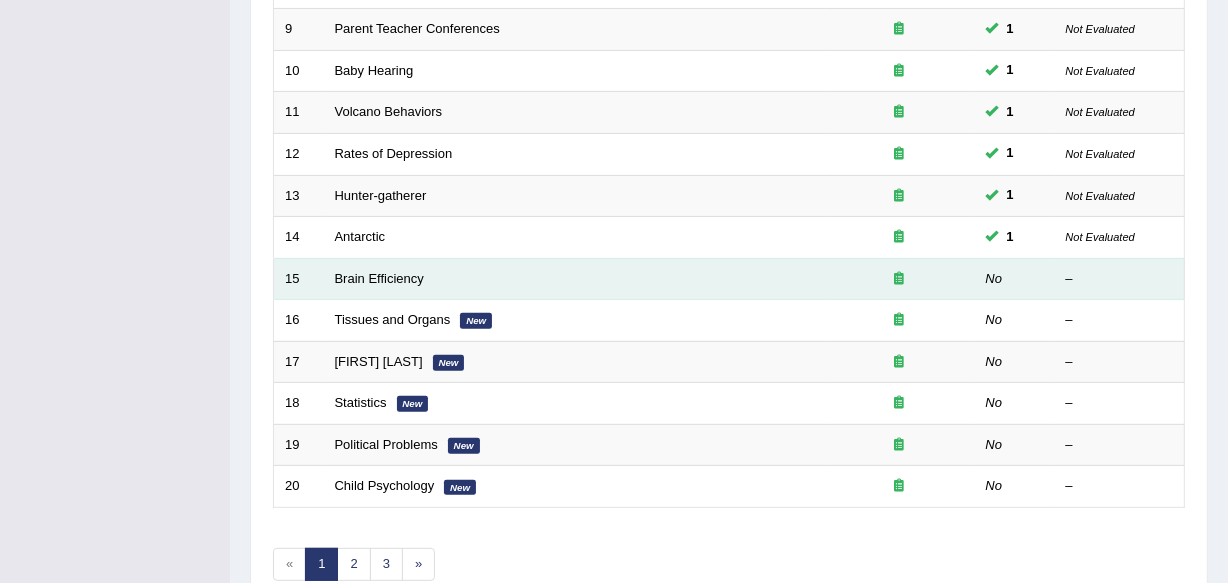 click on "Brain Efficiency" at bounding box center (574, 279) 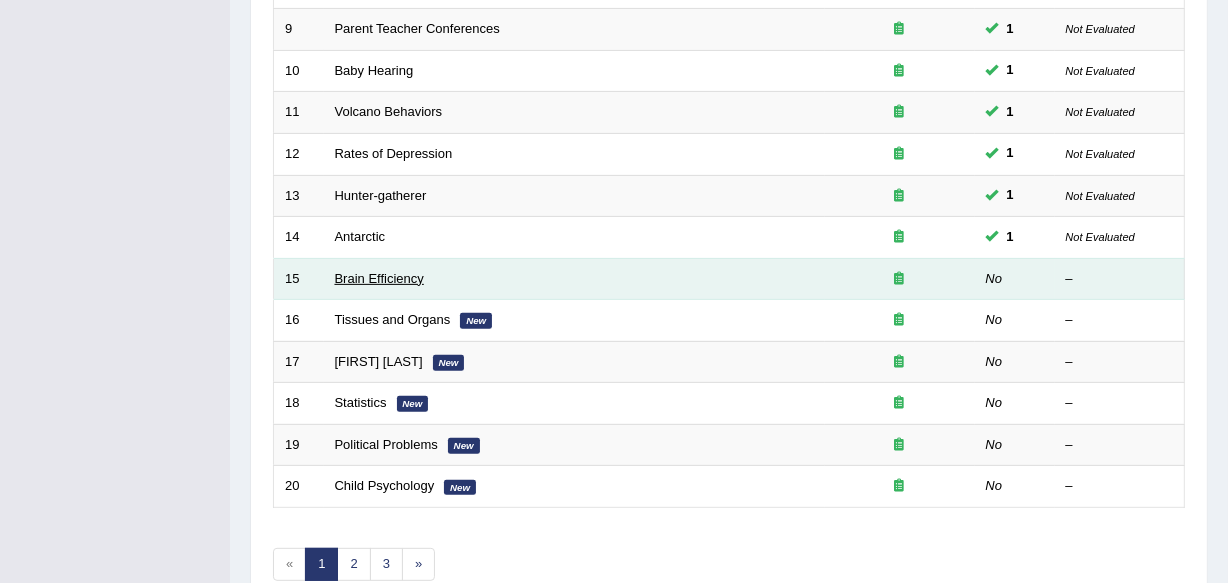 click on "Brain Efficiency" at bounding box center (379, 278) 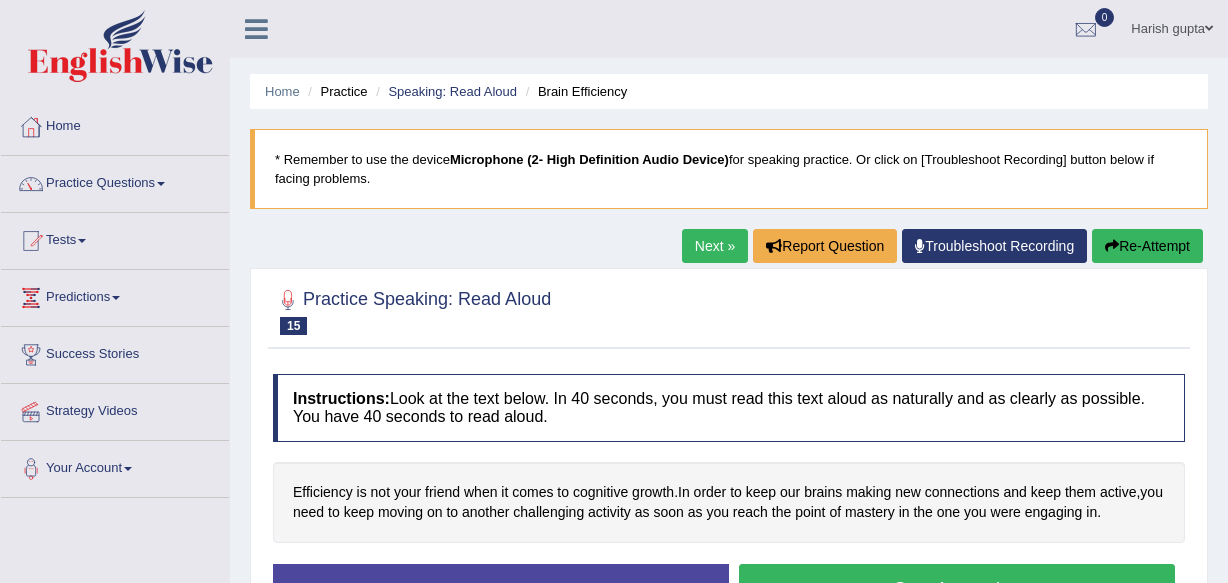 scroll, scrollTop: 0, scrollLeft: 0, axis: both 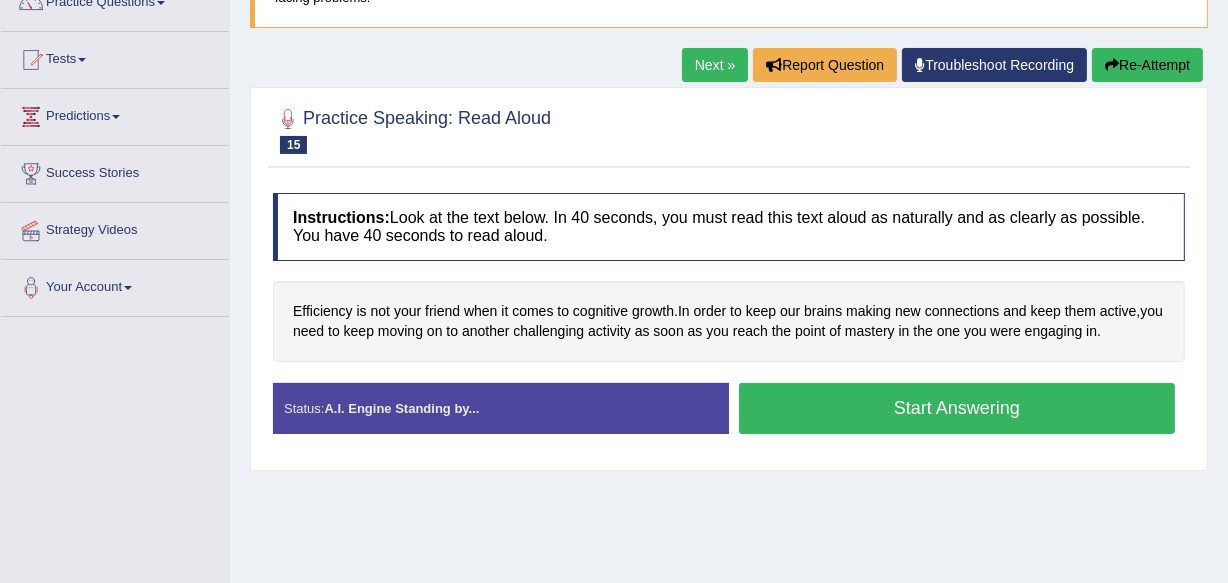 click on "Start Answering" at bounding box center [957, 408] 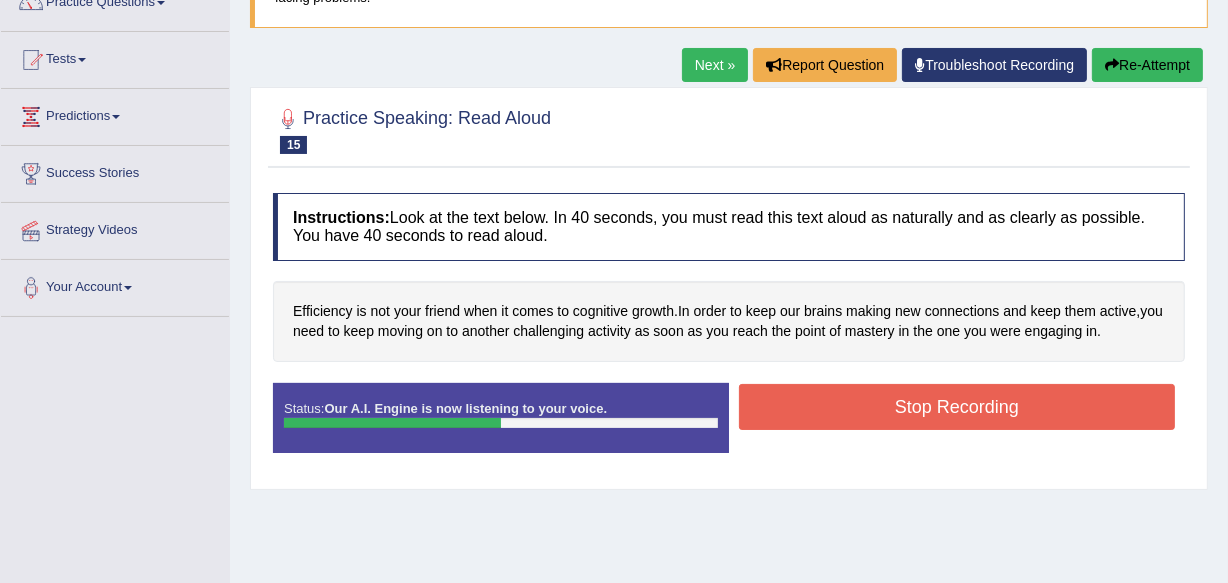 click on "Stop Recording" at bounding box center (957, 407) 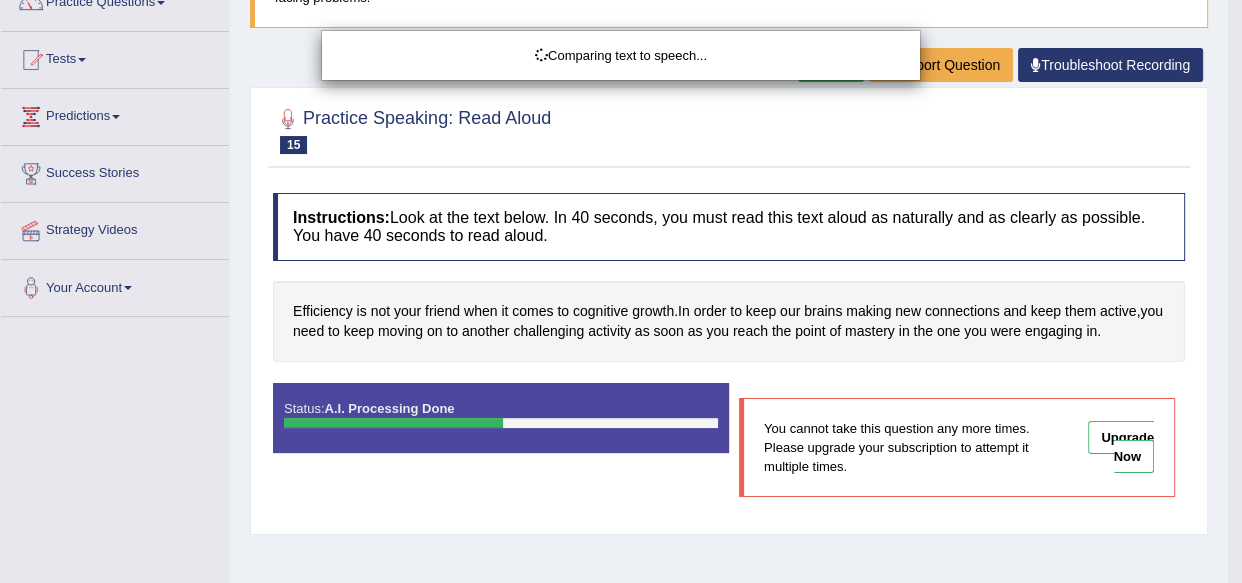 click on "Comparing text to speech..." at bounding box center (621, 291) 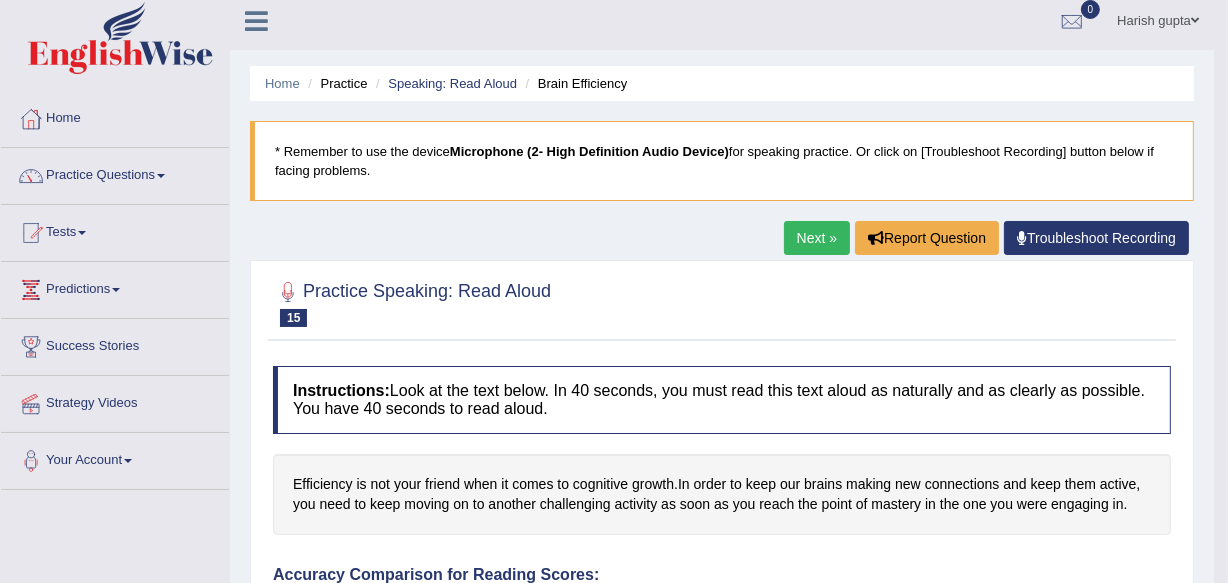 scroll, scrollTop: 0, scrollLeft: 0, axis: both 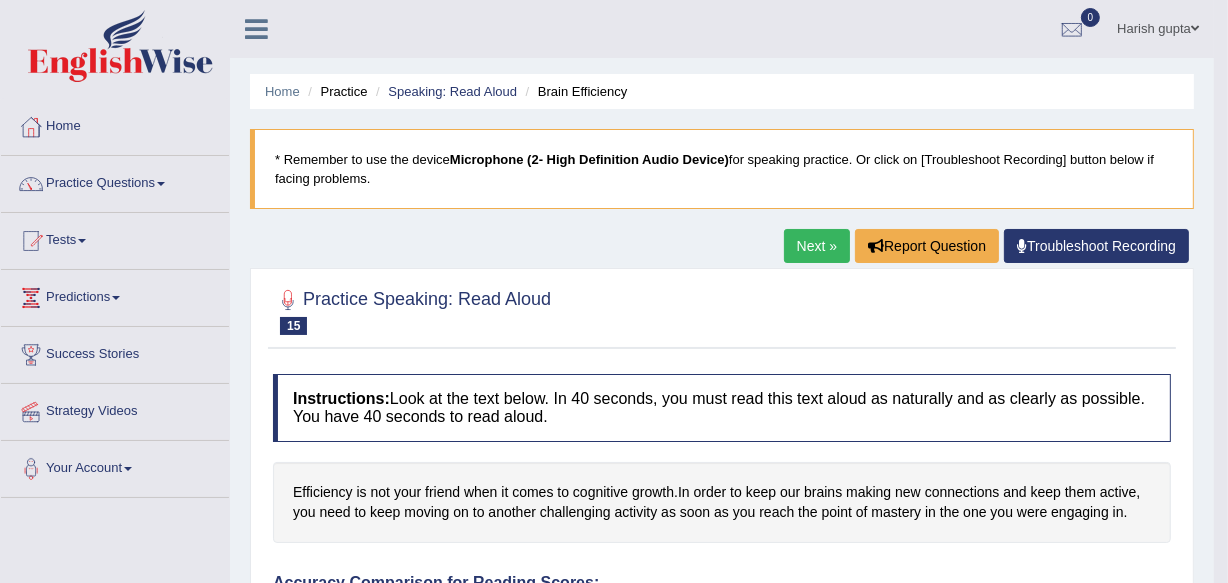click on "Next »" at bounding box center [817, 246] 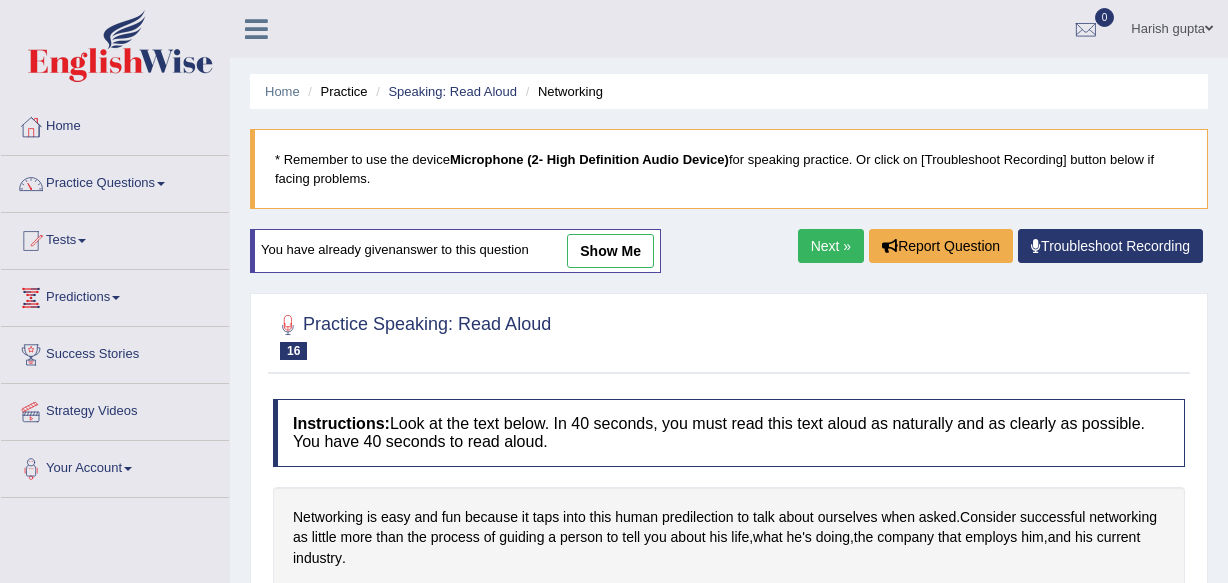 scroll, scrollTop: 181, scrollLeft: 0, axis: vertical 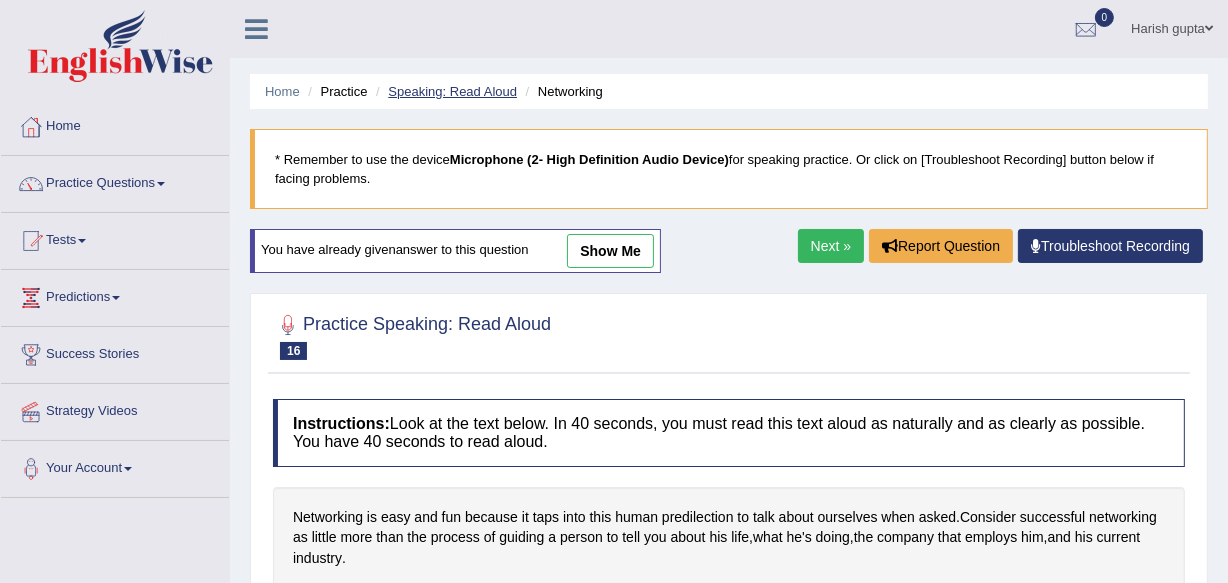 click on "Speaking: Read Aloud" at bounding box center (452, 91) 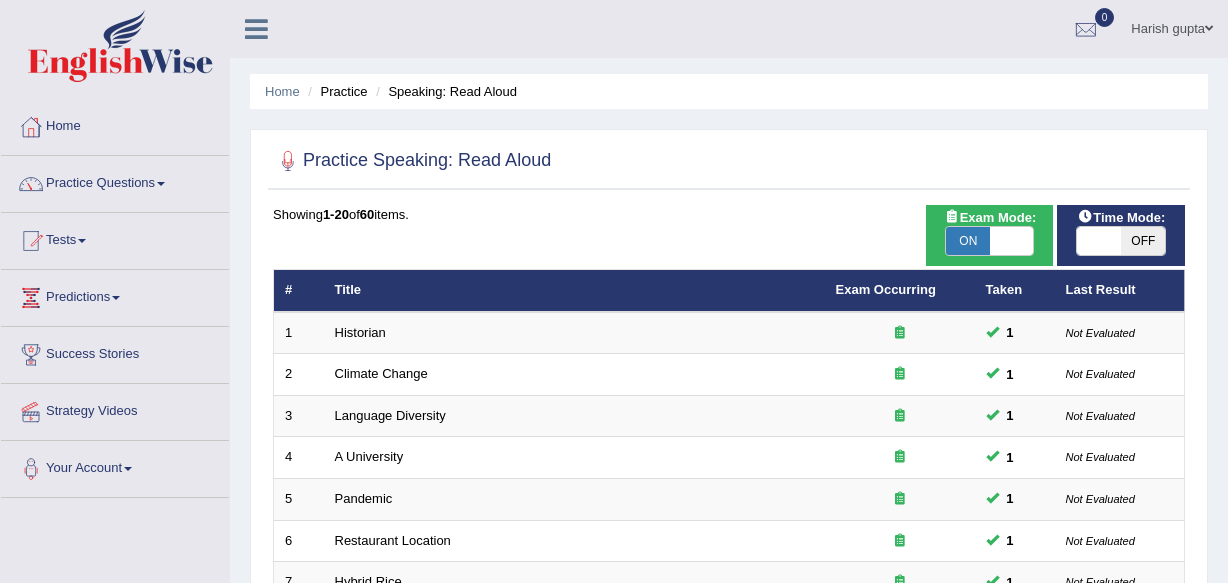 scroll, scrollTop: 0, scrollLeft: 0, axis: both 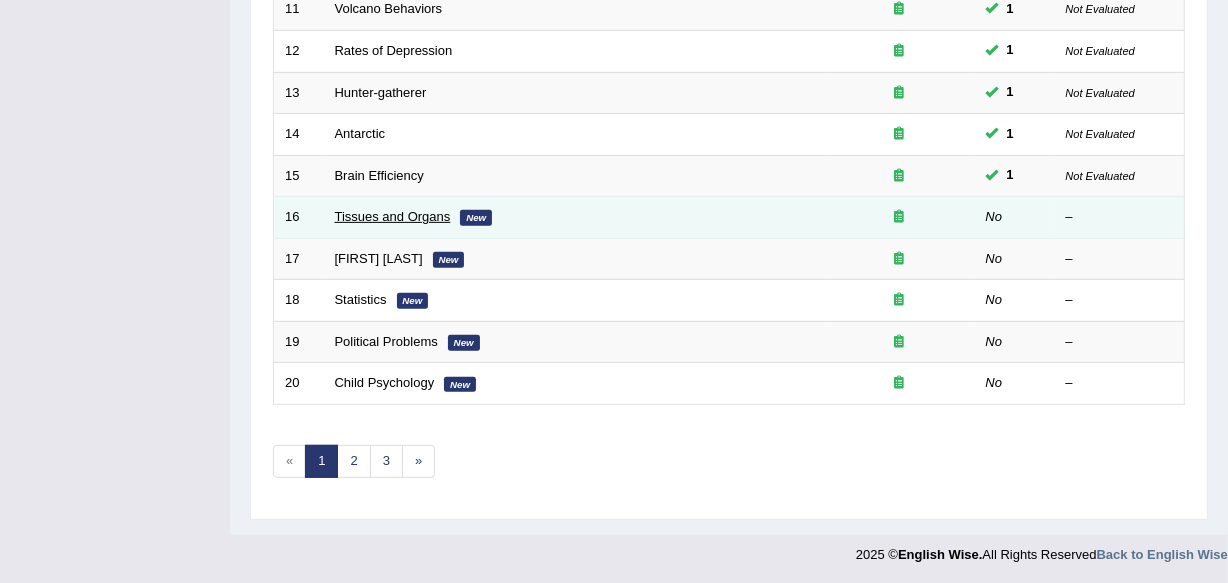 click on "Tissues and Organs" at bounding box center (393, 216) 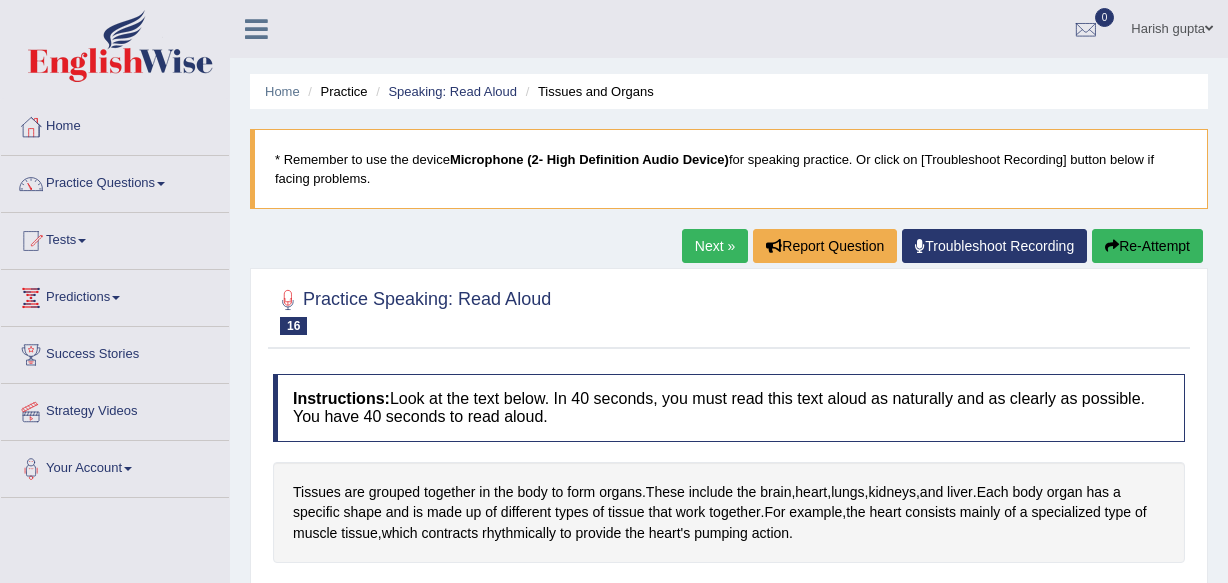 scroll, scrollTop: 0, scrollLeft: 0, axis: both 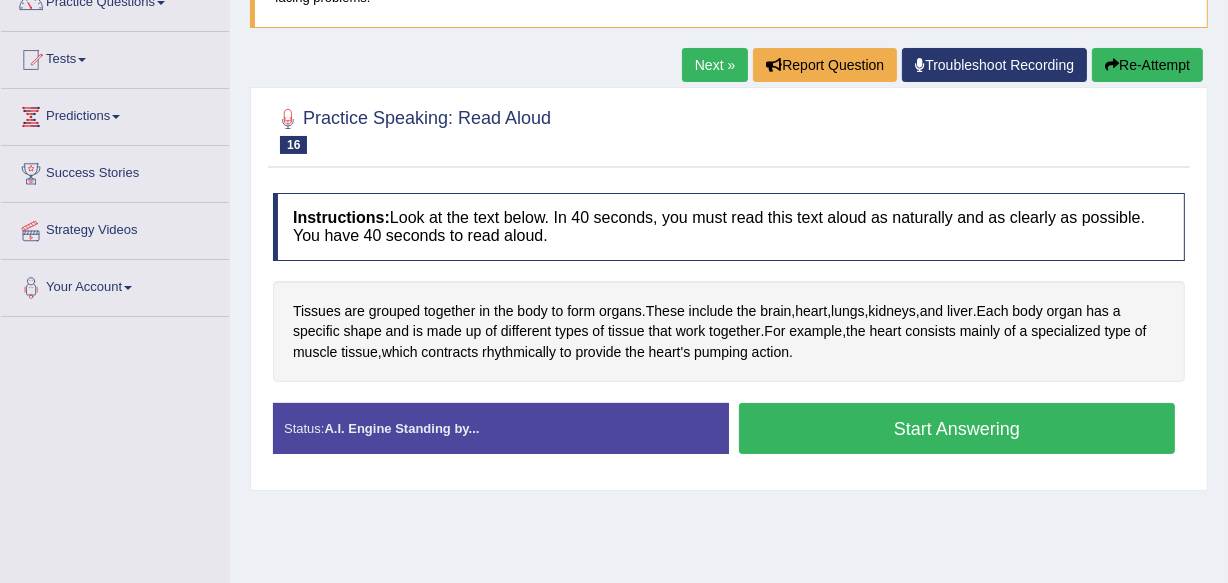 click on "Start Answering" at bounding box center [957, 428] 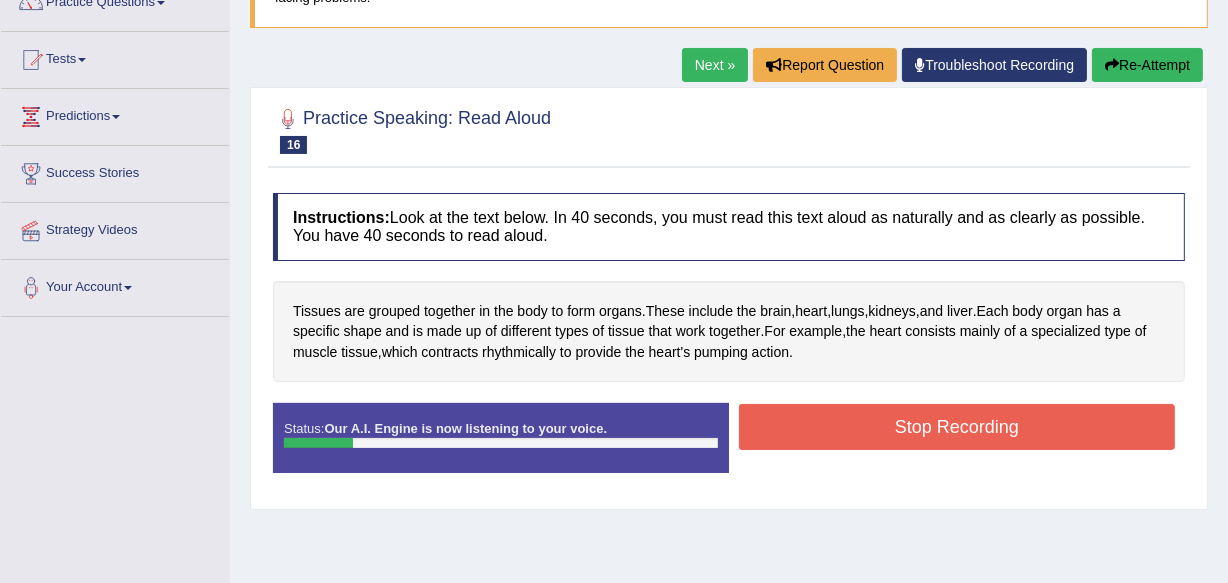 click on "Re-Attempt" at bounding box center [1147, 65] 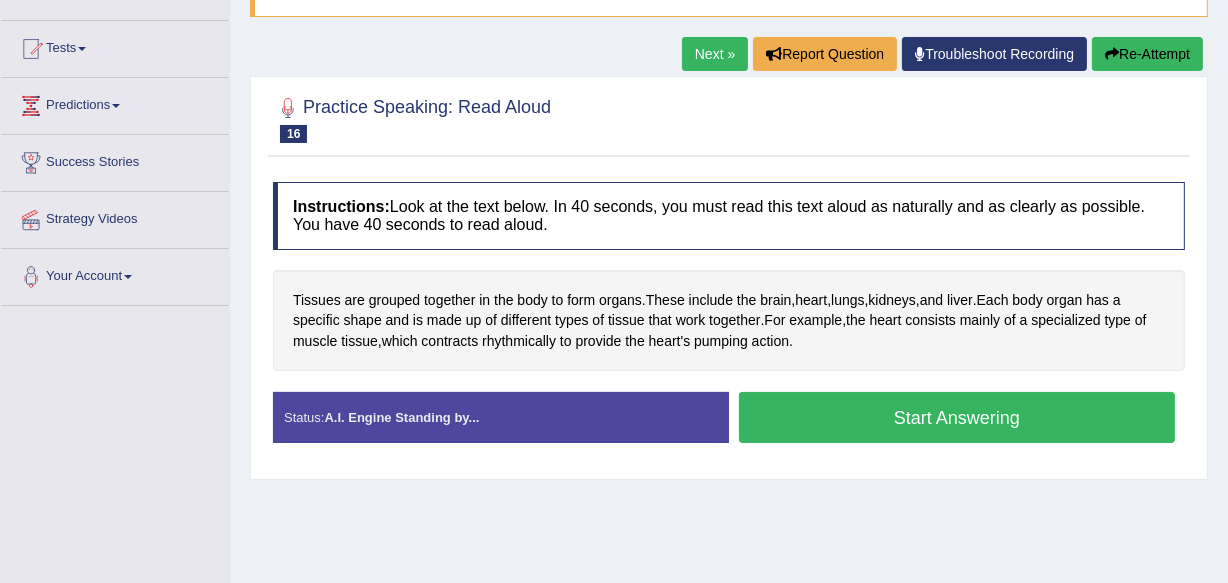 scroll, scrollTop: 0, scrollLeft: 0, axis: both 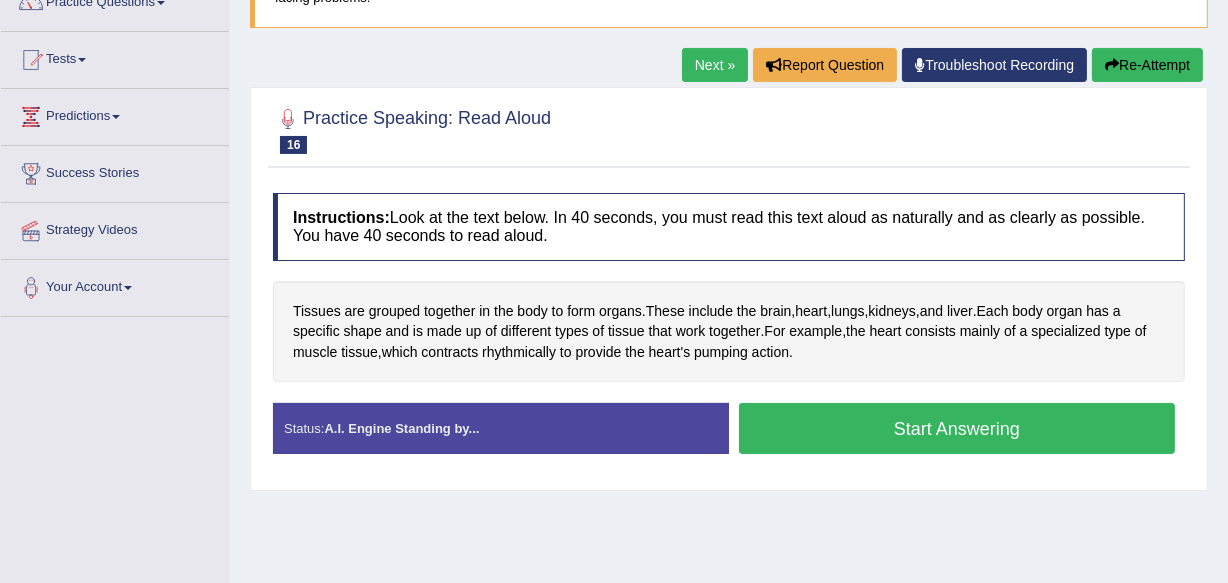 click on "Start Answering" at bounding box center (957, 428) 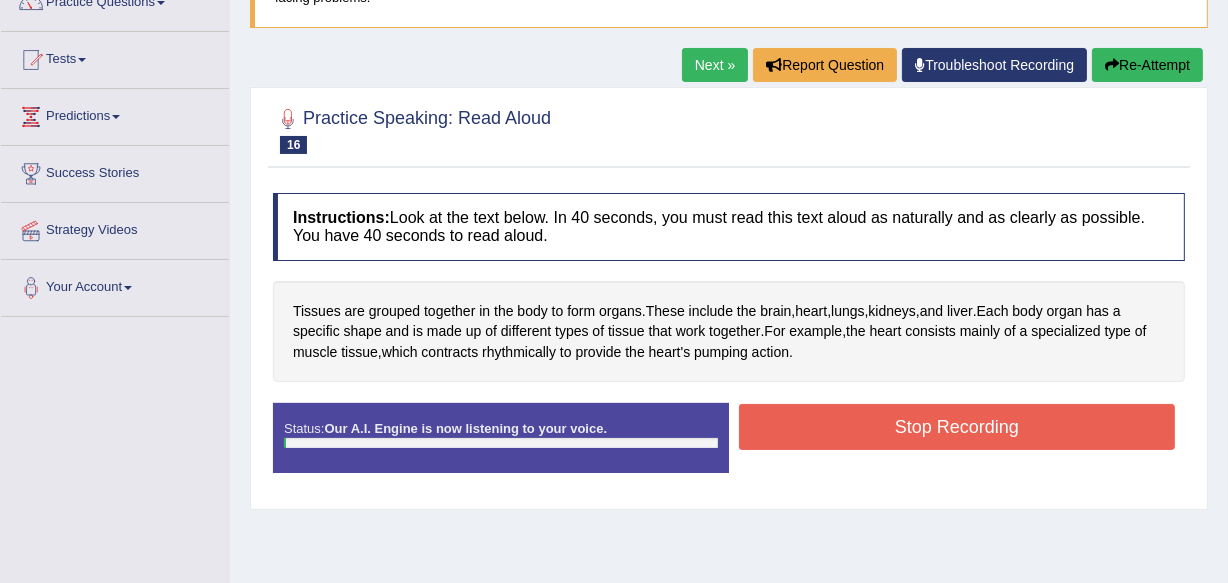 click at bounding box center [729, 129] 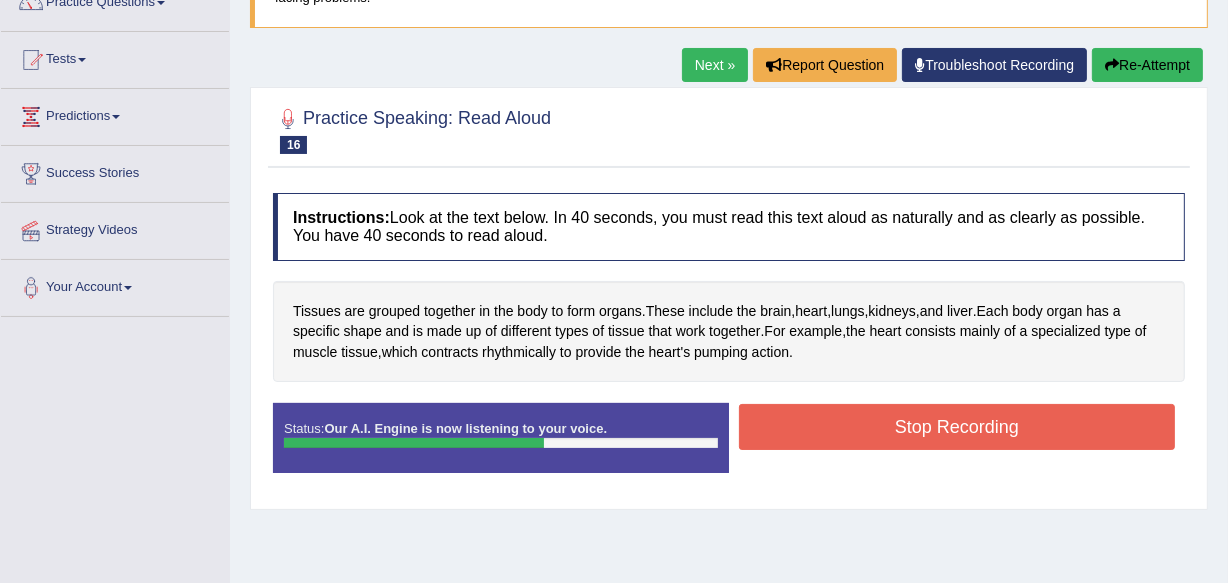 click on "Stop Recording" at bounding box center (957, 427) 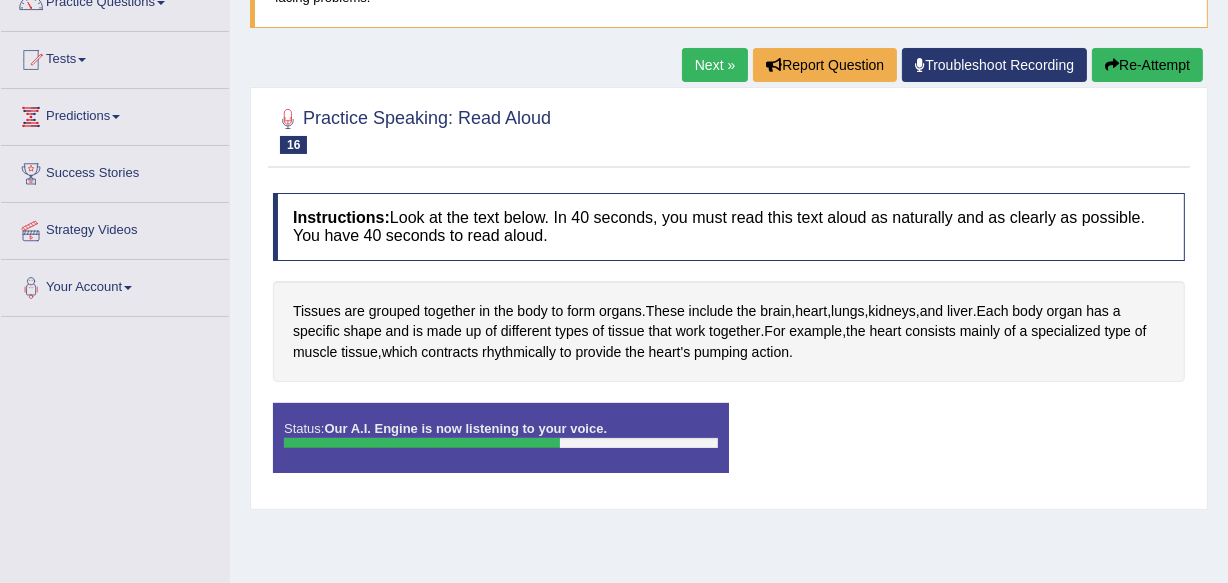 click on "Instructions:  Look at the text below. In 40 seconds, you must read this text aloud as naturally and as clearly as possible. You have 40 seconds to read aloud.
Tissues   are   grouped   together   in   the   body   to   form   organs .  These   include   the   brain ,  heart ,  lungs ,  kidneys ,  and   liver .  Each   body   organ   has   a   specific   shape   and   is   made   up   of   different   types   of   tissue   that   work   together .  For   example ,  the   heart   consists   mainly   of   a   specialized   type   of   muscle   tissue ,  which   contracts   rhythmically   to   provide   the   heart's   pumping   action . Created with Highcharts 7.1.2 Too low Too high Time Pitch meter: 0 10 20 30 40 Created with Highcharts 7.1.2 Great Too slow Too fast Time Speech pace meter: 0 10 20 30 40 Accuracy Comparison for Reading Scores: Labels:
Red:  Missed/Mispronounced Words
Green:  Correct Words
Accuracy:  Voice Analysis:" at bounding box center [729, 341] 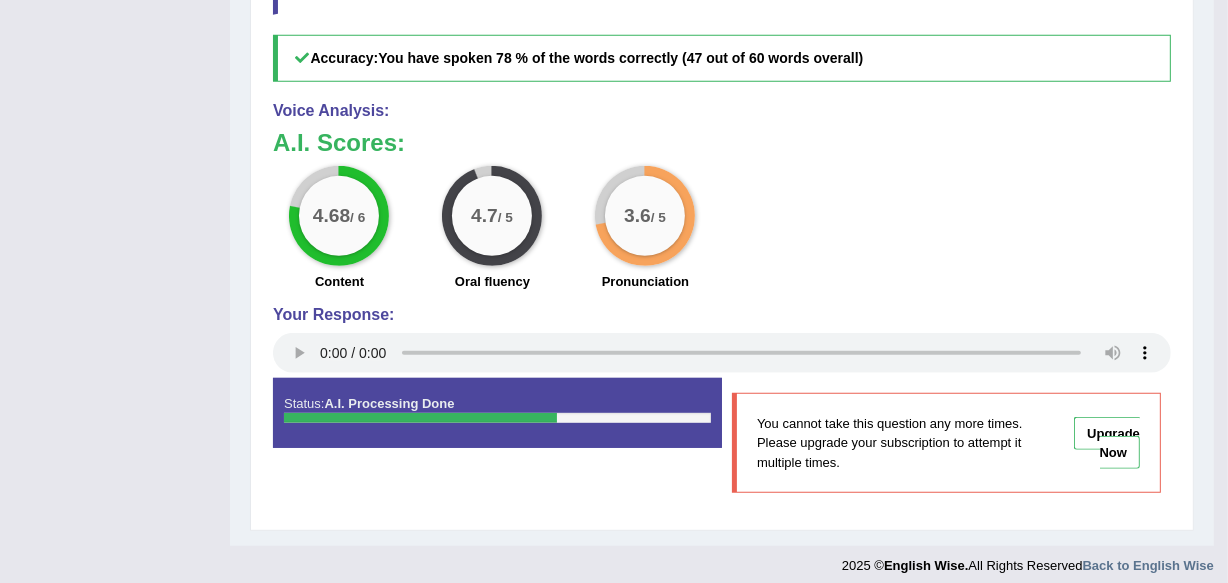 scroll, scrollTop: 846, scrollLeft: 0, axis: vertical 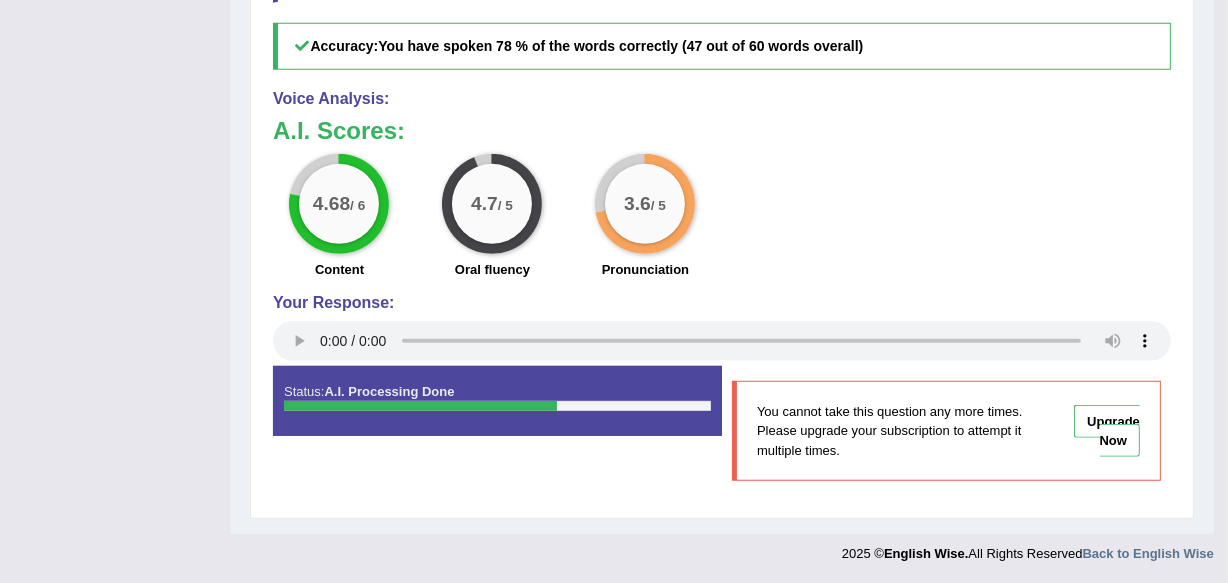 click on "4.68  / 6              Content
4.7  / 5              Oral fluency
3.6  / 5              Pronunciation" at bounding box center [722, 218] 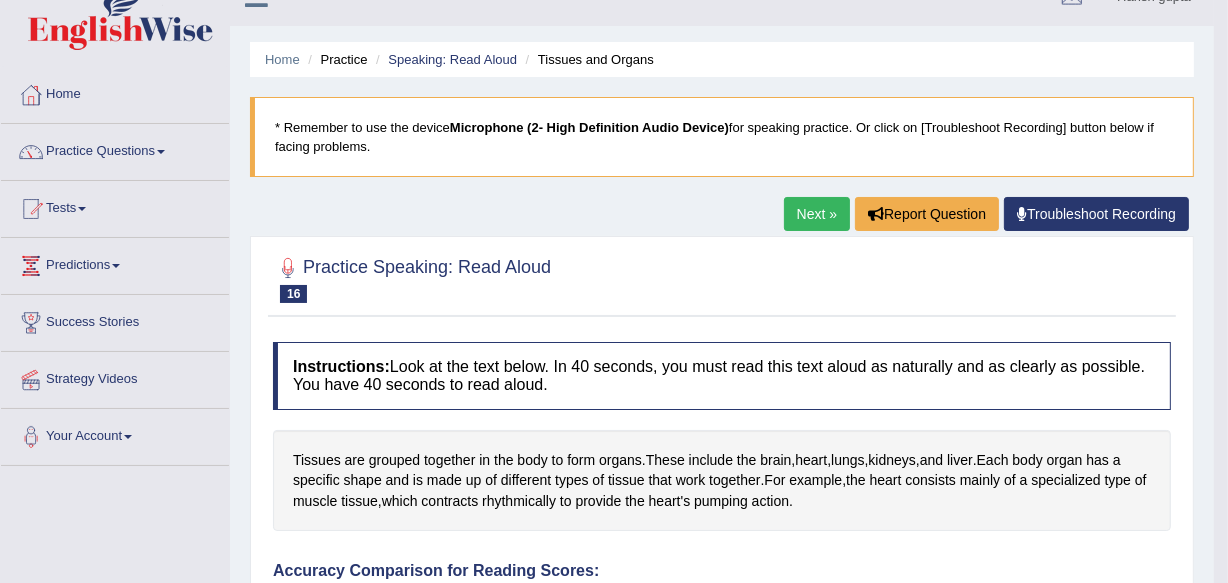 scroll, scrollTop: 28, scrollLeft: 0, axis: vertical 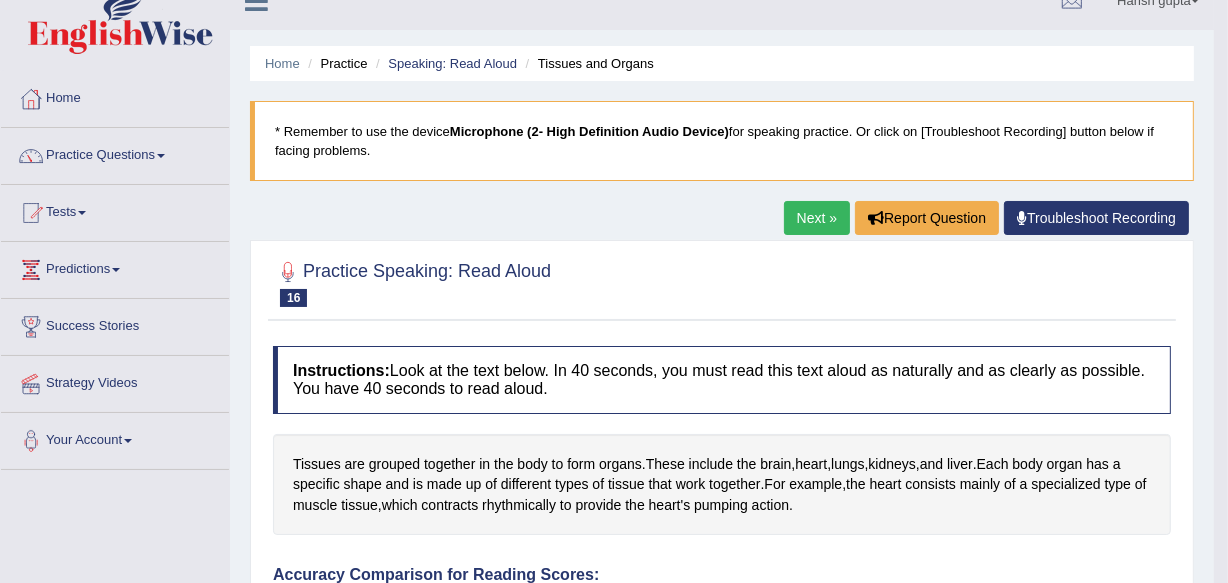 click on "Next »" at bounding box center (817, 218) 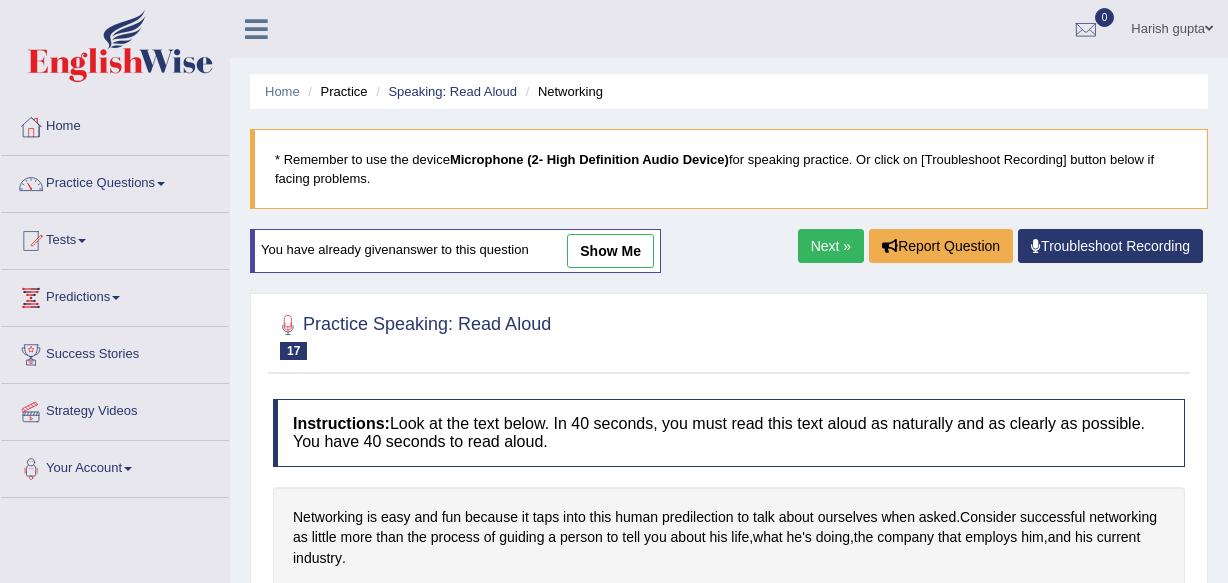 scroll, scrollTop: 0, scrollLeft: 0, axis: both 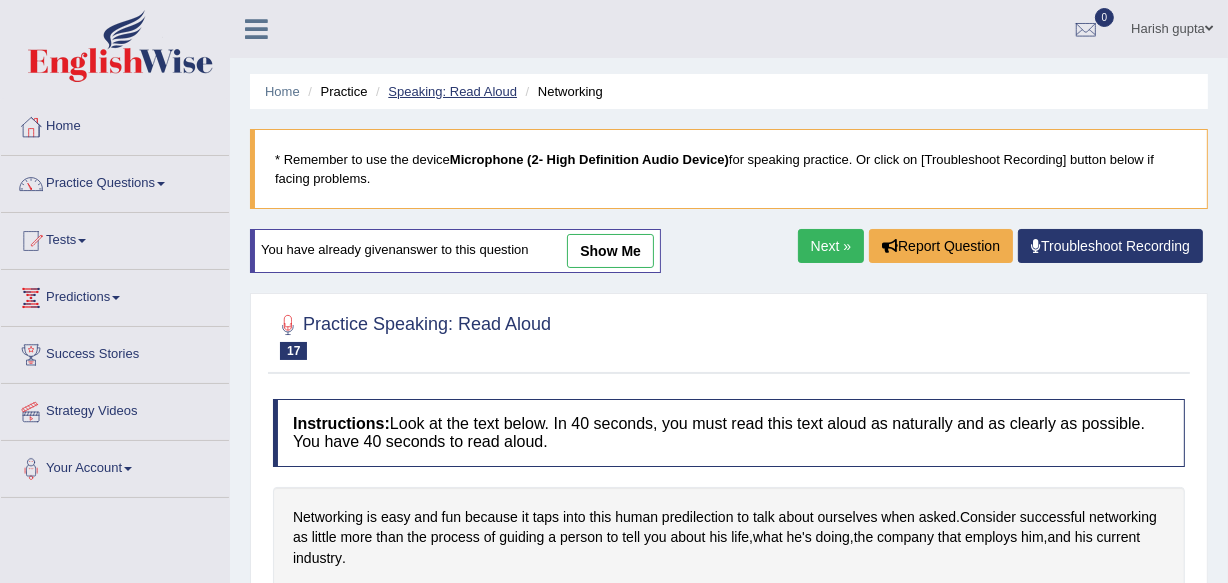 click on "Speaking: Read Aloud" at bounding box center (452, 91) 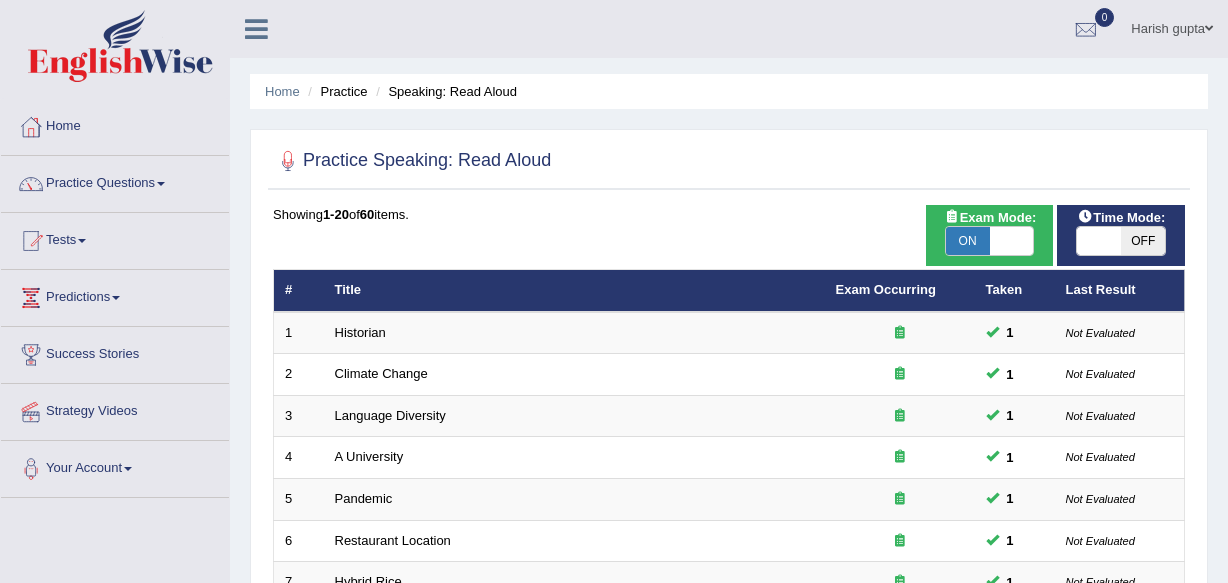 scroll, scrollTop: 0, scrollLeft: 0, axis: both 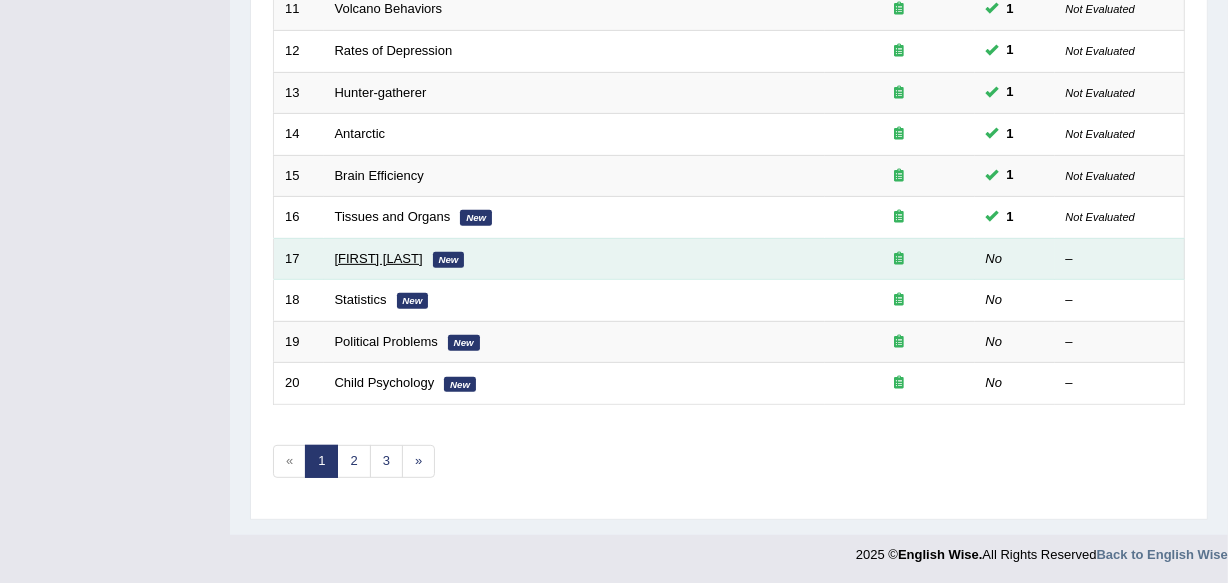 click on "[FIRST]  [LAST]" at bounding box center (379, 258) 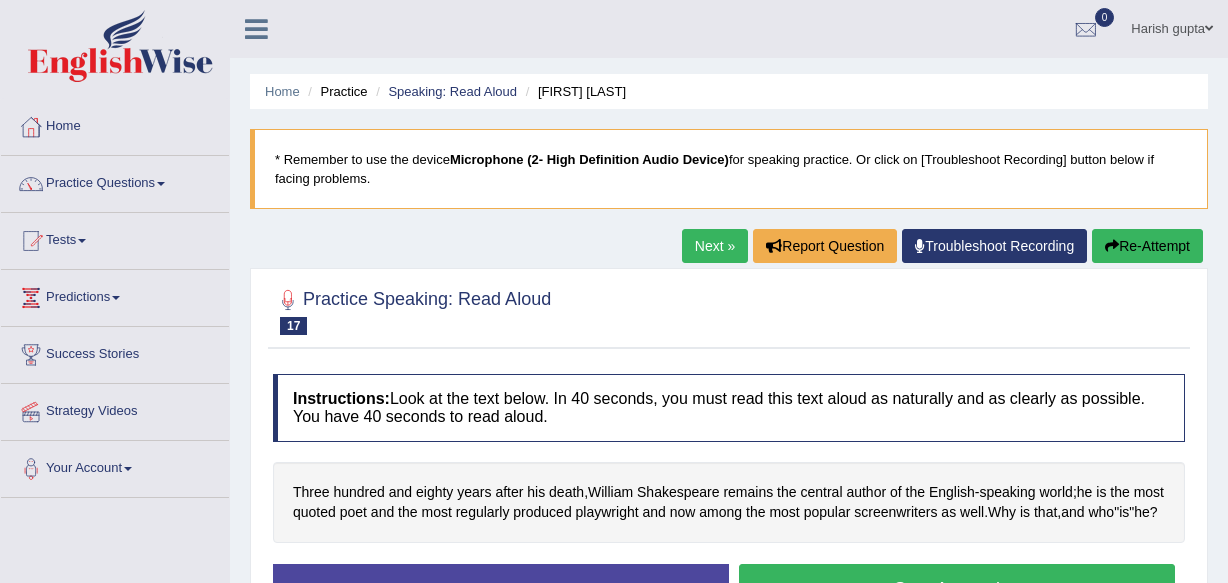 scroll, scrollTop: 0, scrollLeft: 0, axis: both 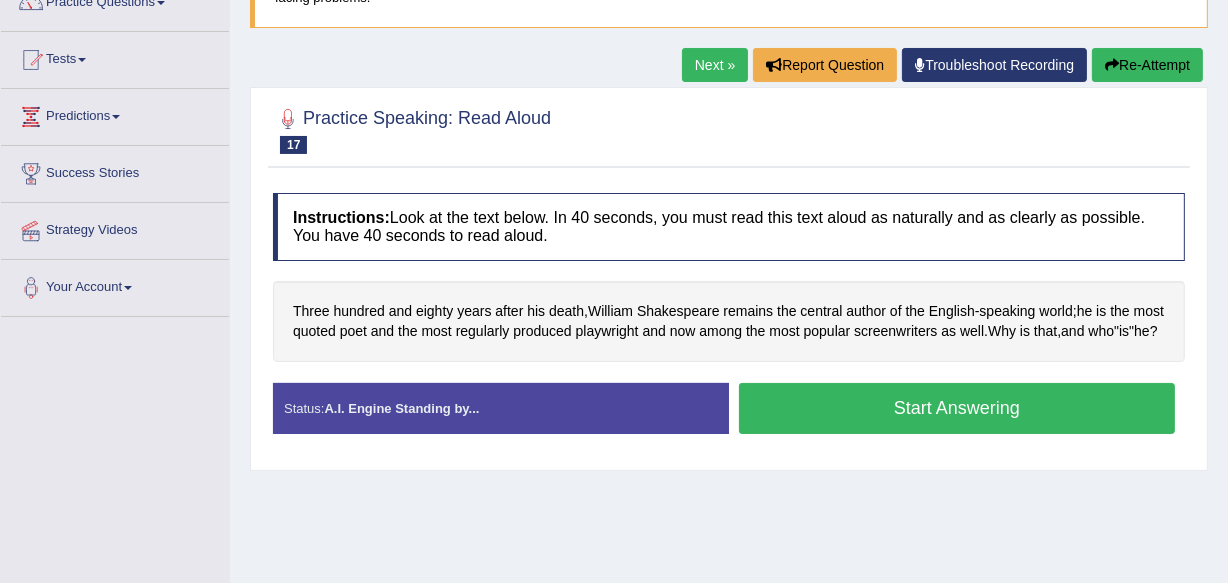 click on "Start Answering" at bounding box center (957, 408) 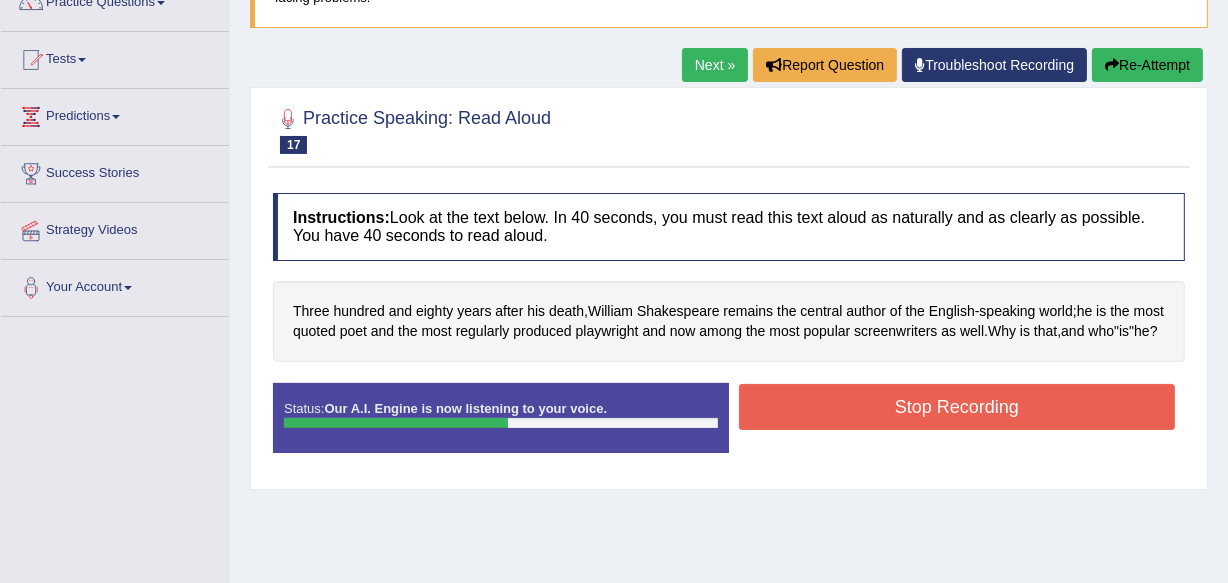 click on "Stop Recording" at bounding box center [957, 407] 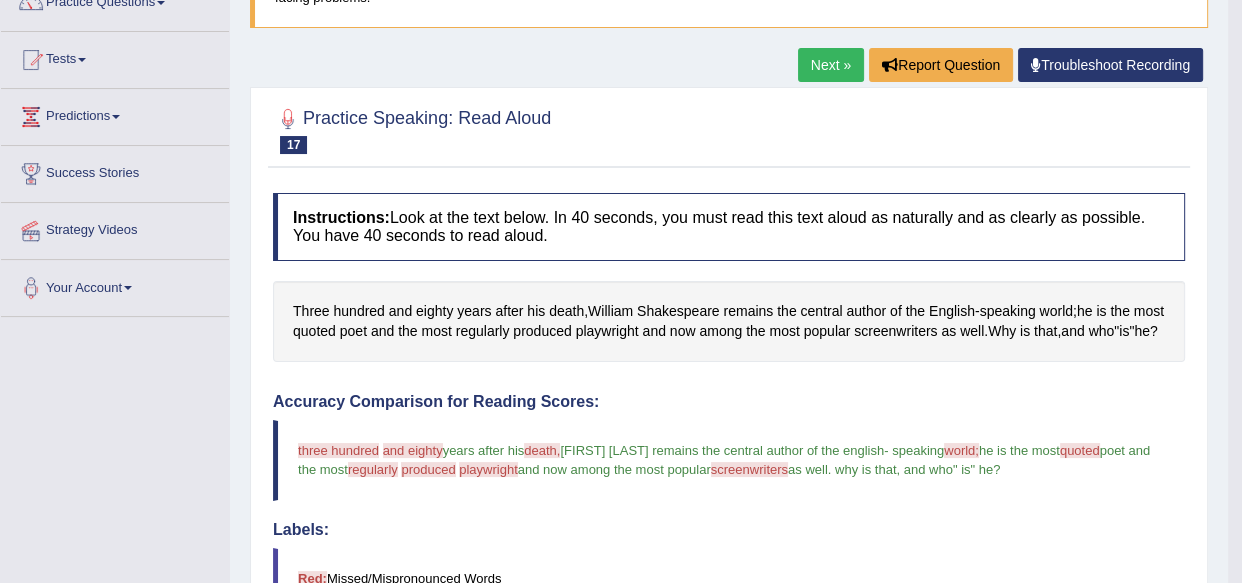 click on "Toggle navigation
Home
Practice Questions   Speaking Practice Read Aloud
Repeat Sentence
Describe Image
Re-tell Lecture
Answer Short Question
Summarize Group Discussion
Respond To A Situation
Writing Practice  Summarize Written Text
Write Essay
Reading Practice  Reading & Writing: Fill In The Blanks
Choose Multiple Answers
Re-order Paragraphs
Fill In The Blanks
Choose Single Answer
Listening Practice  Summarize Spoken Text
Highlight Incorrect Words
Highlight Correct Summary
Select Missing Word
Choose Single Answer
Choose Multiple Answers
Fill In The Blanks
Write From Dictation
Pronunciation
Tests  Take Practice Sectional Test" at bounding box center [621, 110] 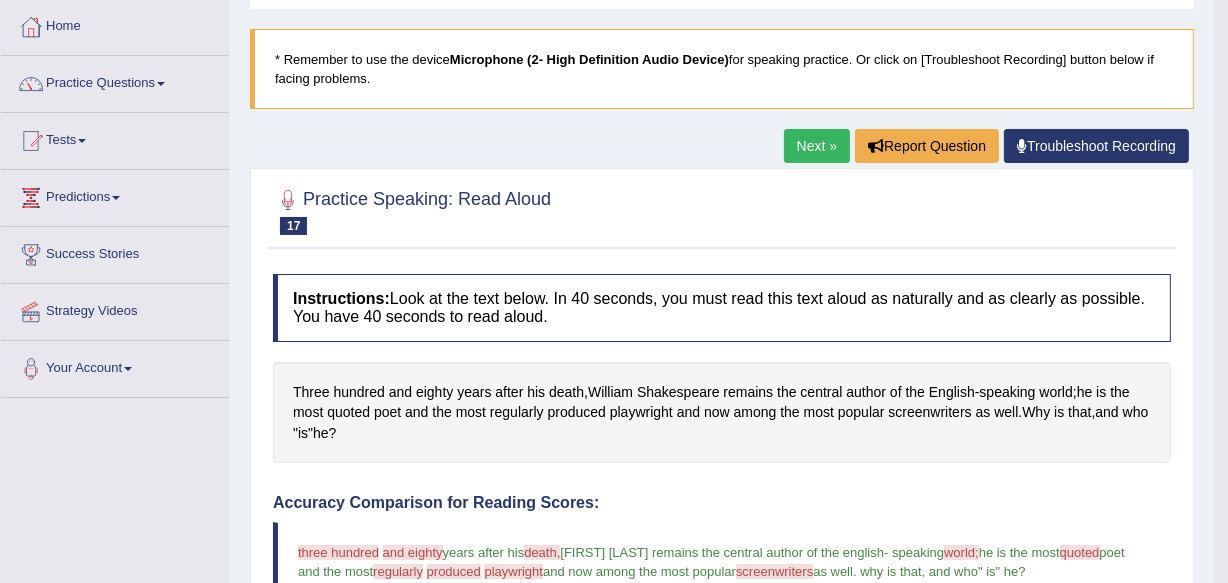 scroll, scrollTop: 90, scrollLeft: 0, axis: vertical 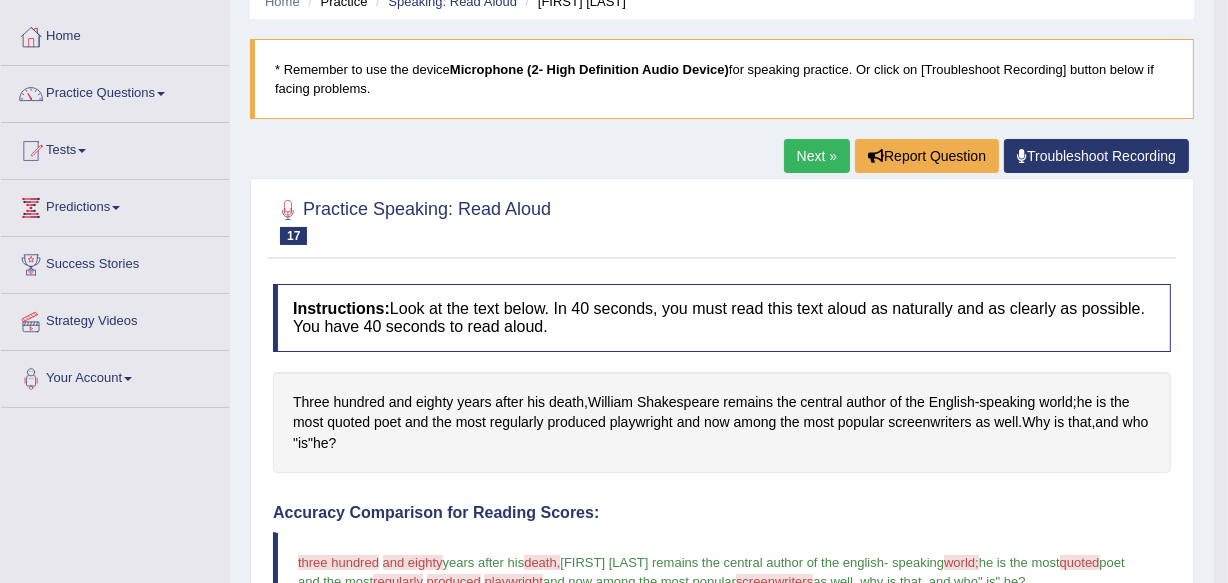 click on "Speaking: Read Aloud" at bounding box center (444, 1) 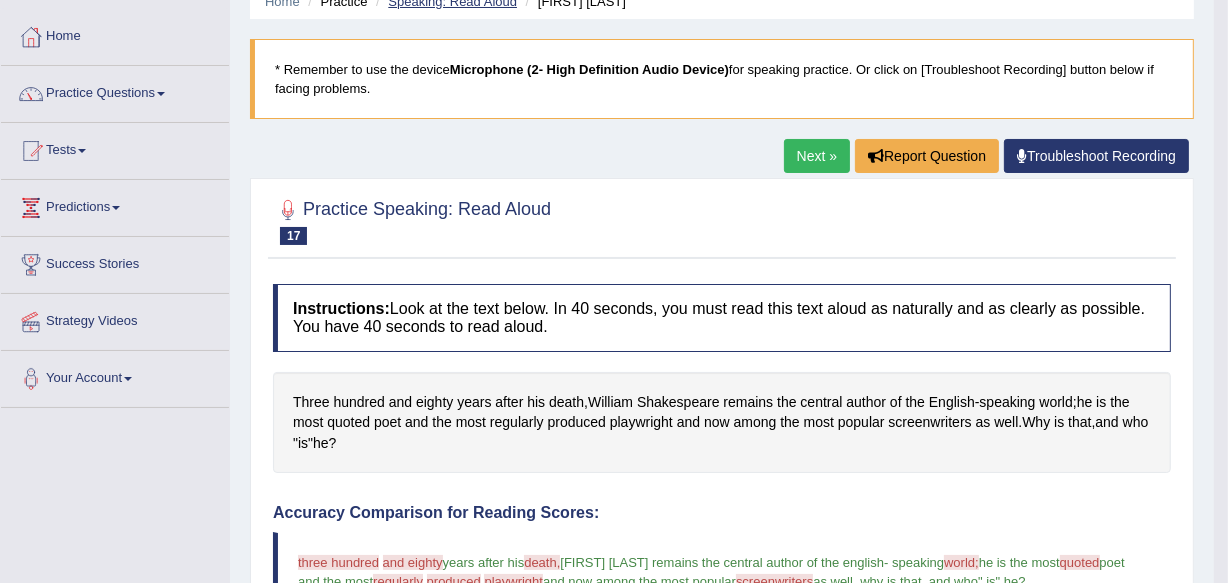 click on "Speaking: Read Aloud" at bounding box center (452, 1) 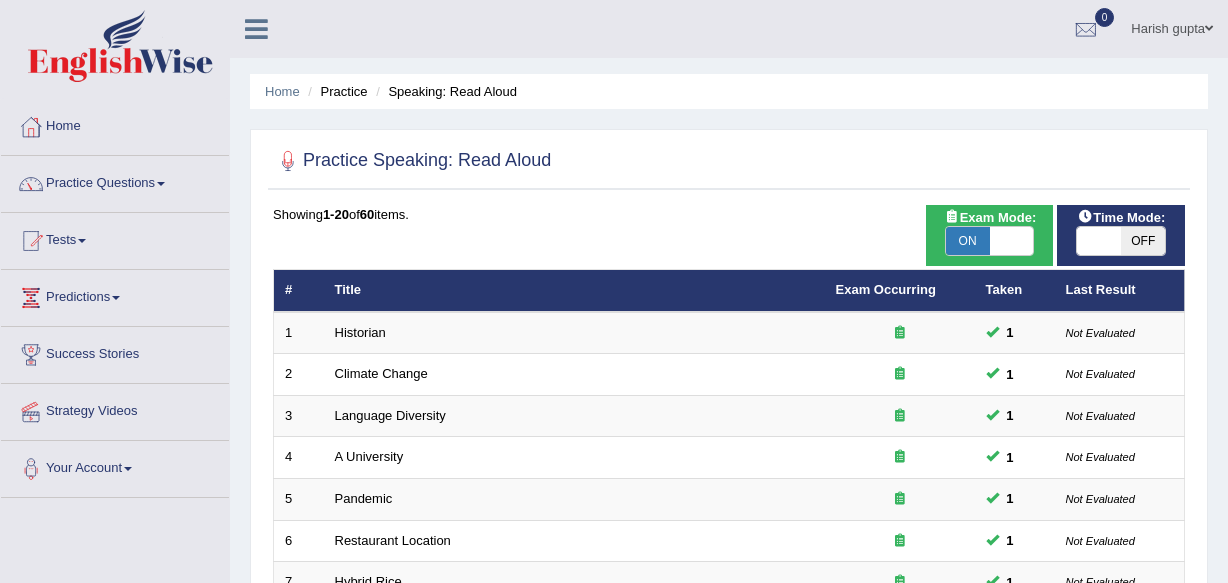scroll, scrollTop: 0, scrollLeft: 0, axis: both 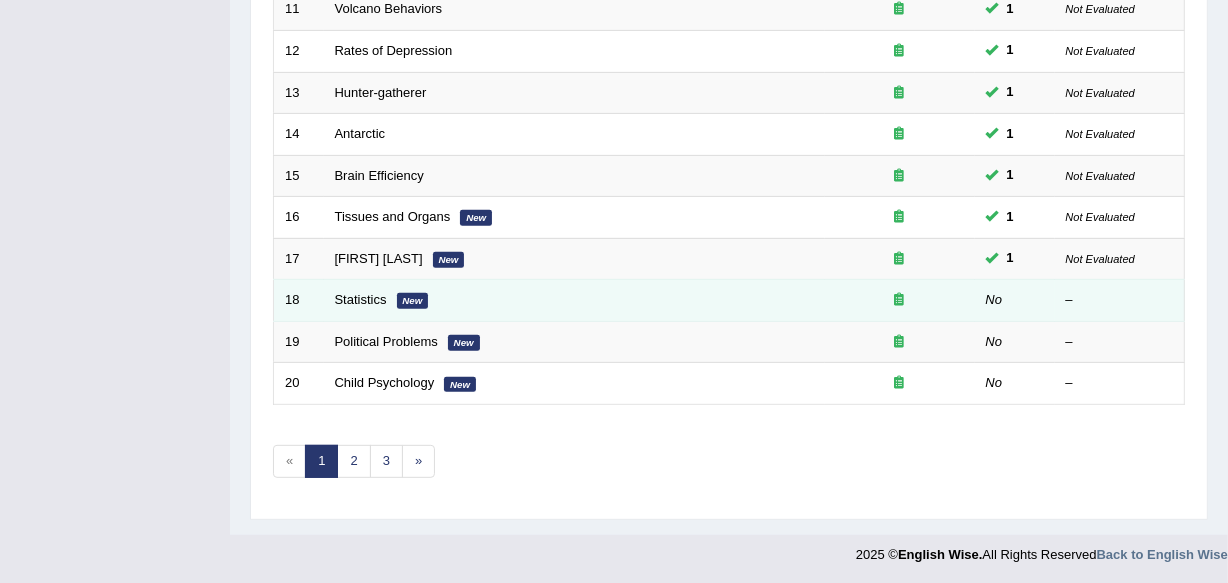 click on "Statistics New" at bounding box center (574, 301) 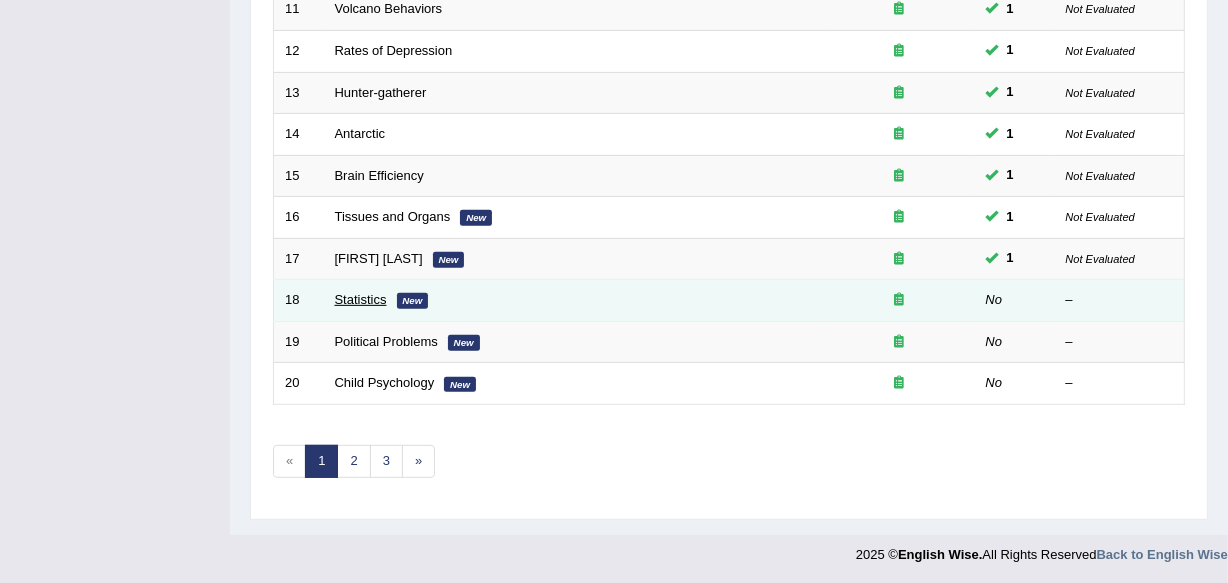click on "Statistics" at bounding box center (361, 299) 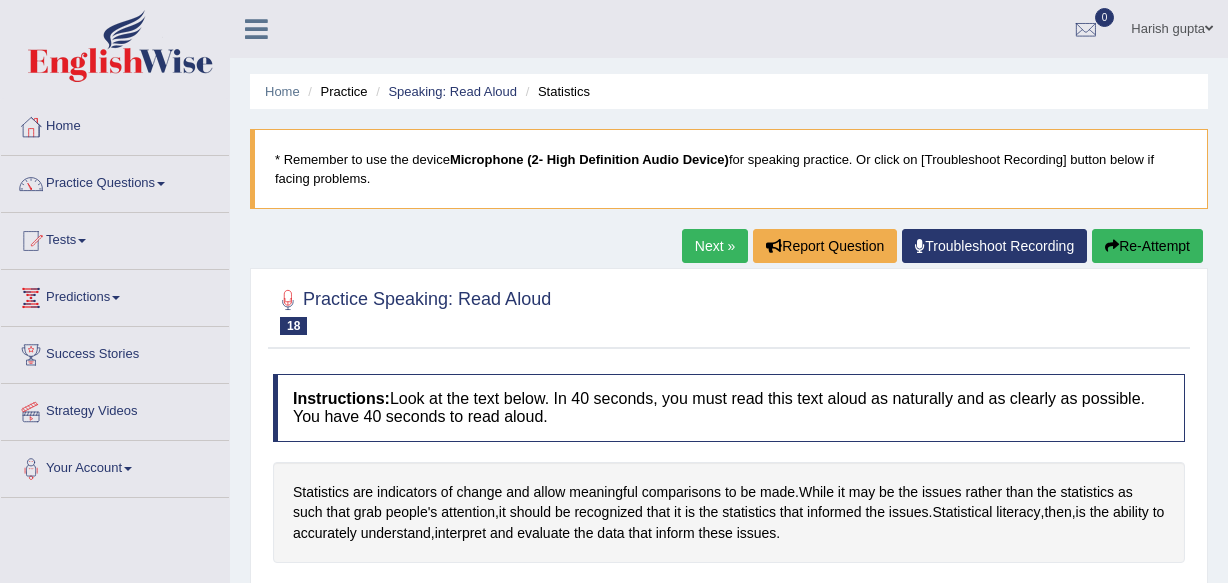 scroll, scrollTop: 181, scrollLeft: 0, axis: vertical 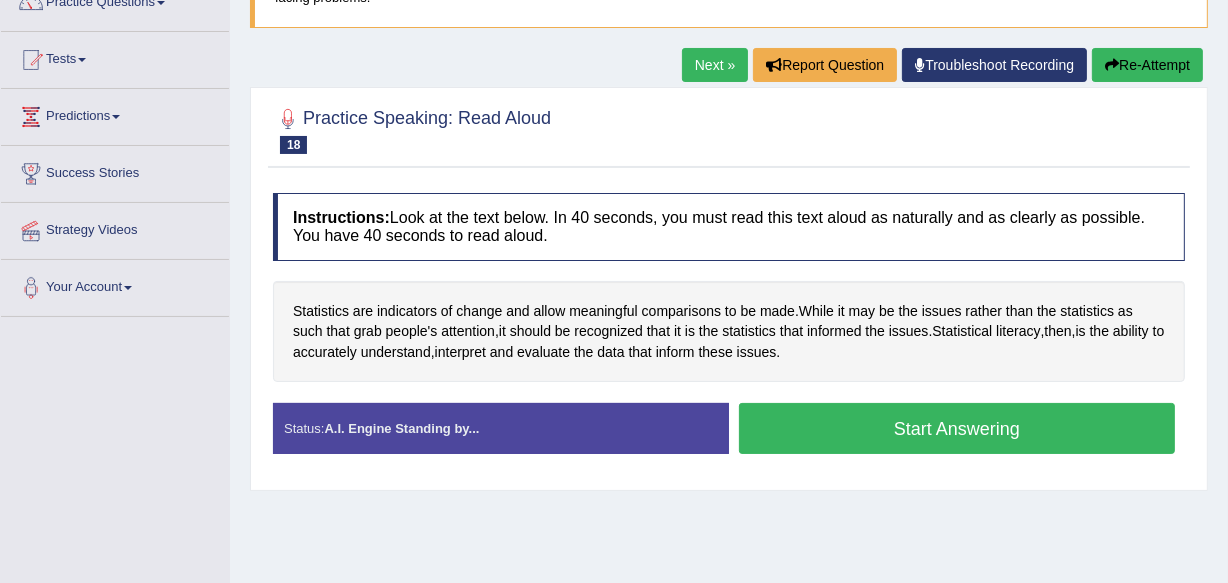 click on "Start Answering" at bounding box center (957, 428) 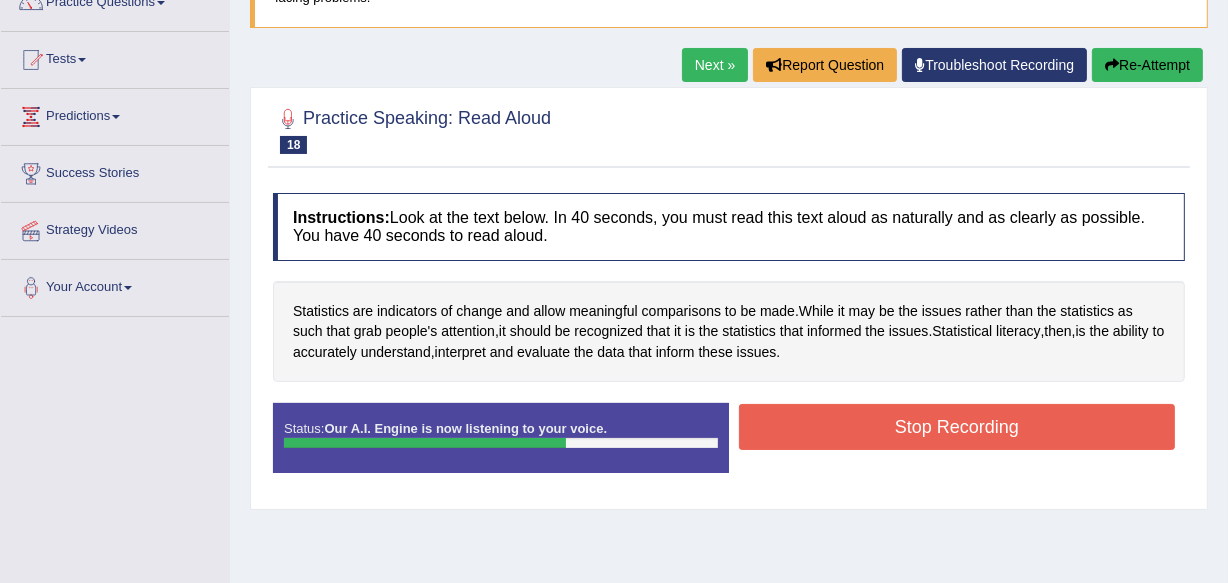 click on "Stop Recording" at bounding box center (957, 427) 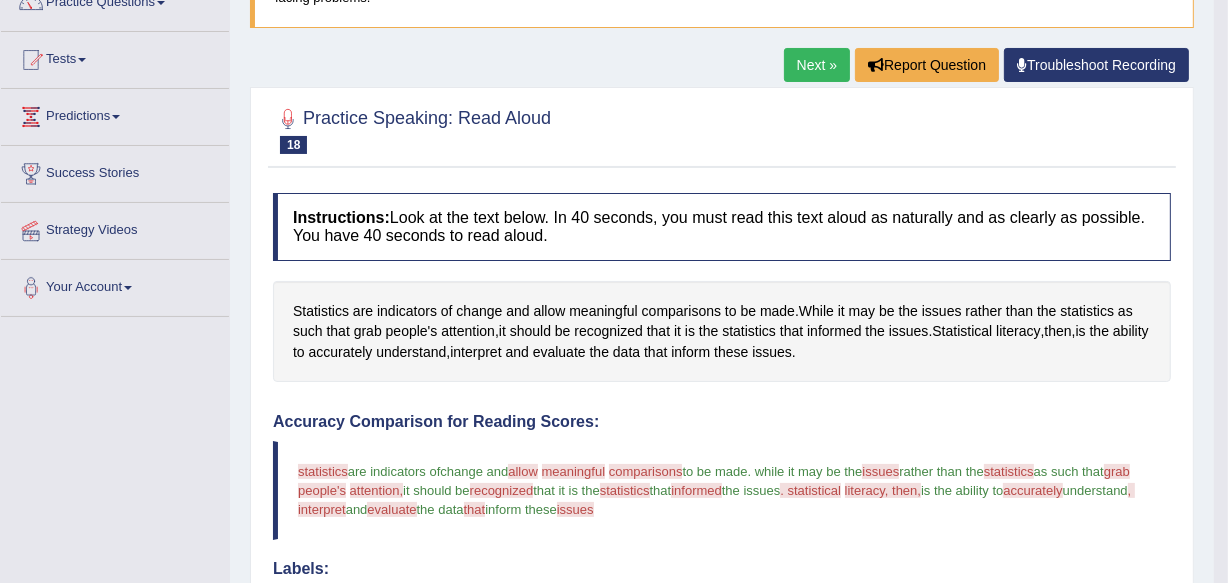 click on "Accuracy Comparison for Reading Scores:" at bounding box center (722, 422) 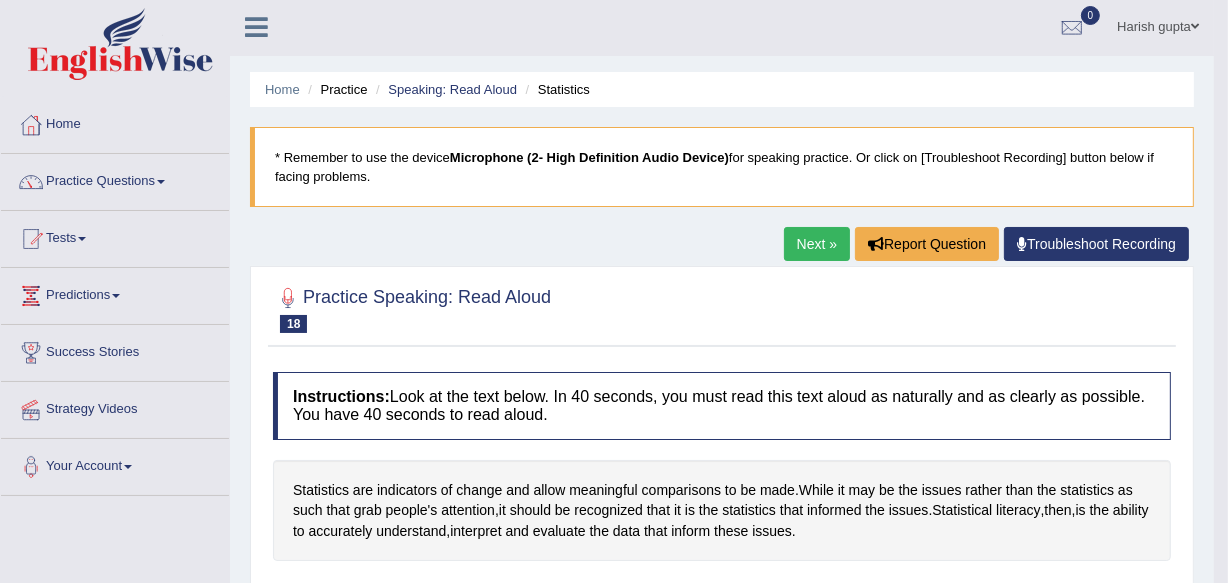 scroll, scrollTop: 0, scrollLeft: 0, axis: both 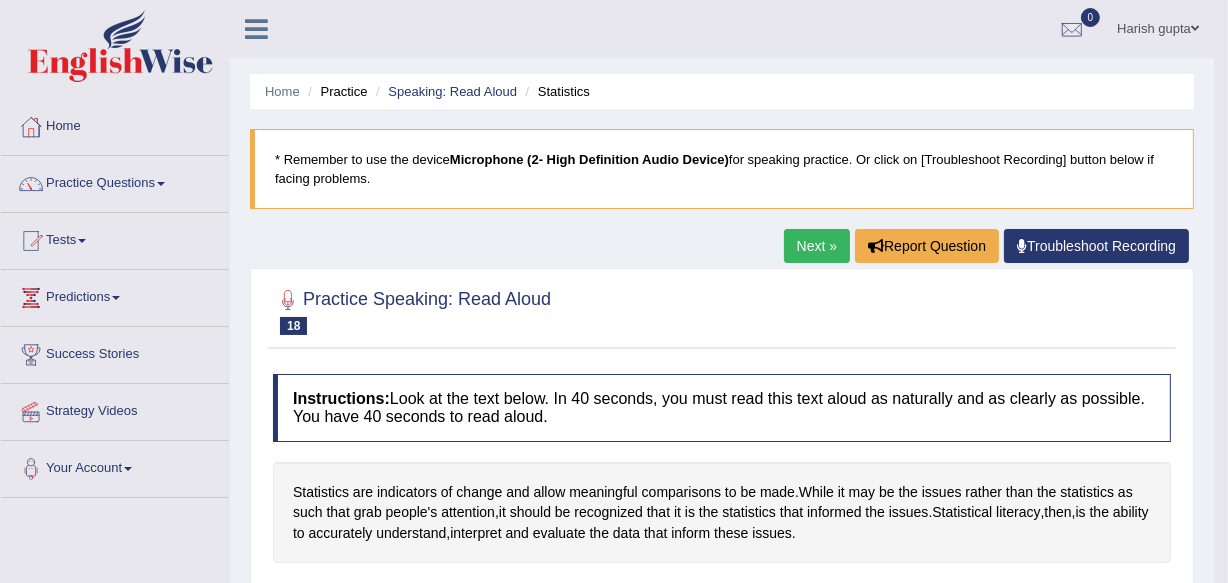 click on "Next »" at bounding box center [817, 246] 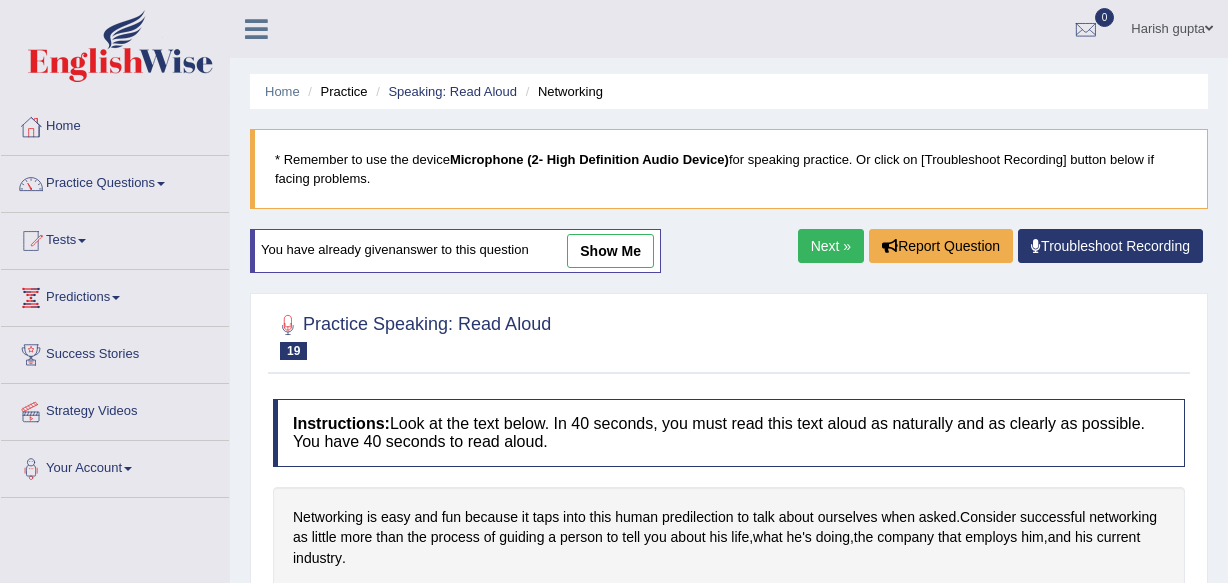 scroll, scrollTop: 0, scrollLeft: 0, axis: both 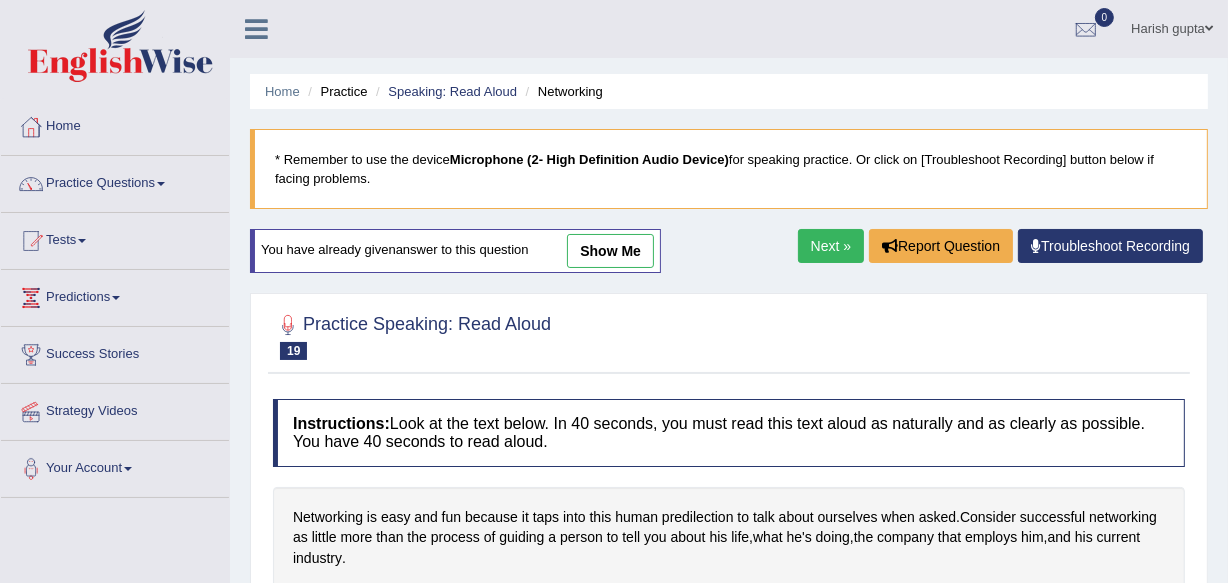 click on "Home
Practice
Speaking: Read Aloud
Networking" at bounding box center (729, 91) 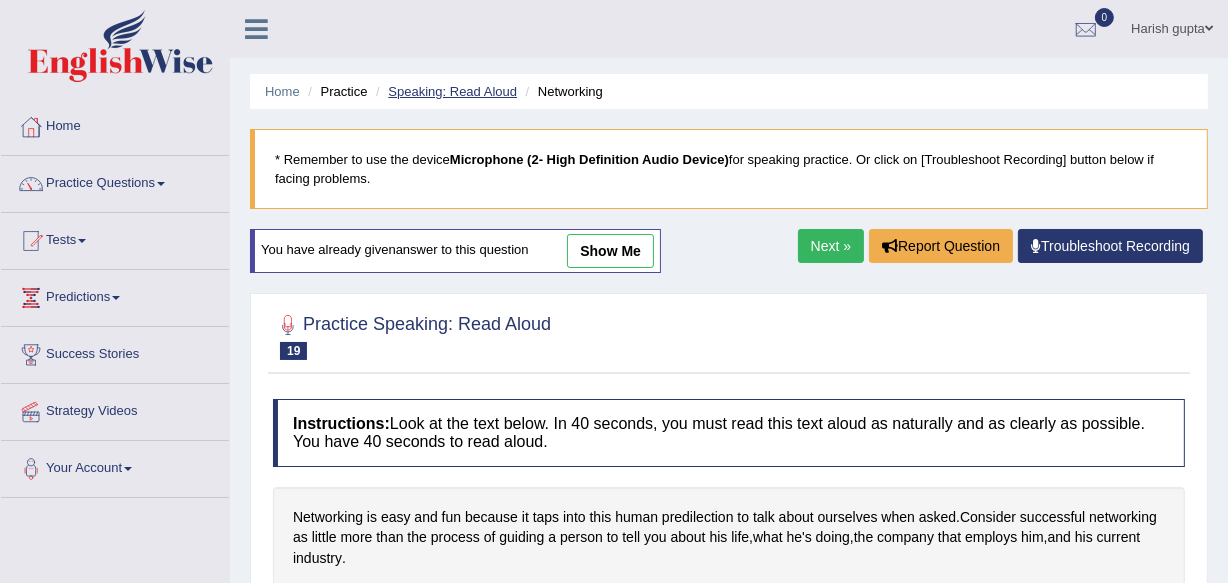 click on "Speaking: Read Aloud" at bounding box center [452, 91] 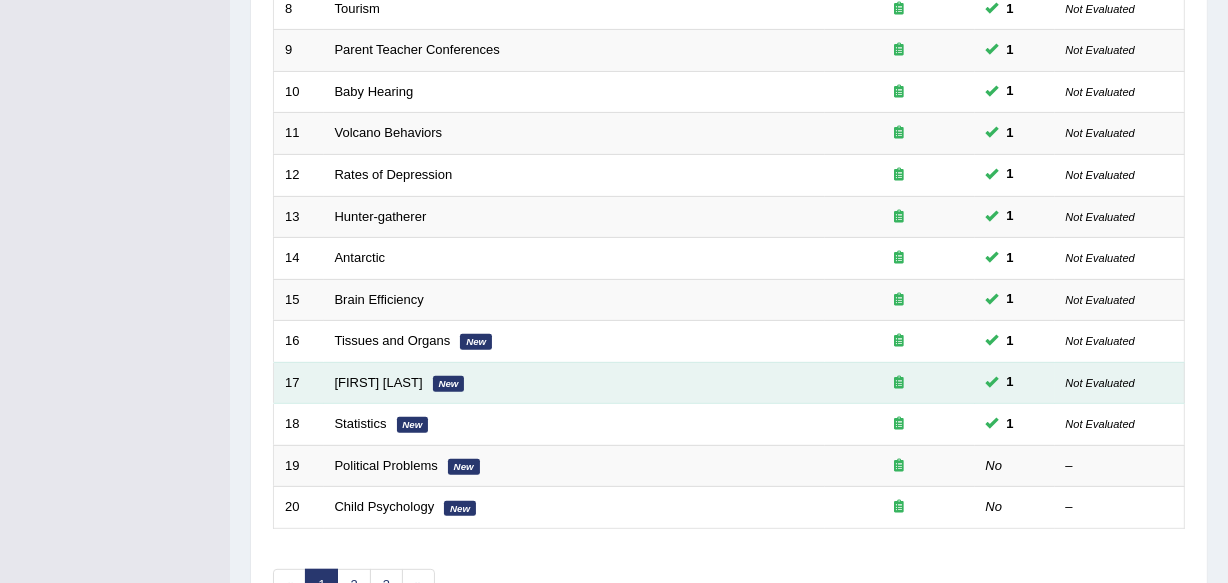 scroll, scrollTop: 0, scrollLeft: 0, axis: both 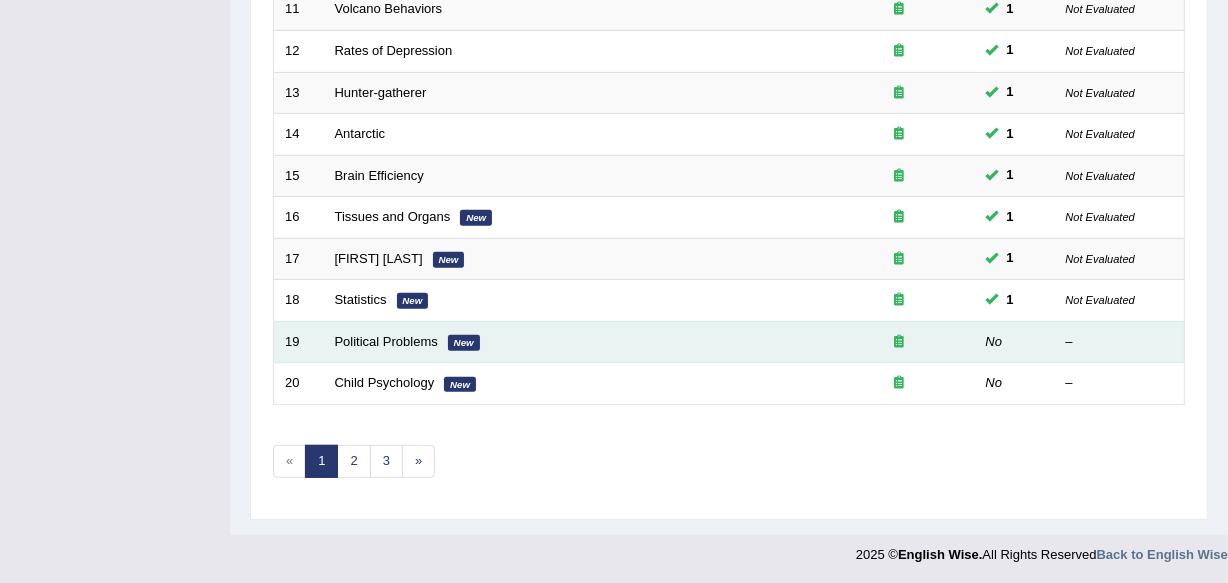 click on "Political Problems New" at bounding box center (574, 342) 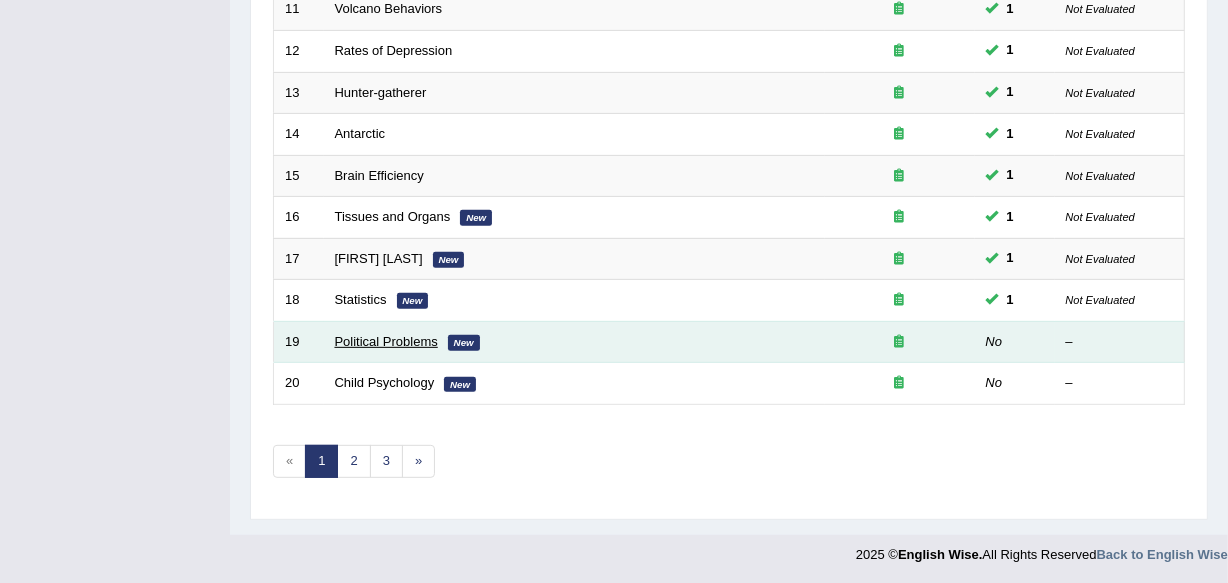 click on "Political Problems" at bounding box center [386, 341] 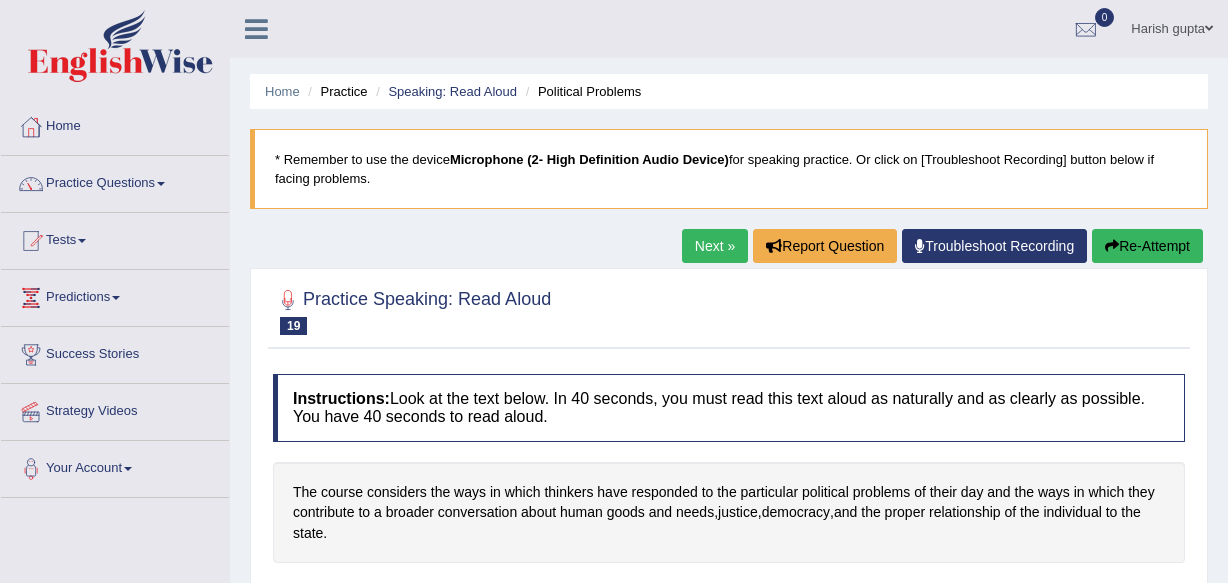 scroll, scrollTop: 0, scrollLeft: 0, axis: both 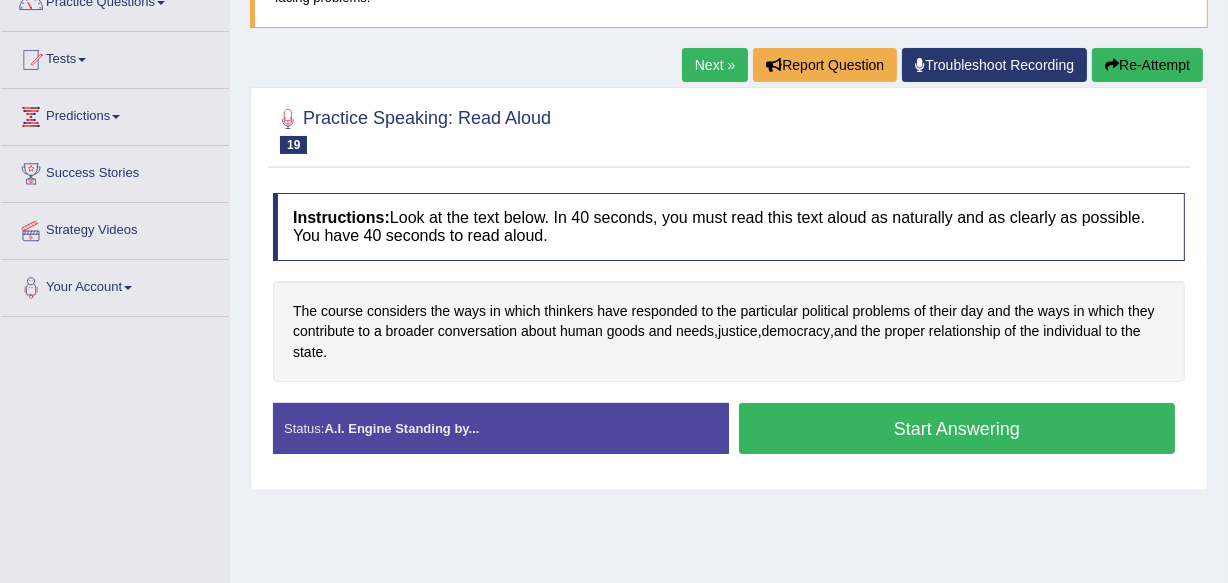 click on "Start Answering" at bounding box center (957, 428) 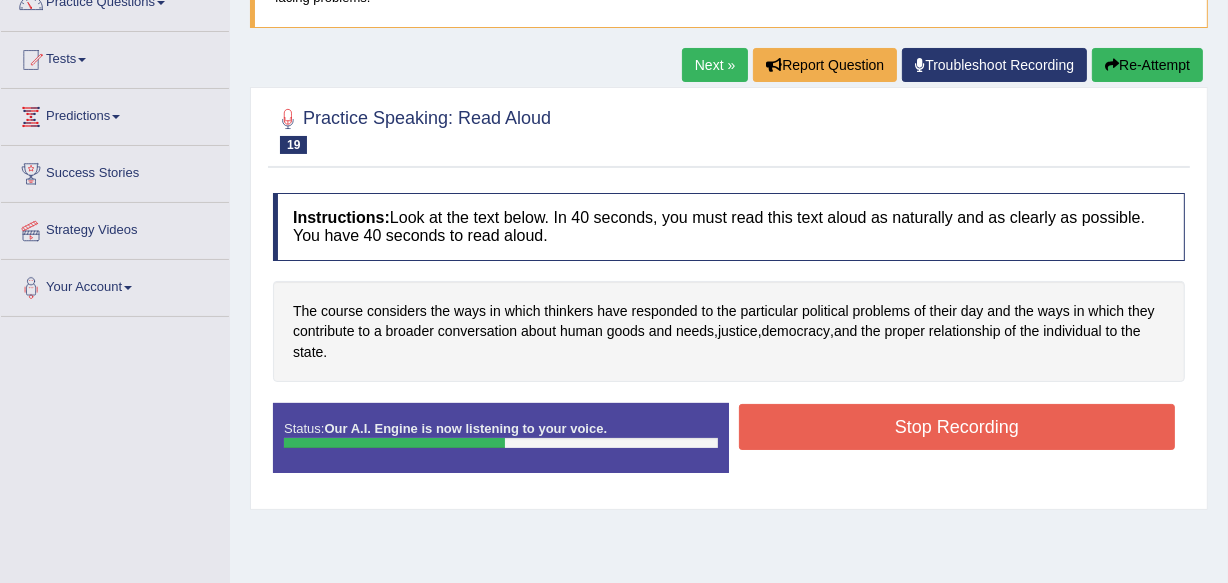 click on "Practice Speaking: Read Aloud
19
Political Problems
Instructions:  Look at the text below. In 40 seconds, you must read this text aloud as naturally and as clearly as possible. You have 40 seconds to read aloud.
The   course   considers   the   ways   in   which   thinkers   have   responded   to   the   particular   political   problems   of   their   day   and   the   ways   in   which   they   contribute   to   a   broader   conversation   about   human   goods   and   needs ,  justice ,  democracy ,  and   the   proper   relationship   of   the   individual   to   the   state . Created with Highcharts 7.1.2 Too low Too high Time Pitch meter: 0 10 20 30 40 Created with Highcharts 7.1.2 Great Too slow Too fast Time Speech pace meter: 0 10 20 30 40 Accuracy Comparison for Reading Scores: Labels:
Red:  Missed/Mispronounced Words
Green:  Correct Words
Accuracy:" at bounding box center (729, 298) 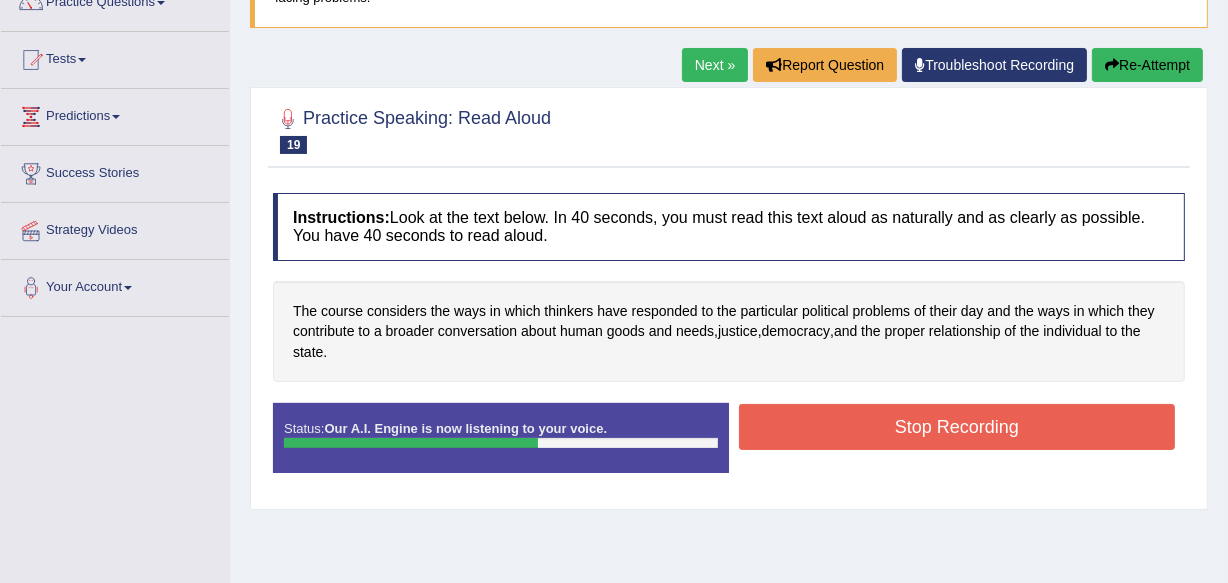click on "Stop Recording" at bounding box center [957, 427] 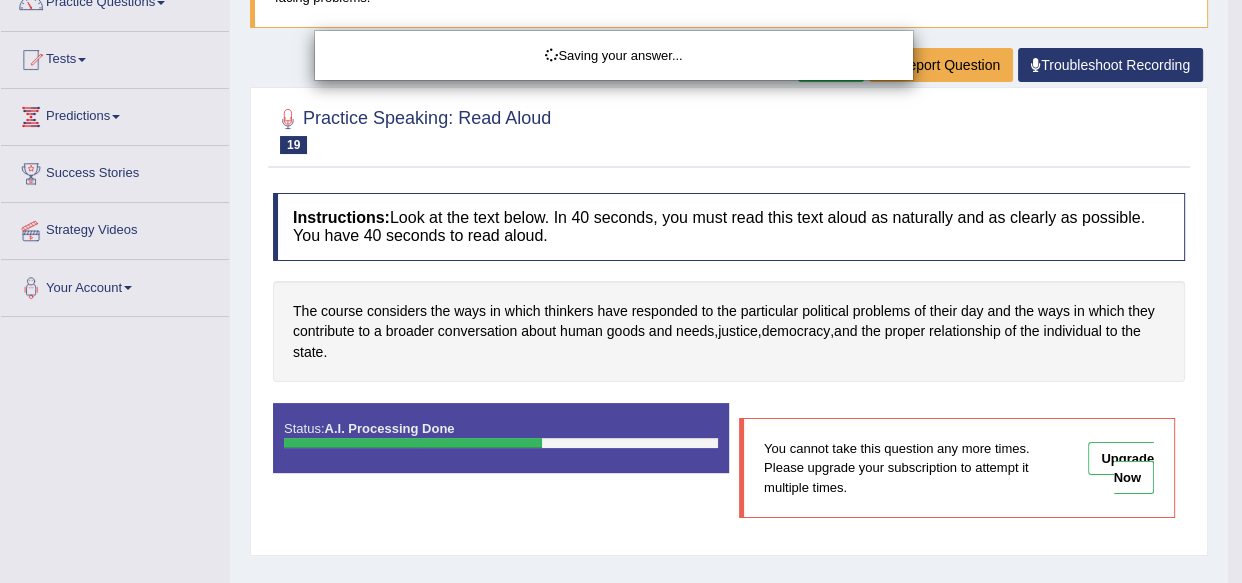 click on "Saving your answer..." at bounding box center (621, 291) 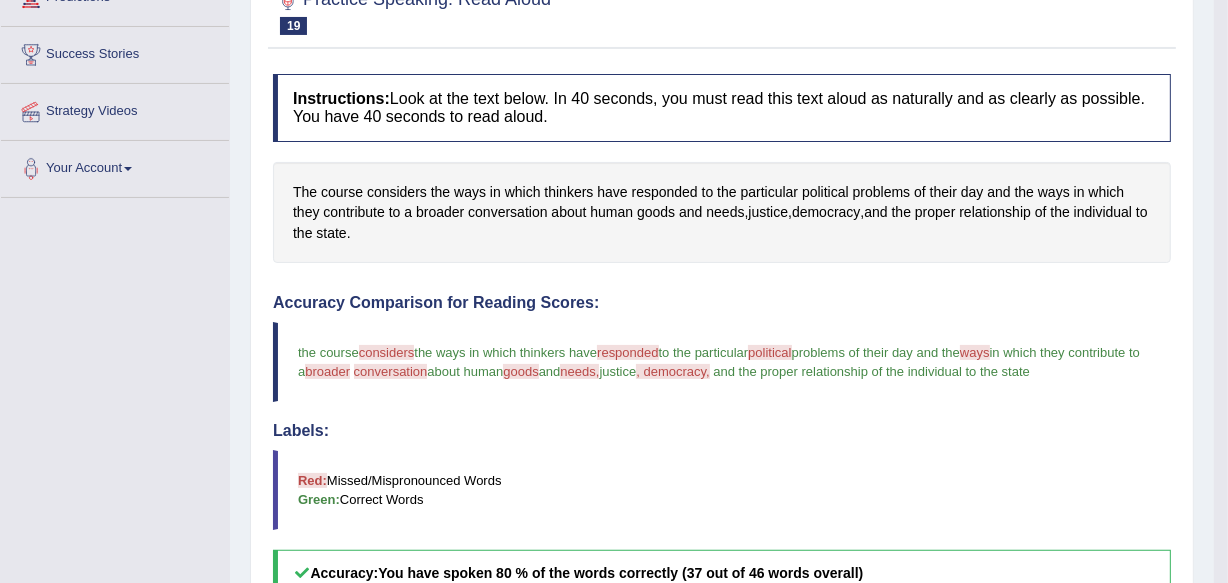 scroll, scrollTop: 272, scrollLeft: 0, axis: vertical 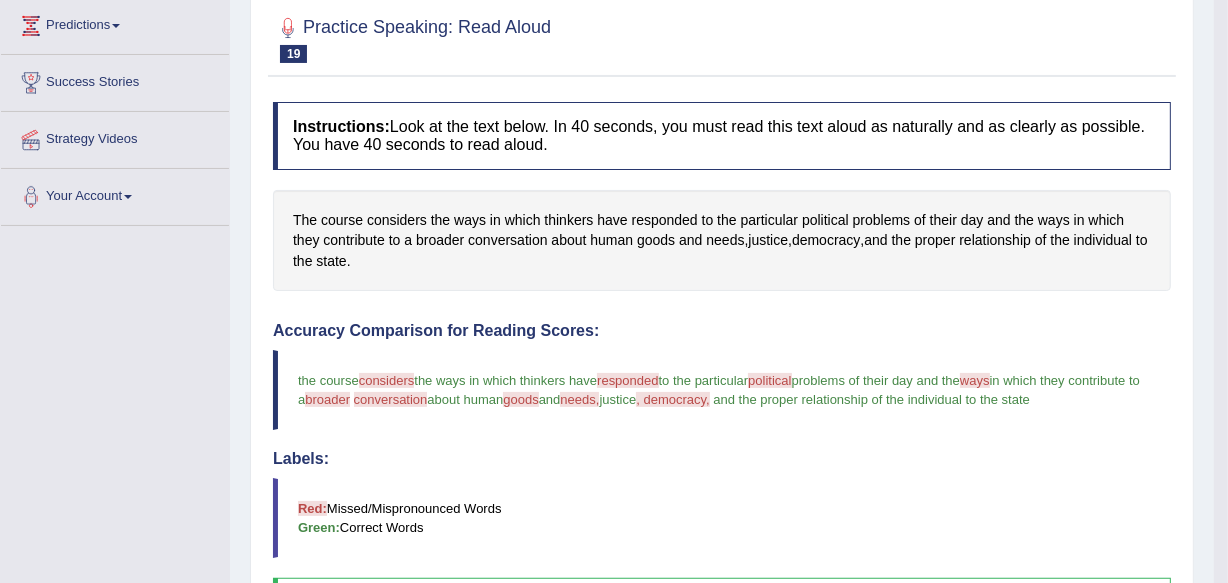 click on "The   course   considers   the   ways   in   which   thinkers   have   responded   to   the   particular   political   problems   of   their   day   and   the   ways   in   which   they   contribute   to   a   broader   conversation   about   human   goods   and   needs ,  justice ,  democracy ,  and   the   proper   relationship   of   the   individual   to   the   state ." at bounding box center [722, 241] 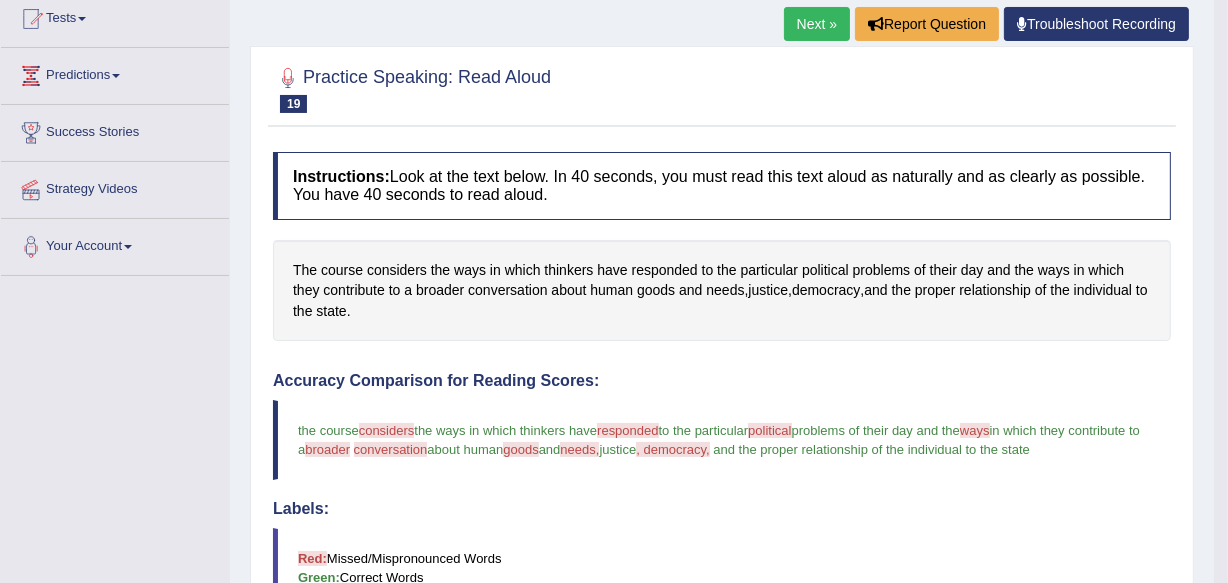 scroll, scrollTop: 0, scrollLeft: 0, axis: both 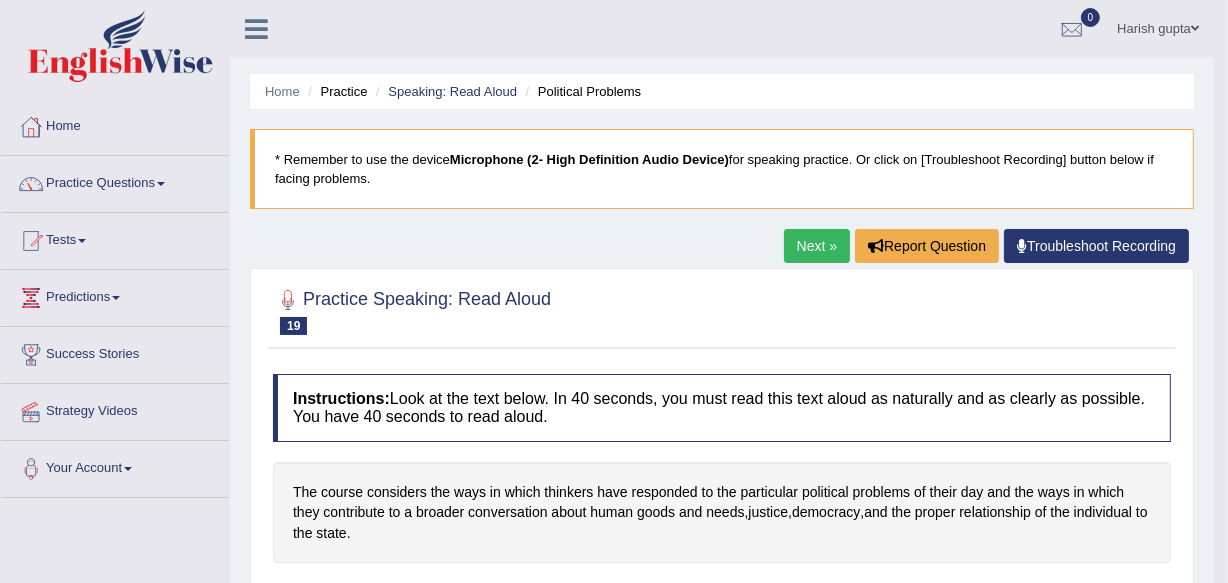 click on "Next »" at bounding box center [817, 246] 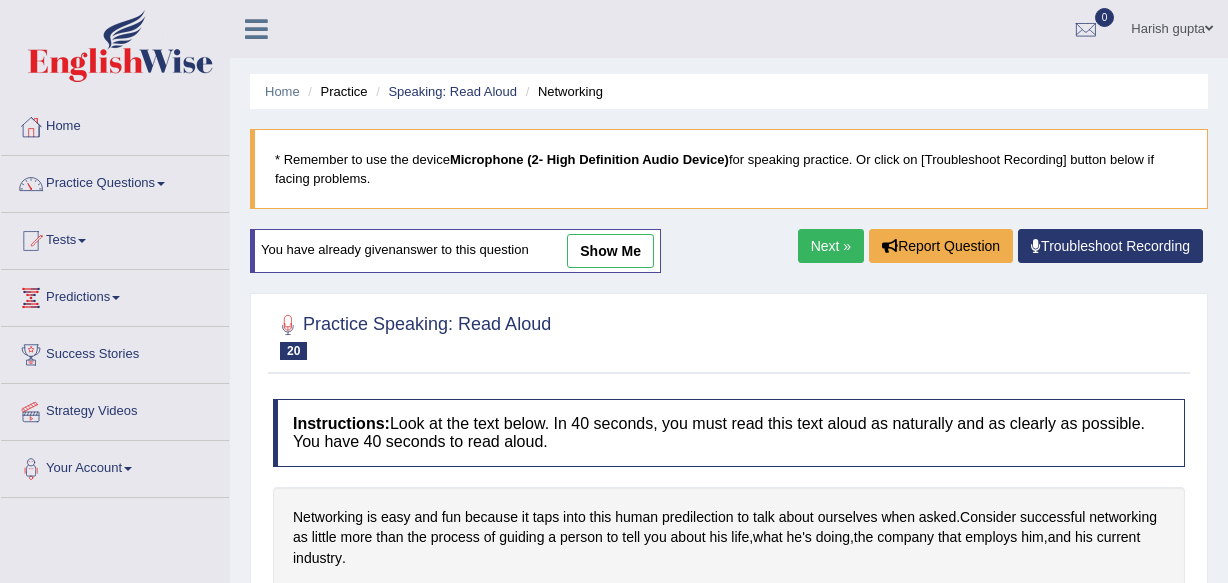 scroll, scrollTop: 0, scrollLeft: 0, axis: both 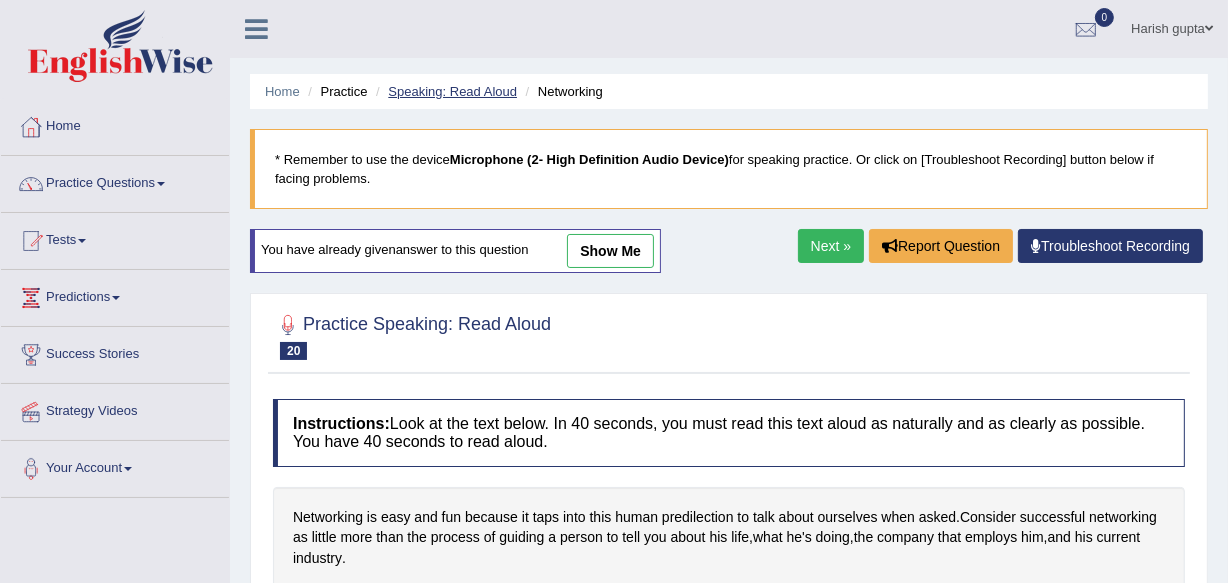 click on "Speaking: Read Aloud" at bounding box center (452, 91) 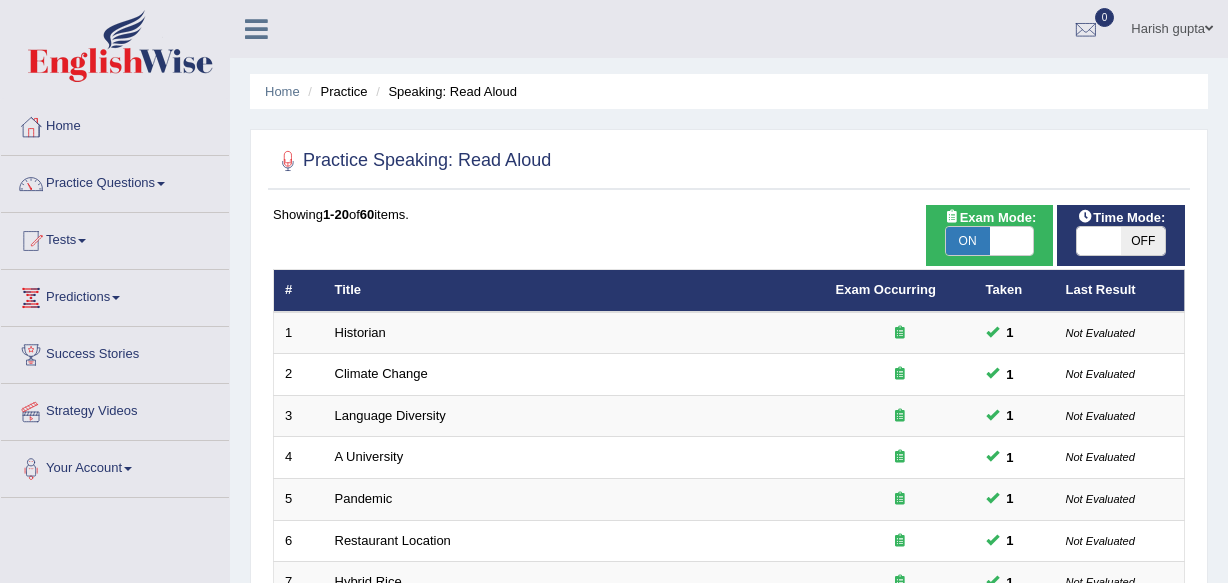 scroll, scrollTop: 349, scrollLeft: 0, axis: vertical 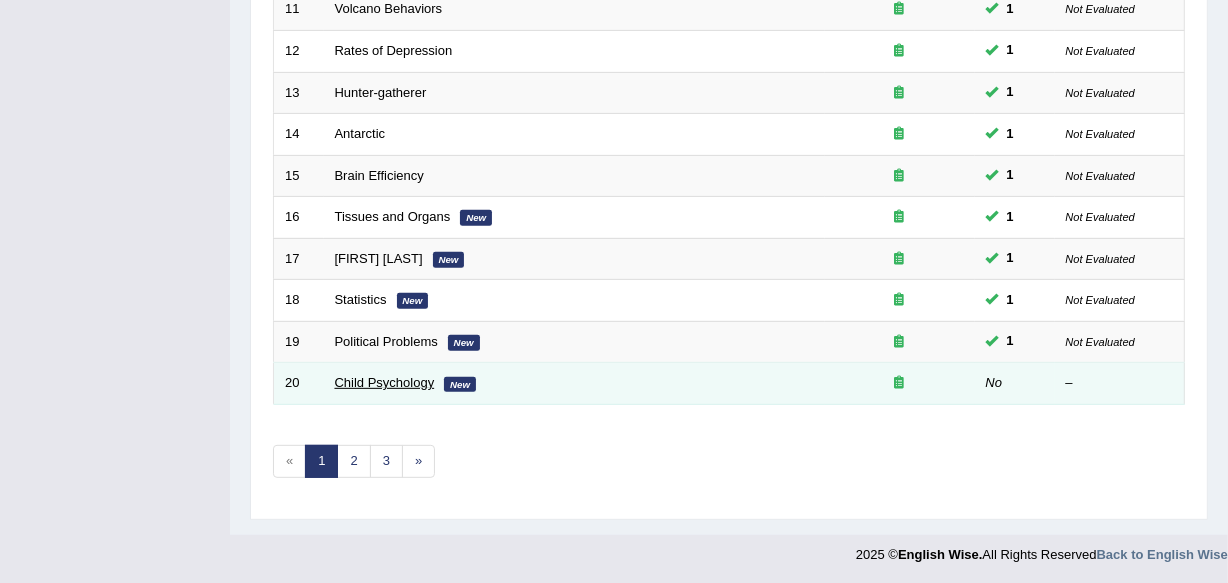click on "Child Psychology" at bounding box center (385, 382) 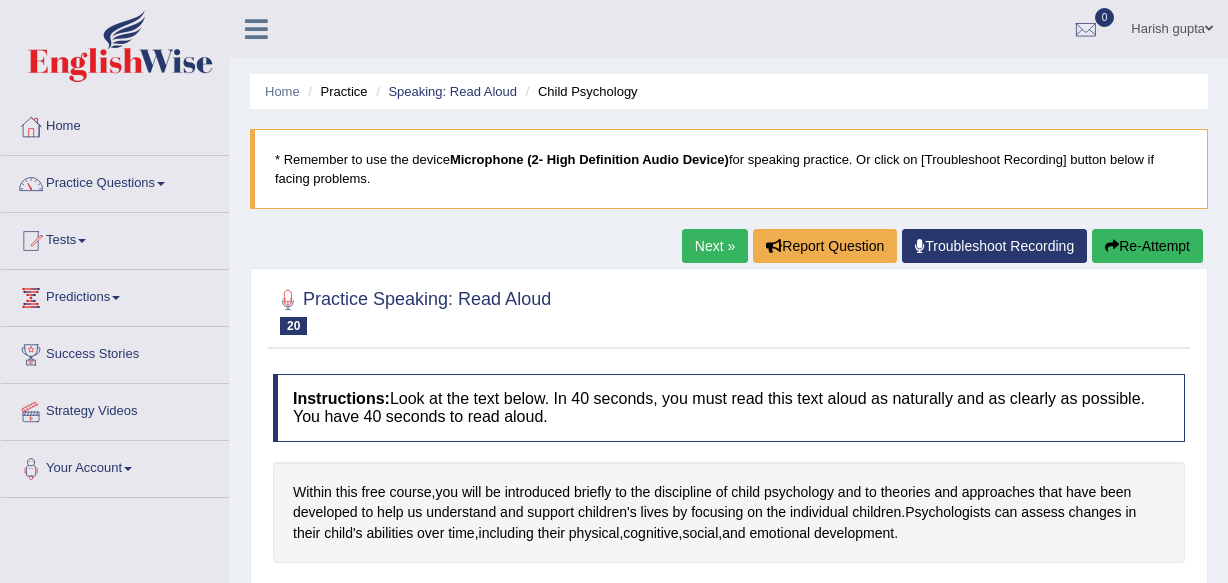 scroll, scrollTop: 0, scrollLeft: 0, axis: both 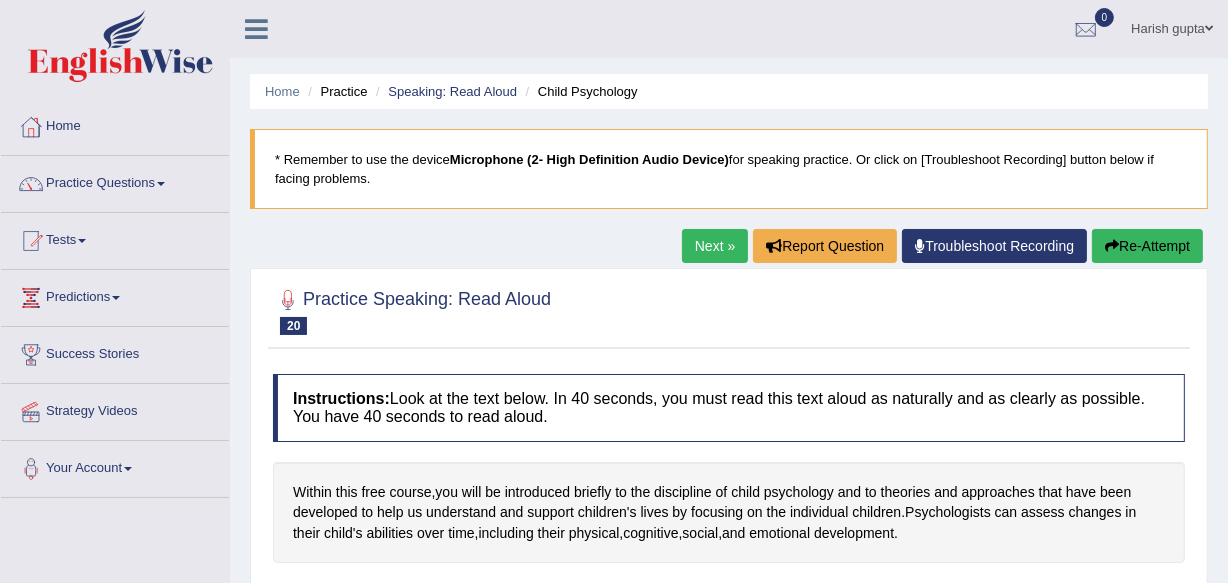 click at bounding box center [729, 310] 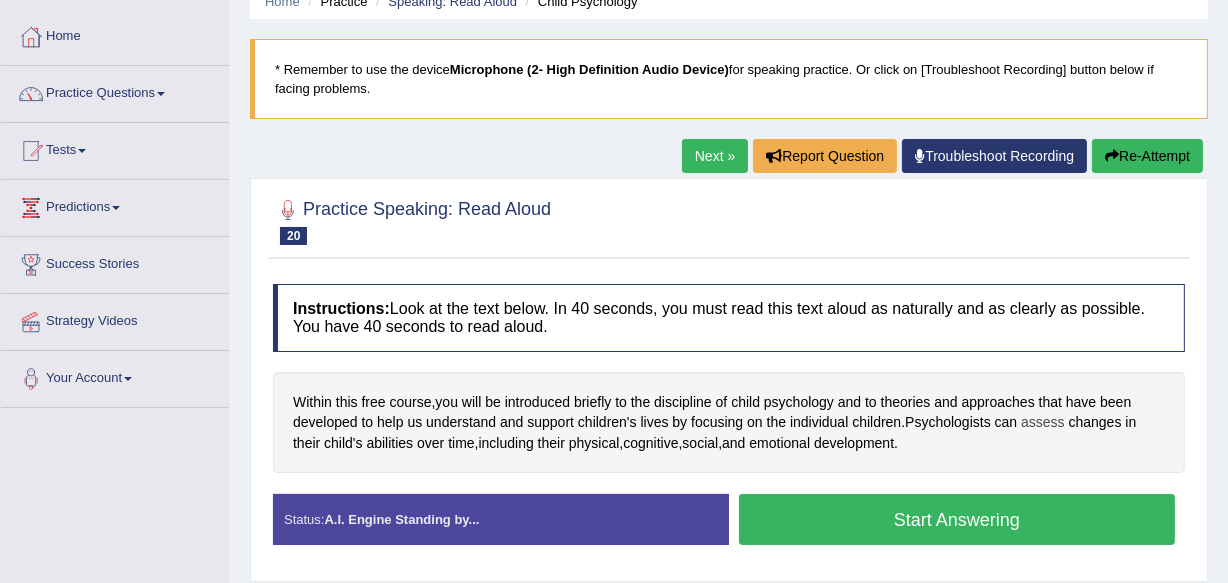 scroll, scrollTop: 181, scrollLeft: 0, axis: vertical 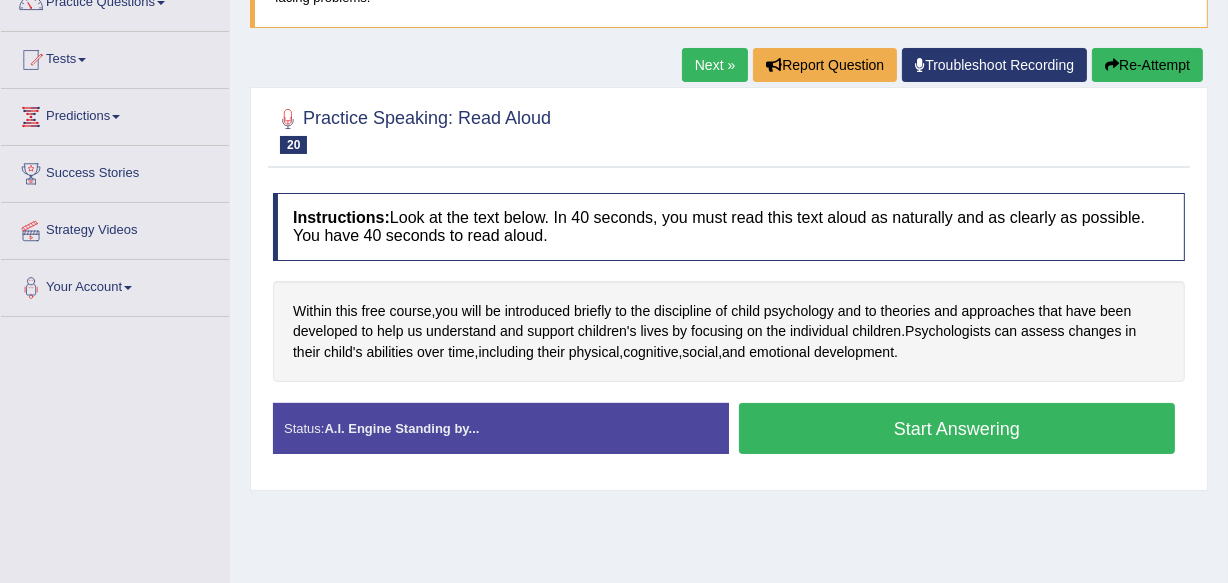 click at bounding box center [729, 129] 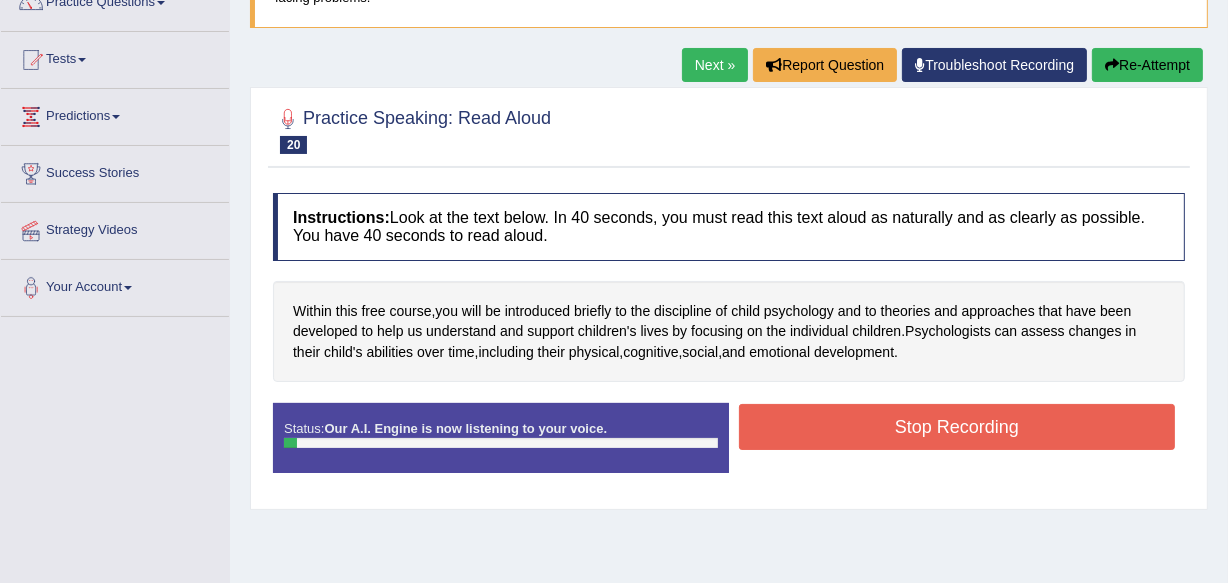 click at bounding box center [729, 129] 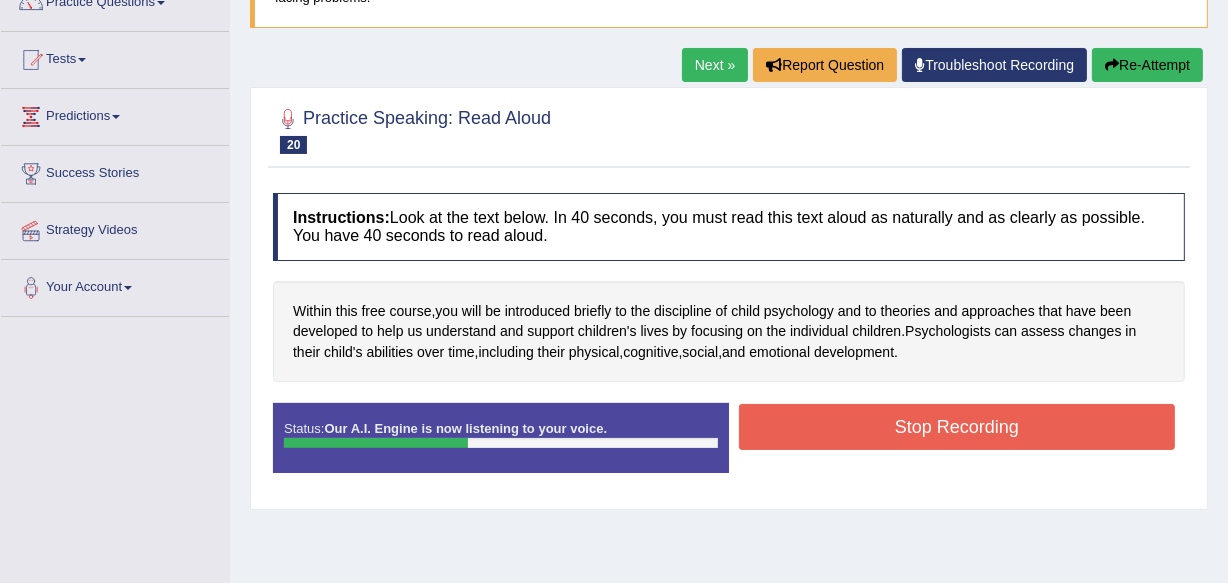 click on "Status:  Our A.I. Engine is now listening to your voice. Start Answering Stop Recording" at bounding box center [729, 448] 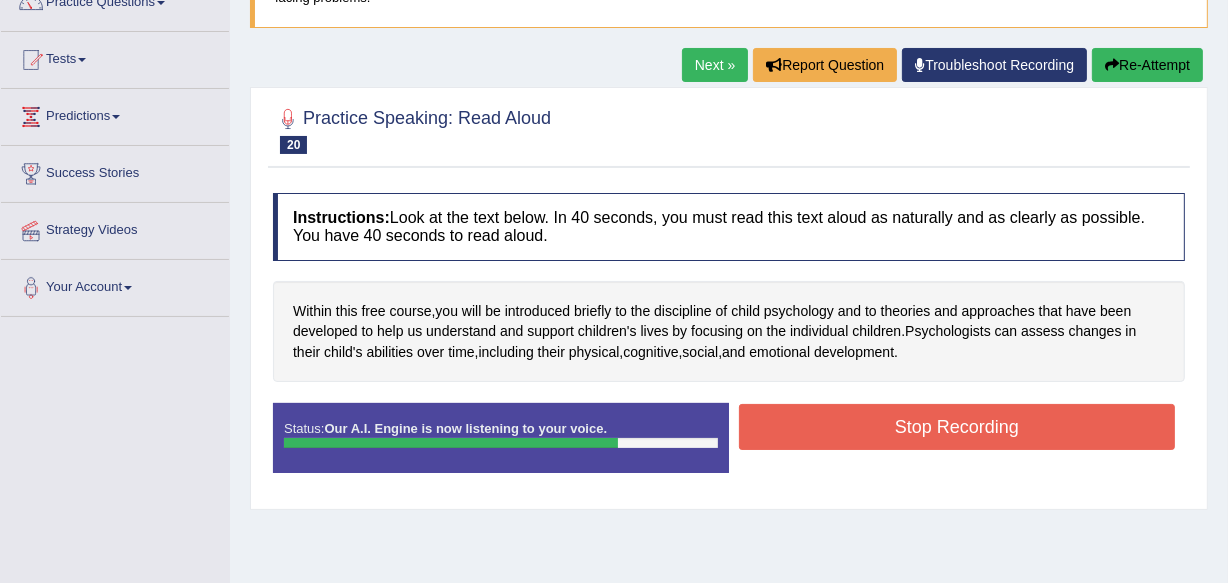 click on "Stop Recording" at bounding box center (957, 427) 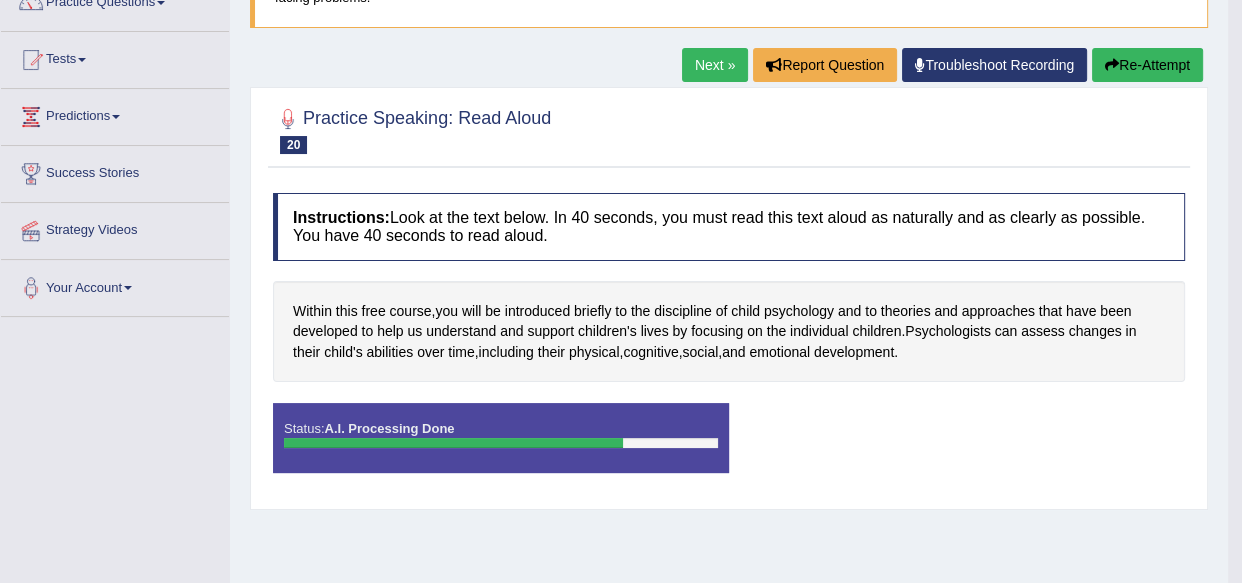click on "Status:  A.I. Processing Done Start Answering Stop Recording" at bounding box center [729, 448] 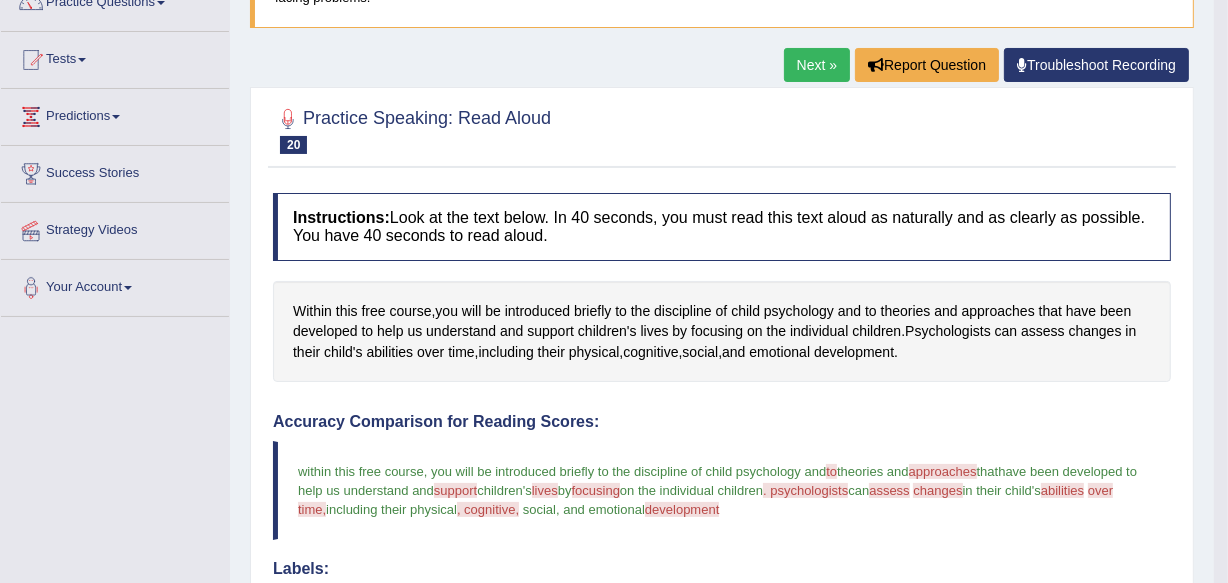 click on "Instructions:  Look at the text below. In 40 seconds, you must read this text aloud as naturally and as clearly as possible. You have 40 seconds to read aloud." at bounding box center [722, 226] 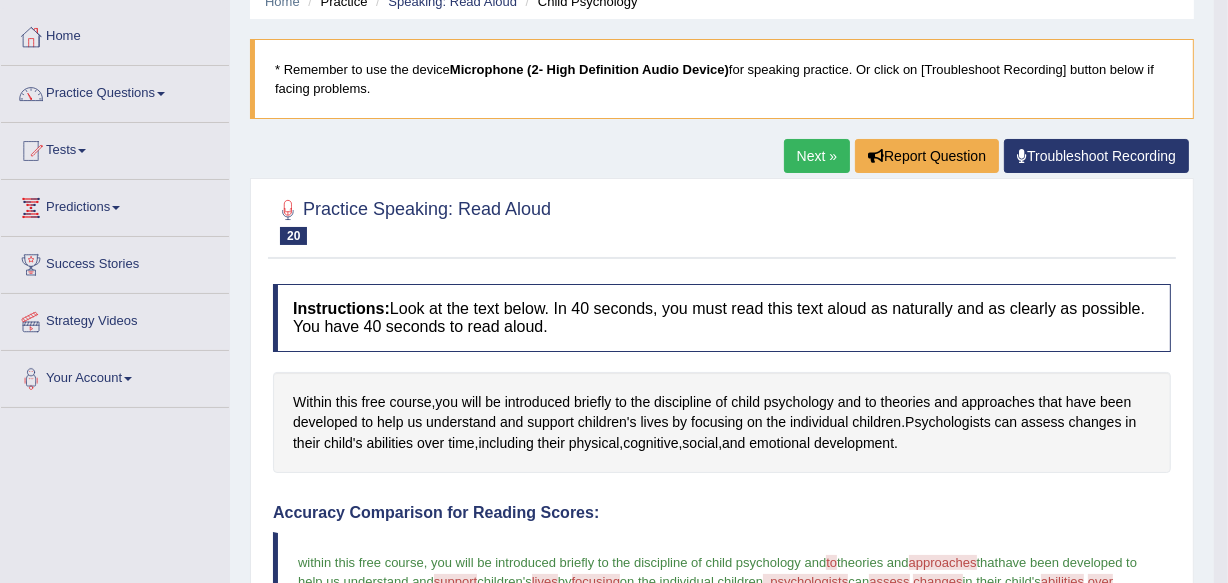 scroll, scrollTop: 0, scrollLeft: 0, axis: both 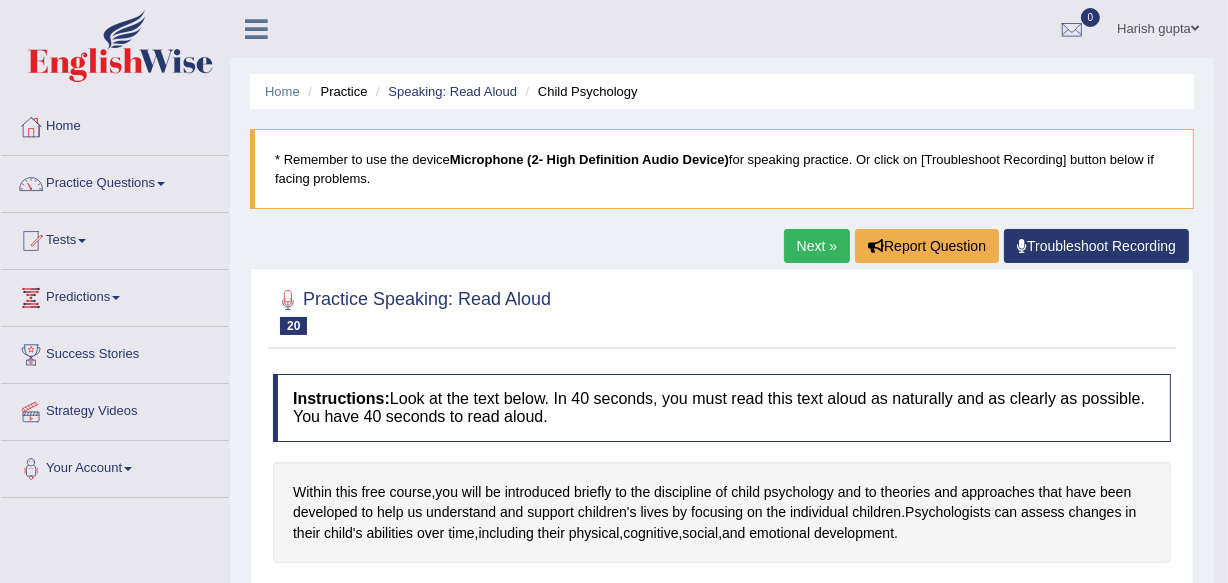 click on "Next »" at bounding box center (817, 246) 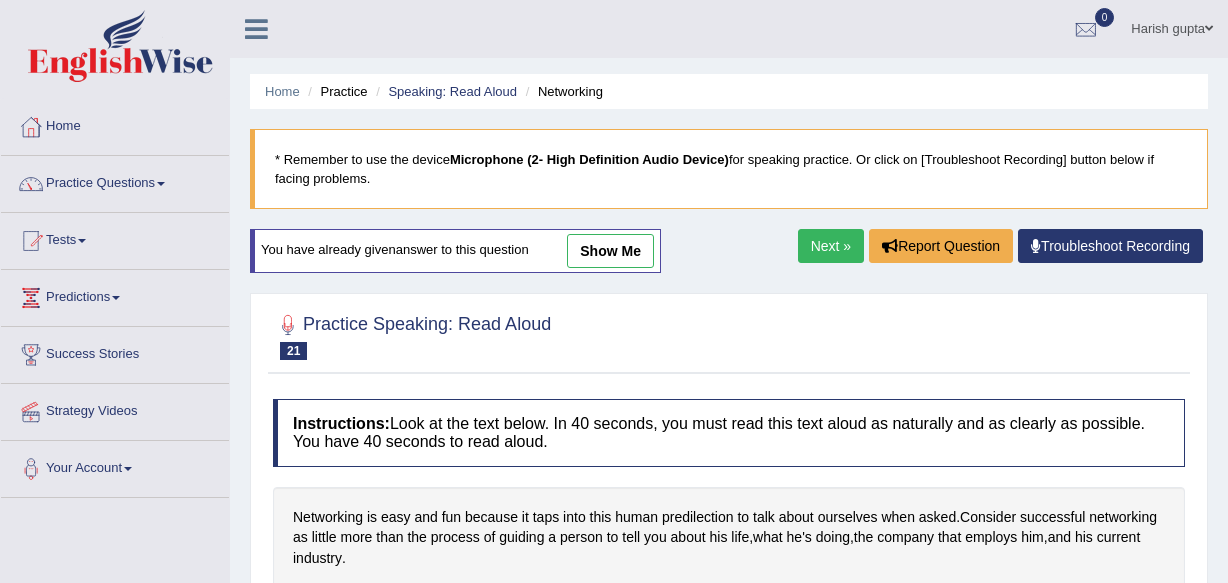 scroll, scrollTop: 0, scrollLeft: 0, axis: both 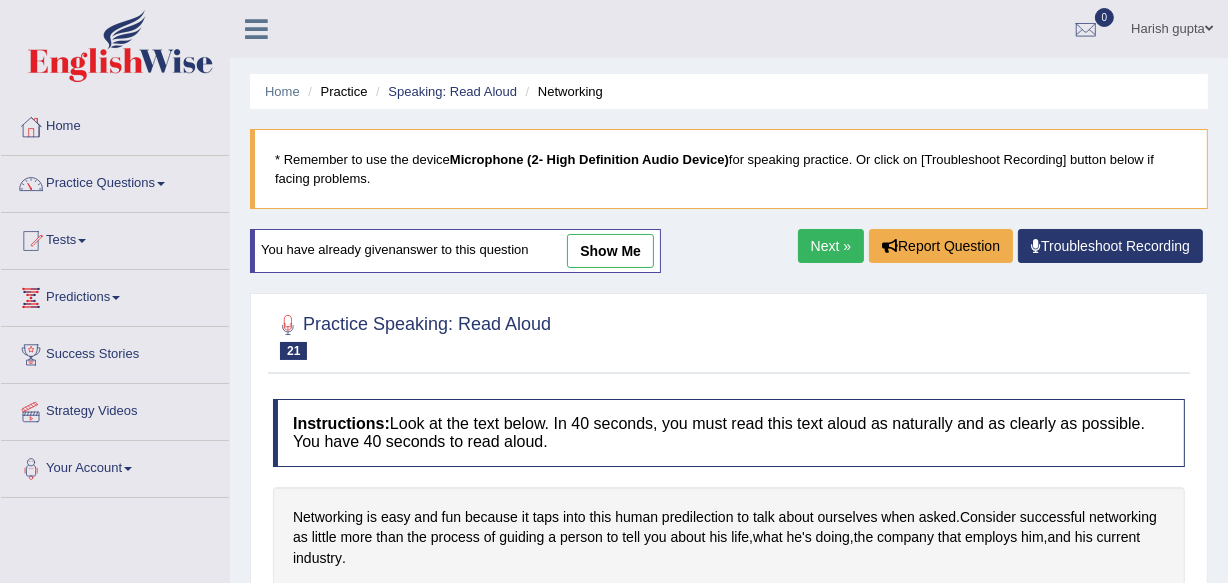 click on "Next »" at bounding box center (831, 246) 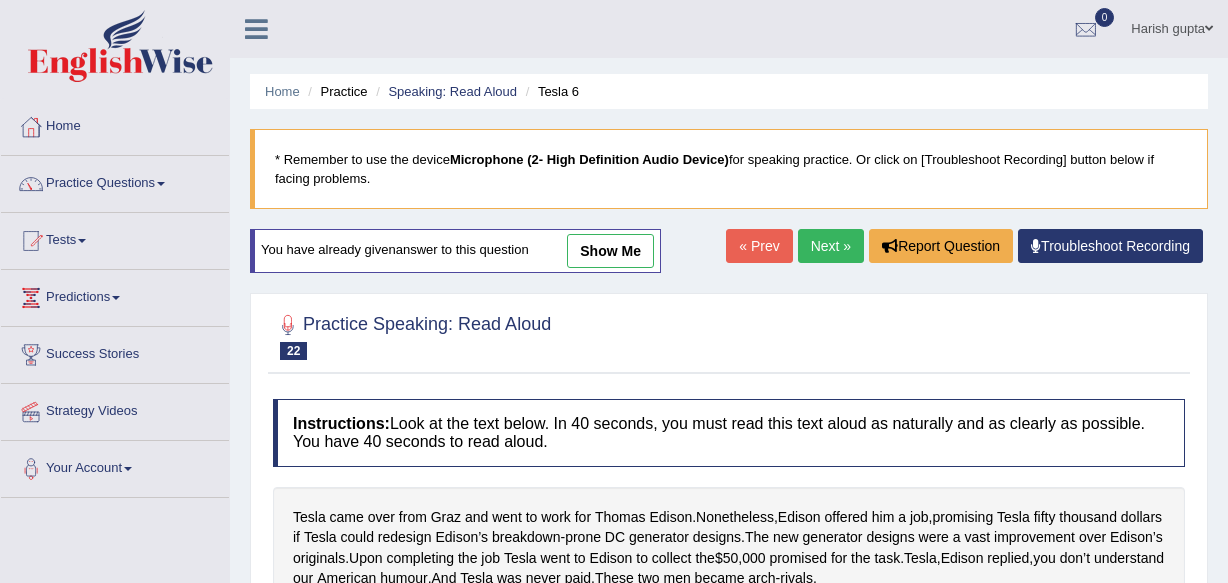 scroll, scrollTop: 0, scrollLeft: 0, axis: both 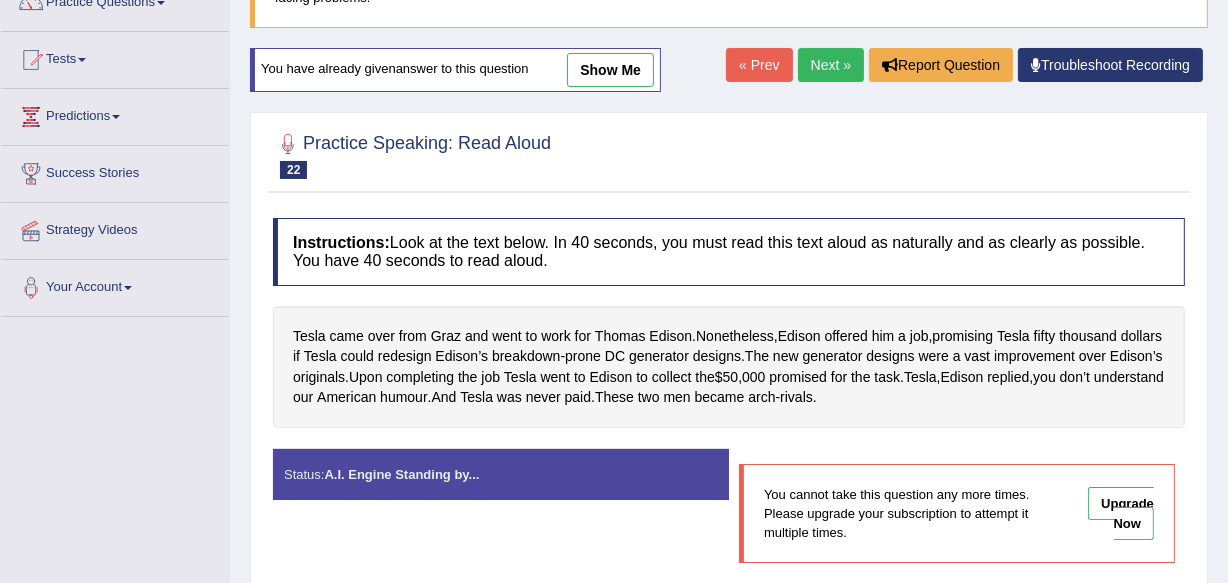 click on "You have already given   answer to this question
show me" at bounding box center [455, 70] 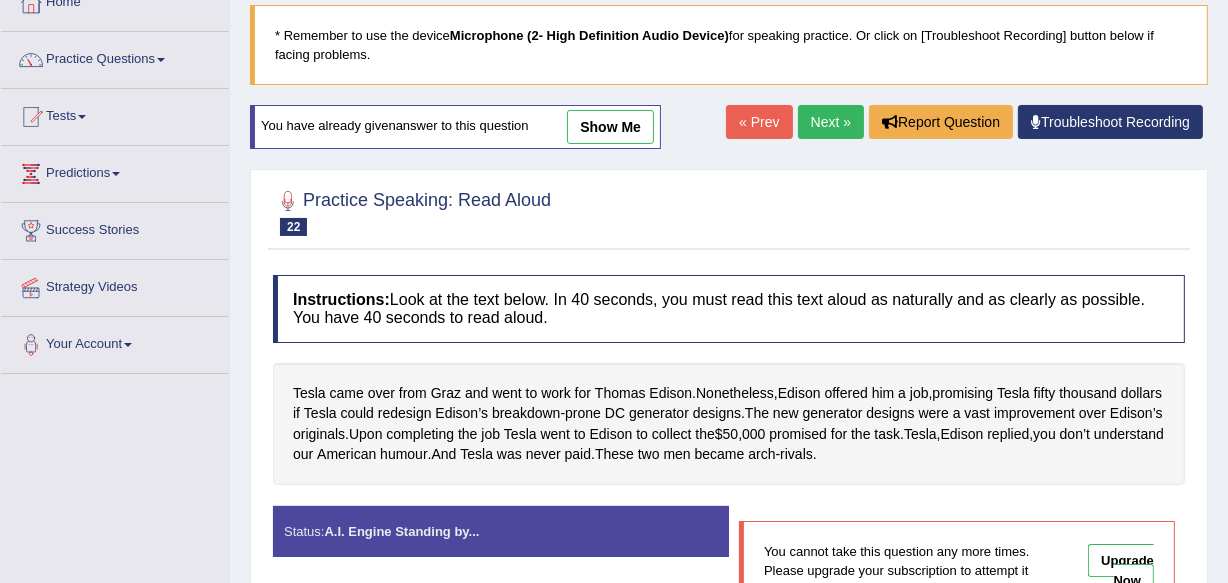 scroll, scrollTop: 0, scrollLeft: 0, axis: both 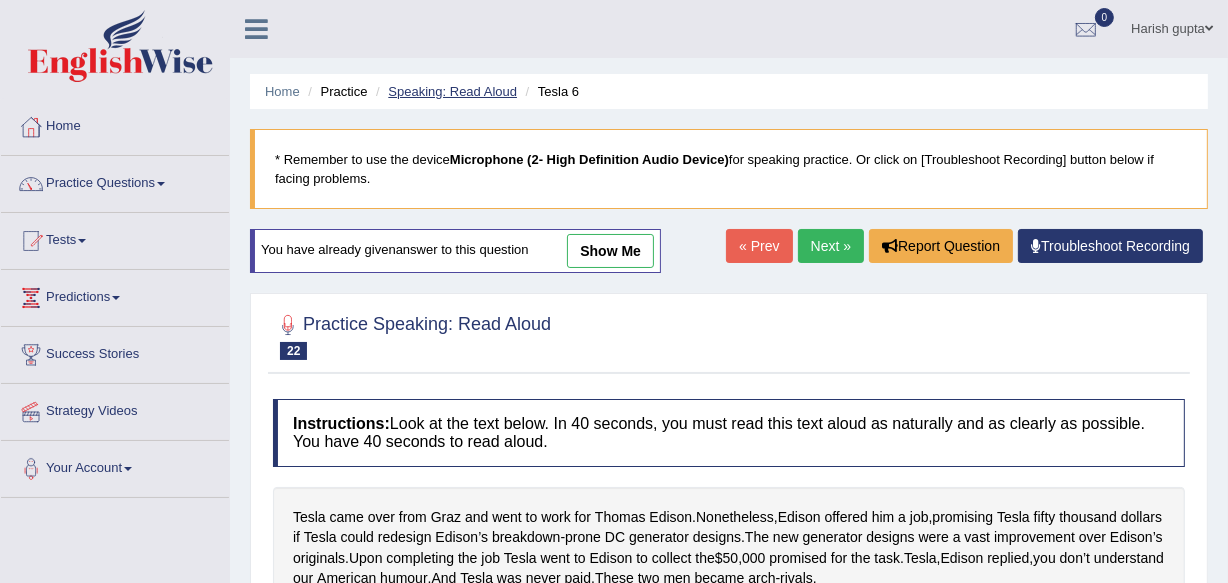 click on "Speaking: Read Aloud" at bounding box center [452, 91] 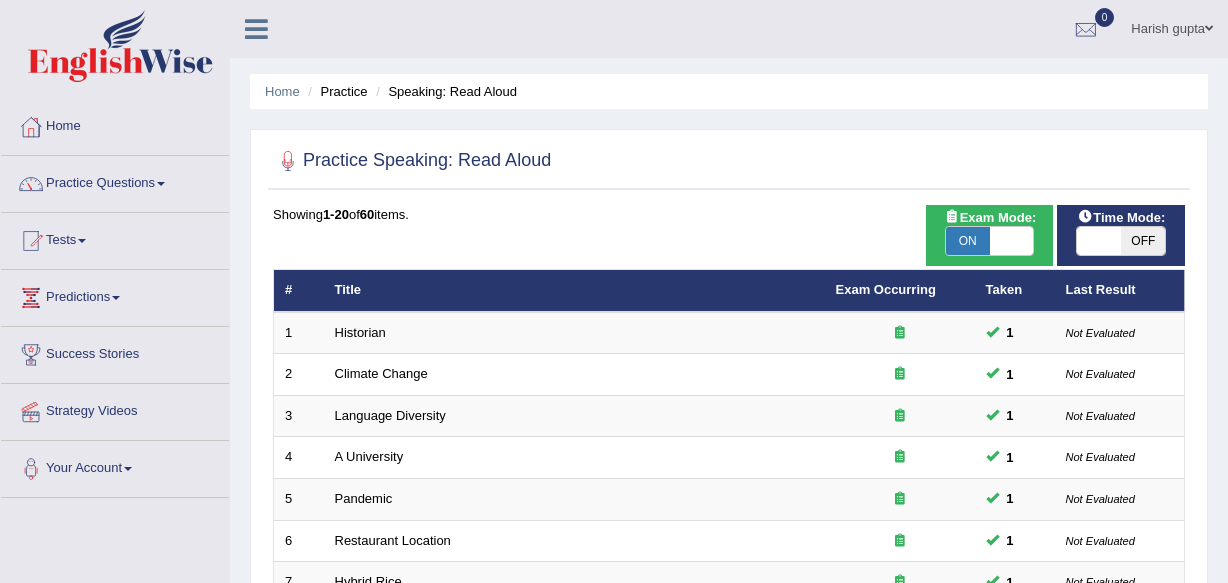 scroll, scrollTop: 0, scrollLeft: 0, axis: both 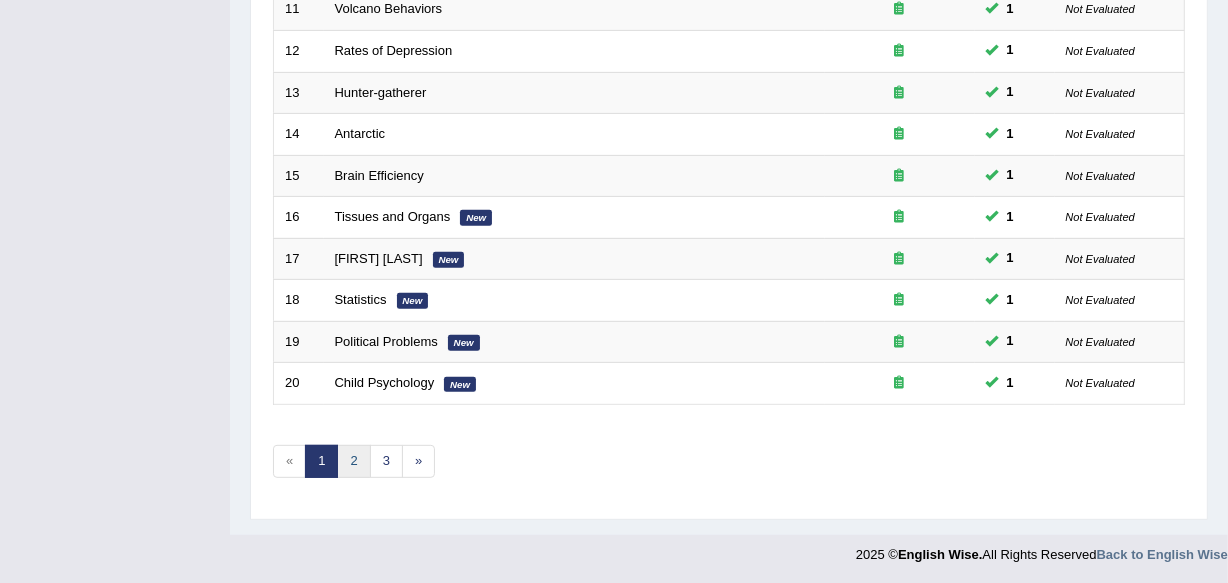 click on "2" at bounding box center [353, 461] 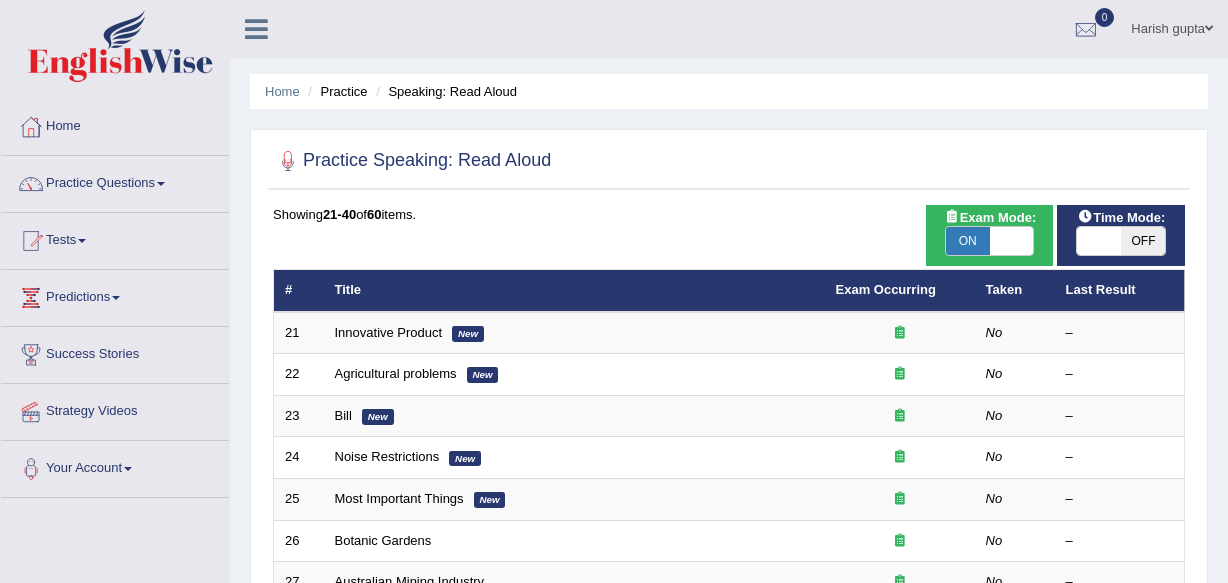 scroll, scrollTop: 0, scrollLeft: 0, axis: both 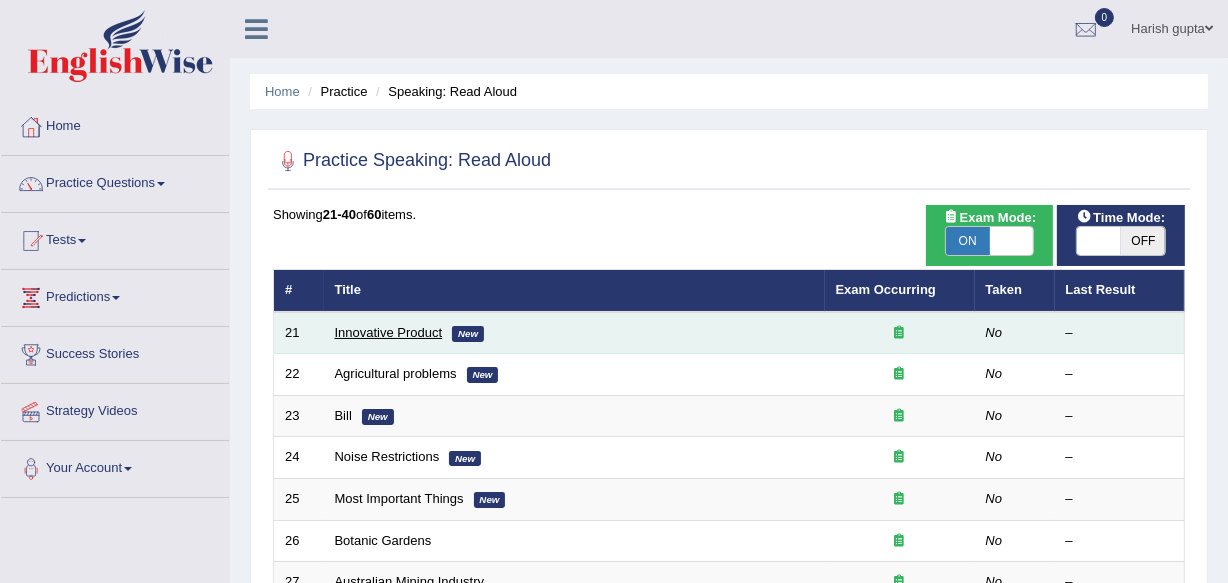 click on "Innovative Product" at bounding box center (389, 332) 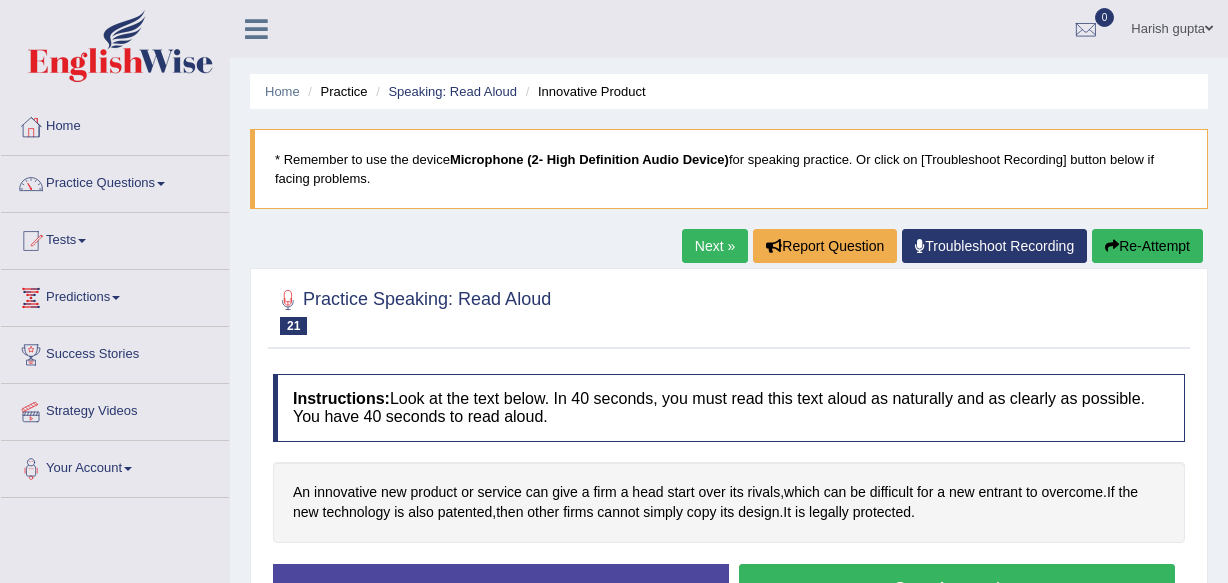 scroll, scrollTop: 0, scrollLeft: 0, axis: both 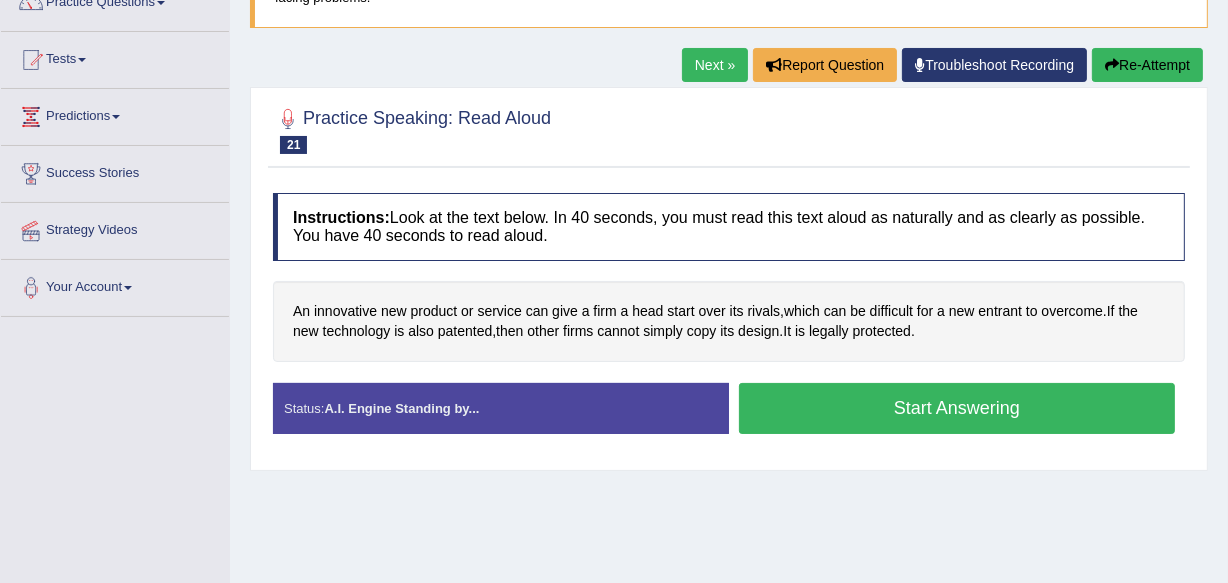 click at bounding box center (729, 129) 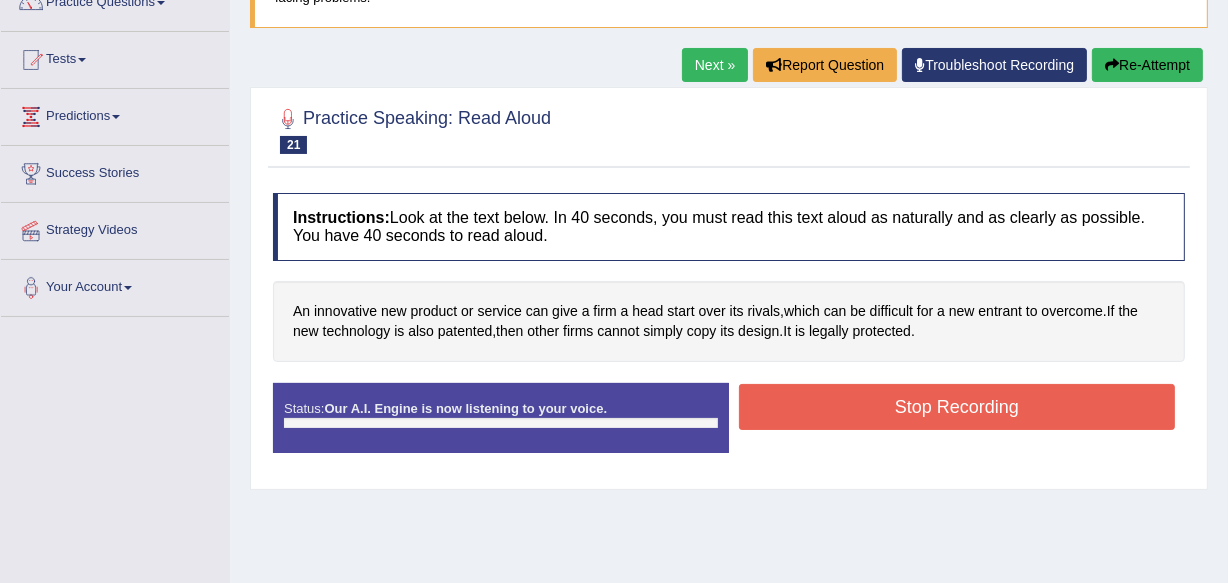 click on "Practice Speaking: Read Aloud
21
Innovative Product" at bounding box center (729, 133) 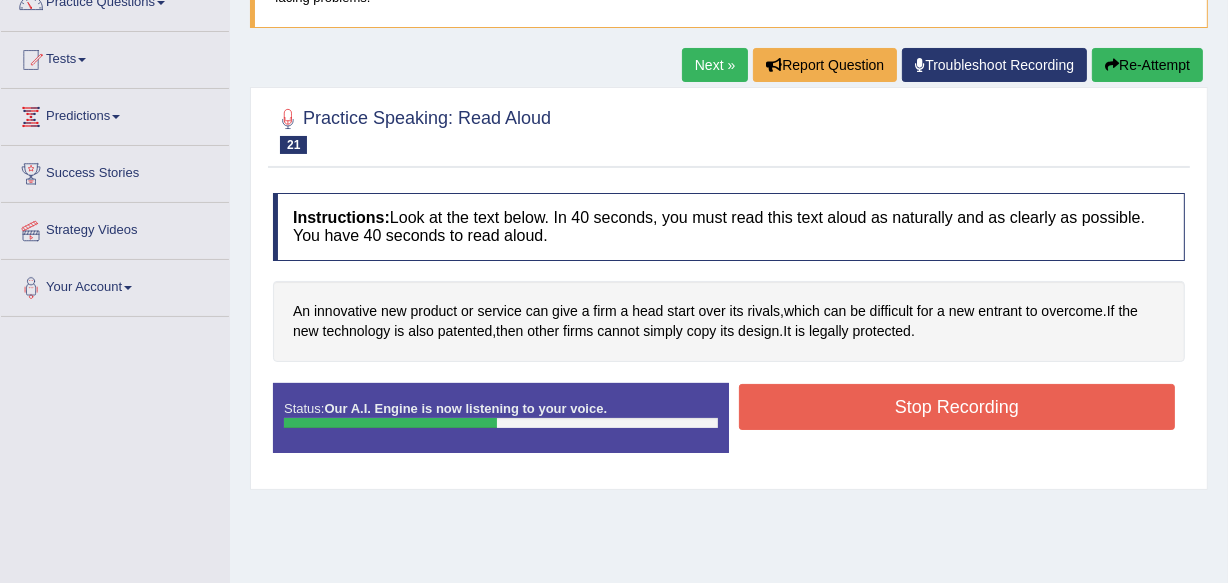 click on "Stop Recording" at bounding box center (957, 407) 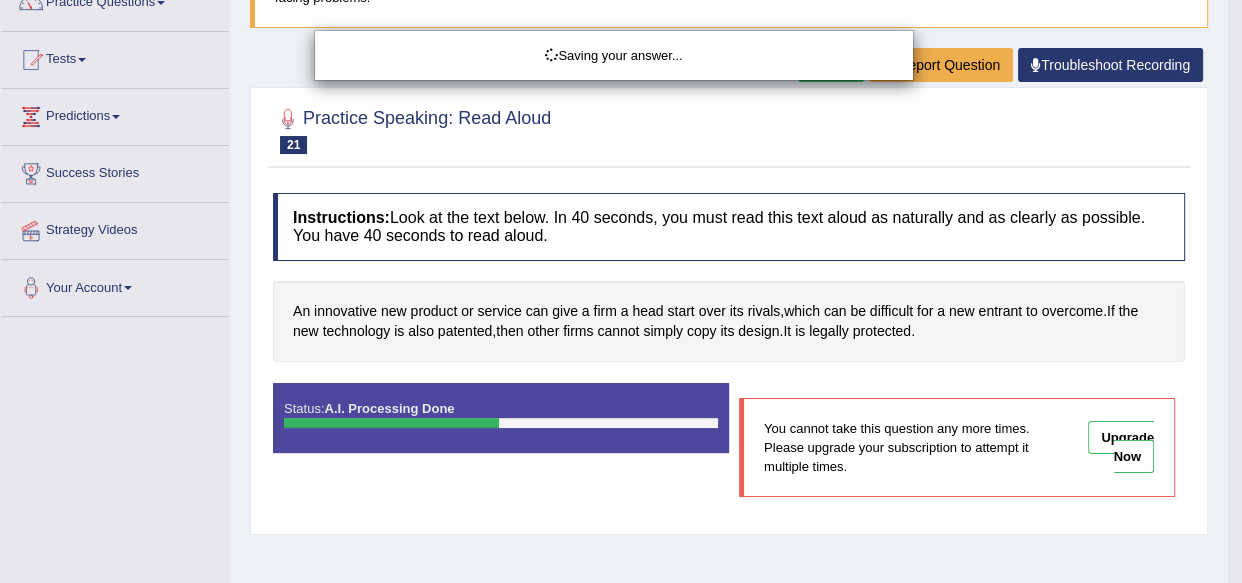 click on "Saving your answer..." at bounding box center [621, 291] 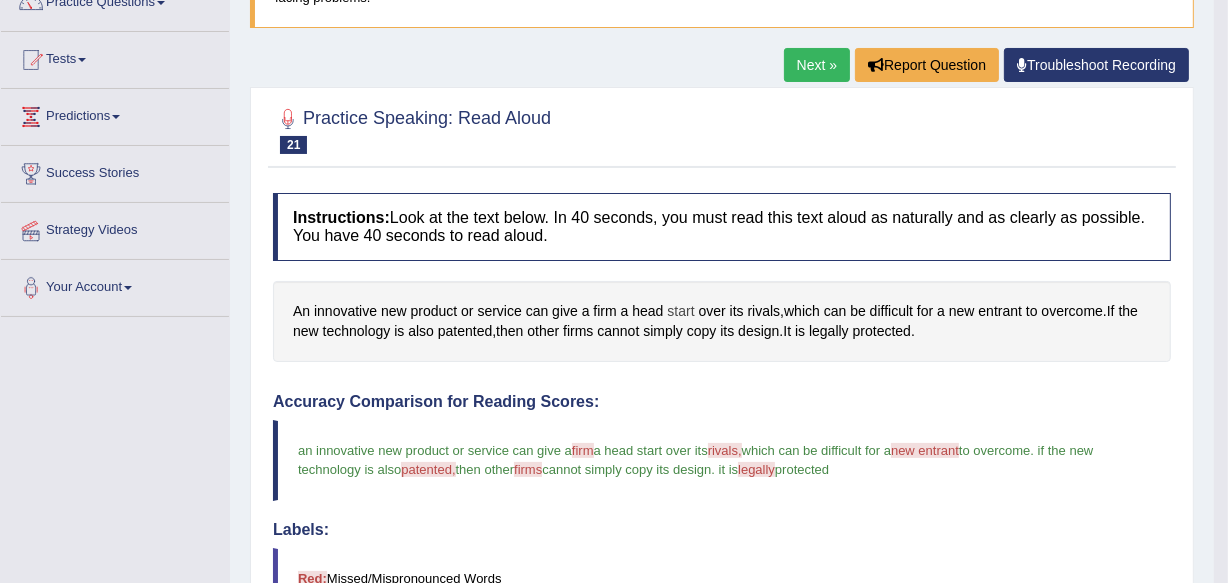 click on "start" at bounding box center [680, 311] 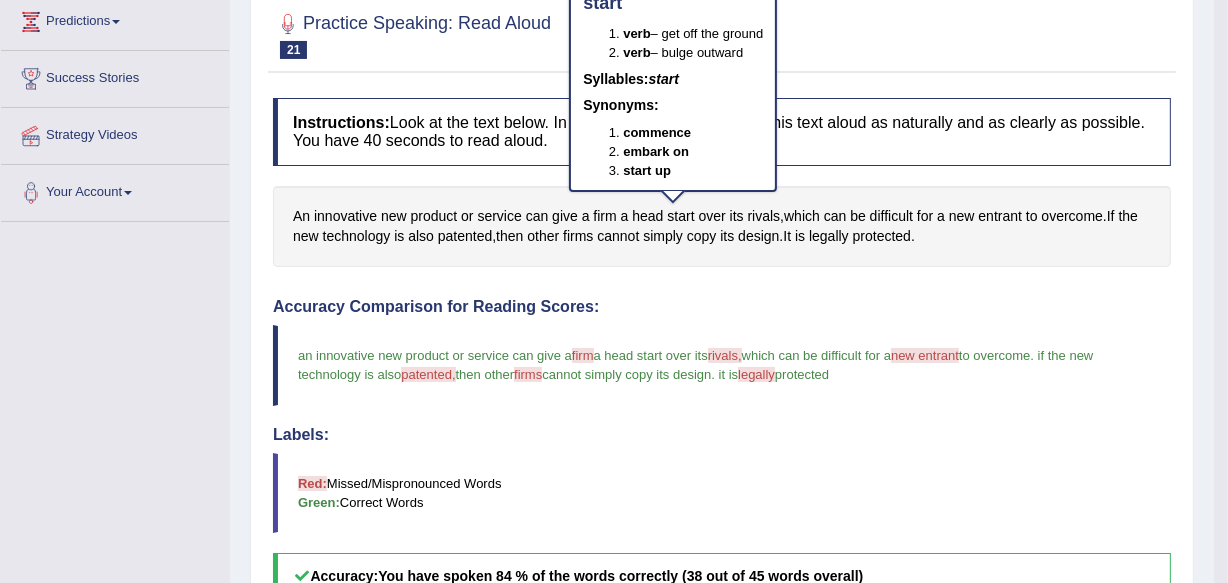 scroll, scrollTop: 454, scrollLeft: 0, axis: vertical 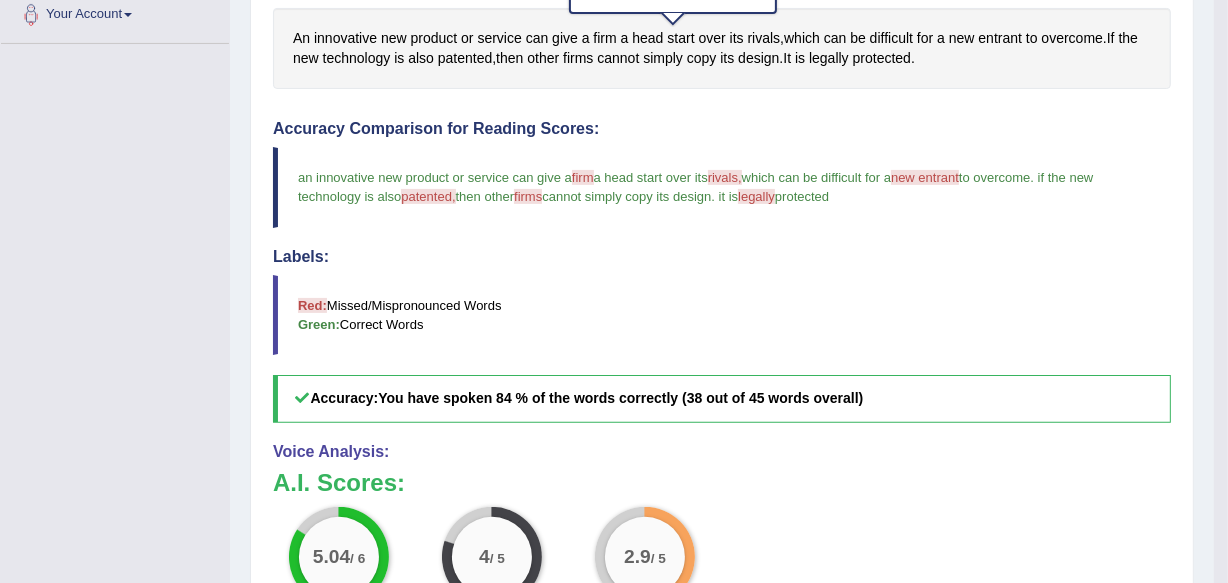 click on "You have spoken 84 % of the words correctly (38 out of 45 words overall)" at bounding box center [620, 398] 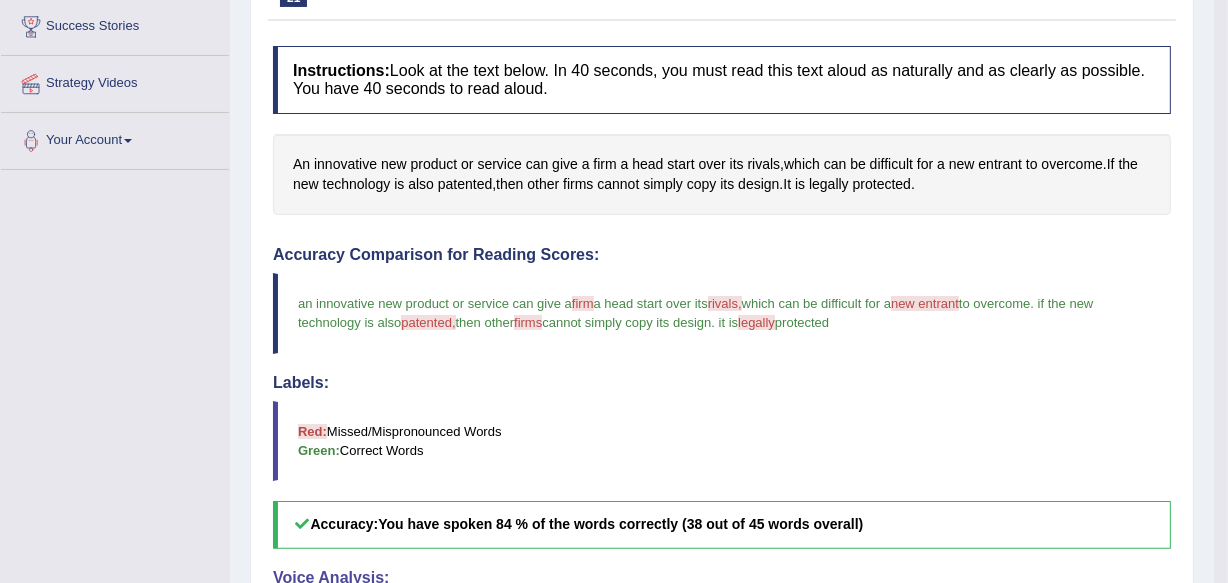 scroll, scrollTop: 0, scrollLeft: 0, axis: both 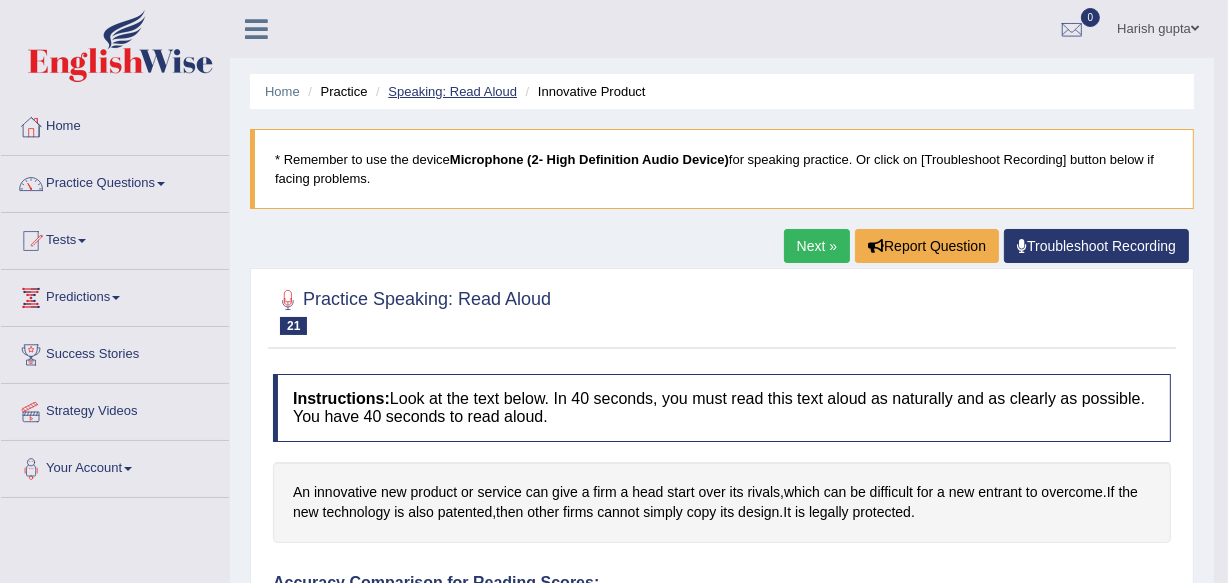 click on "Speaking: Read Aloud" at bounding box center (452, 91) 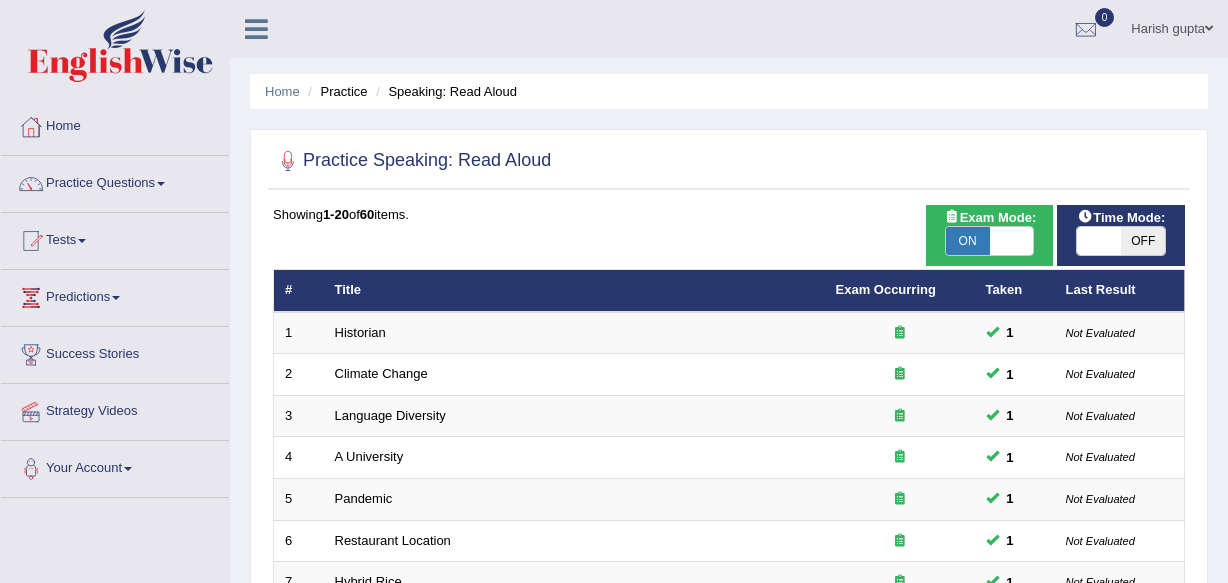 scroll, scrollTop: 0, scrollLeft: 0, axis: both 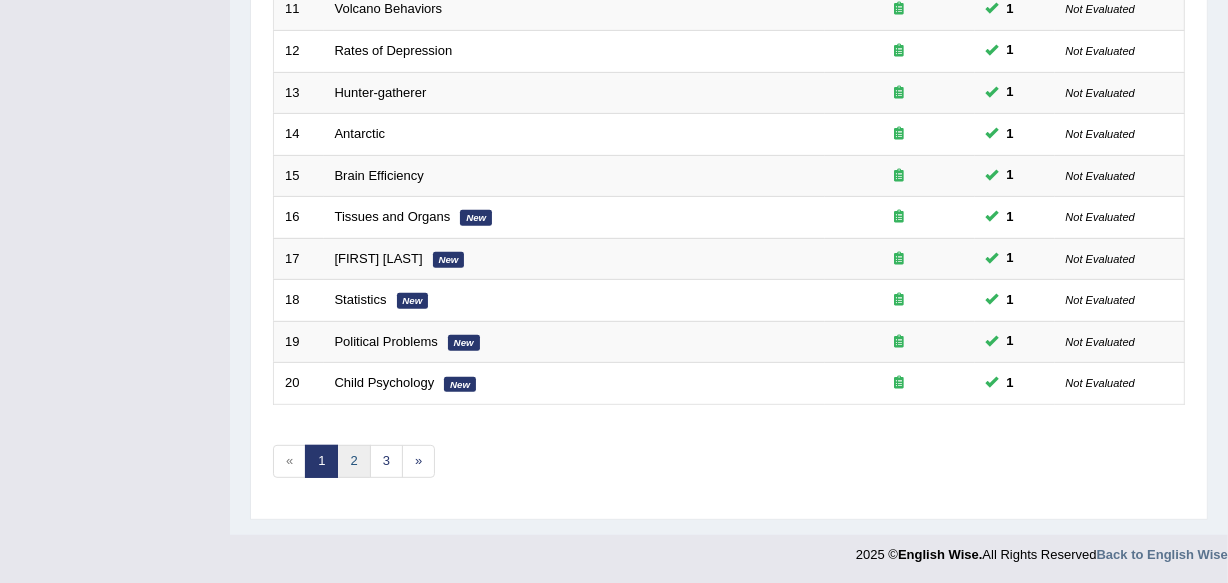 click on "2" at bounding box center (353, 461) 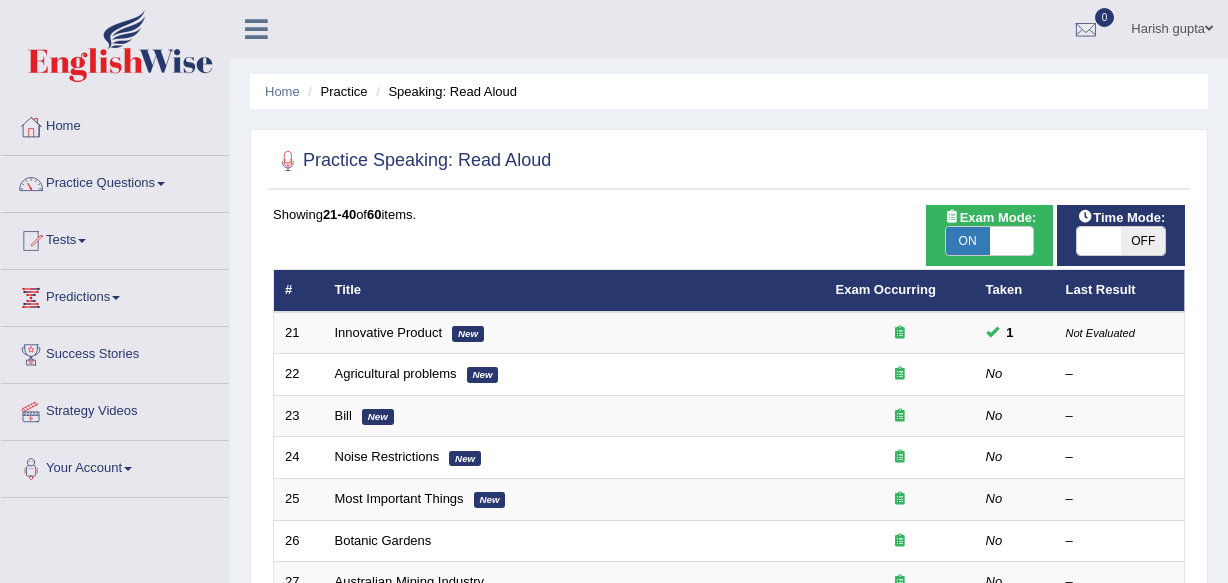 scroll, scrollTop: 0, scrollLeft: 0, axis: both 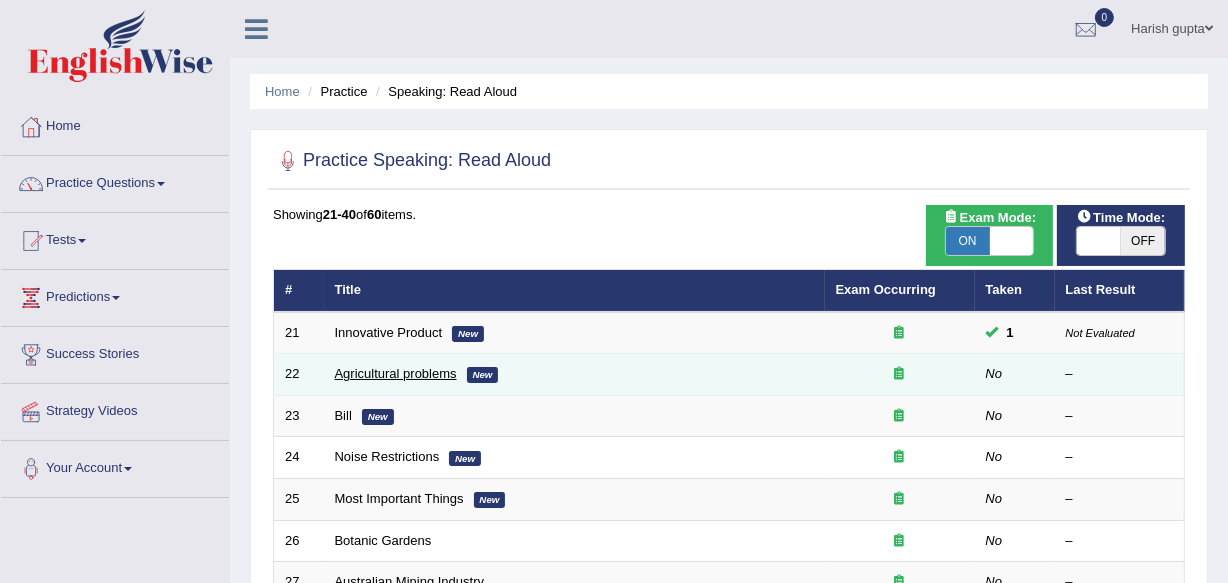 click on "Agricultural problems" at bounding box center (396, 373) 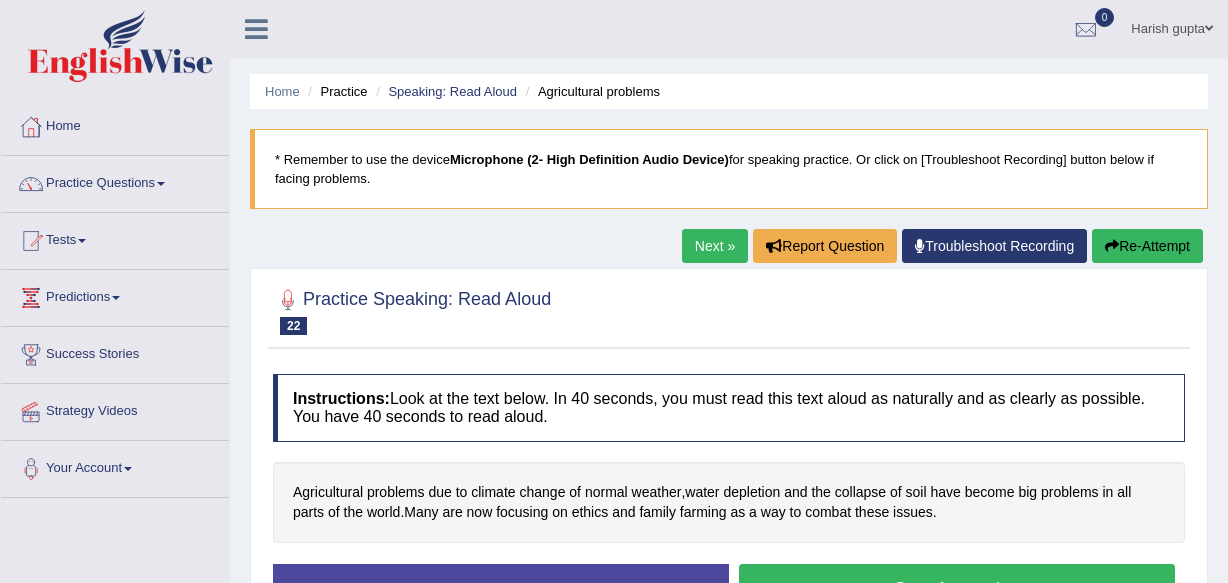 scroll, scrollTop: 0, scrollLeft: 0, axis: both 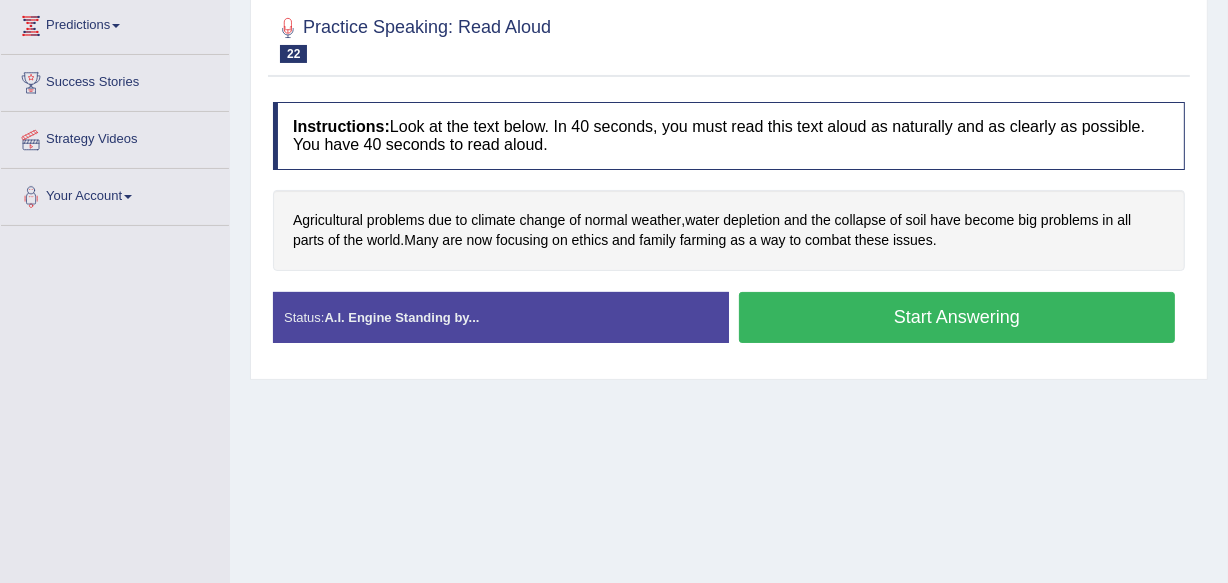 click on "Start Answering" at bounding box center (957, 317) 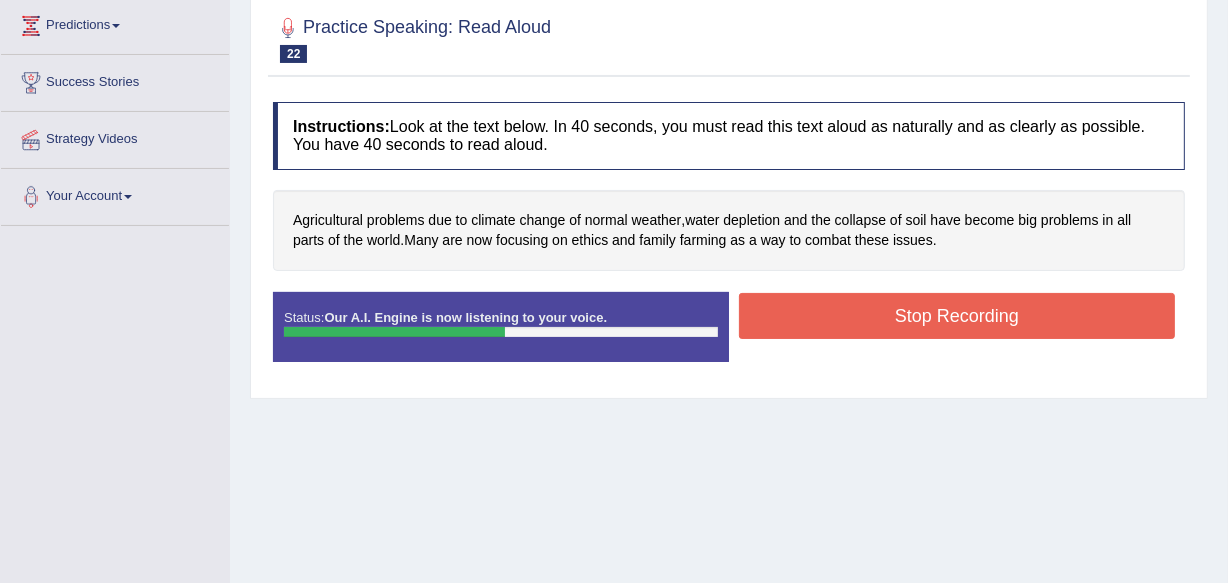click on "Stop Recording" at bounding box center [957, 316] 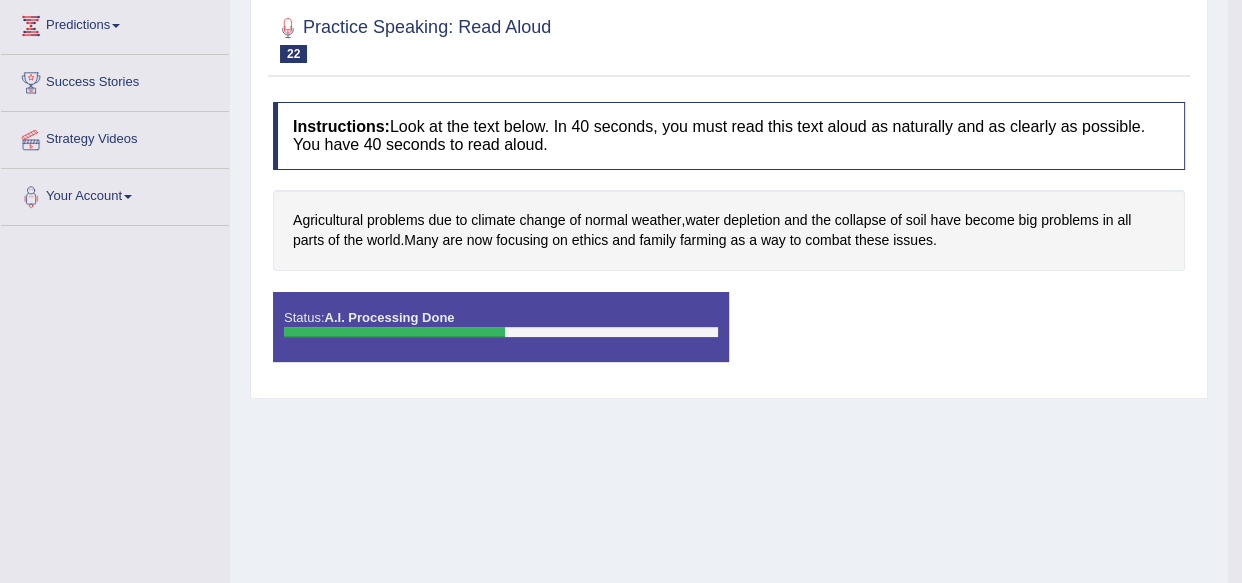 click on "Status:  A.I. Processing Done Start Answering Stop Recording" at bounding box center [729, 337] 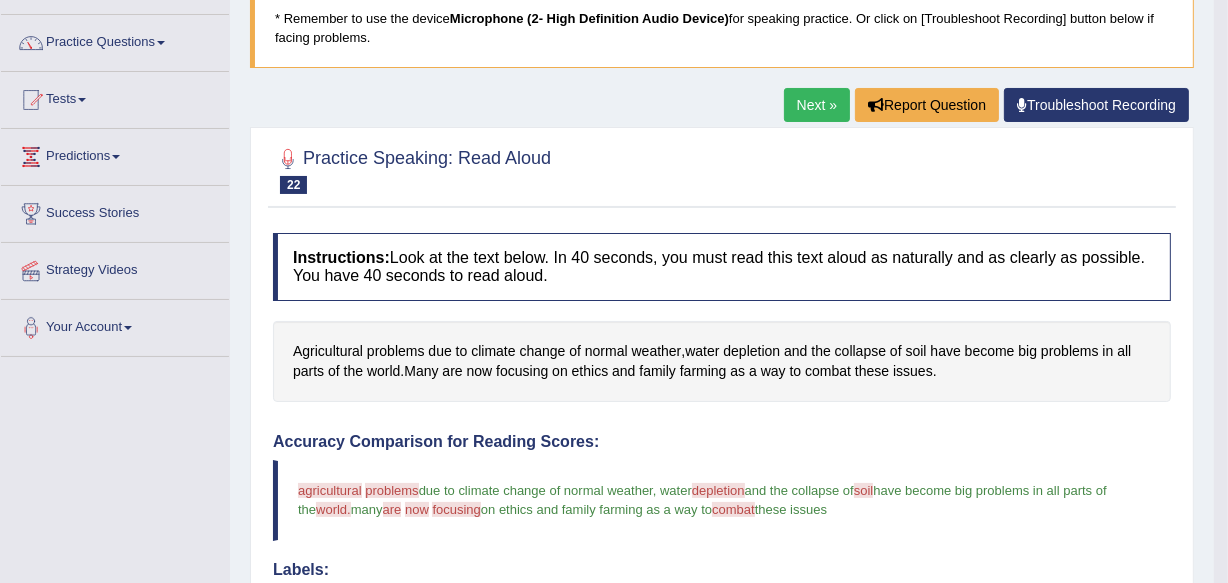 scroll, scrollTop: 0, scrollLeft: 0, axis: both 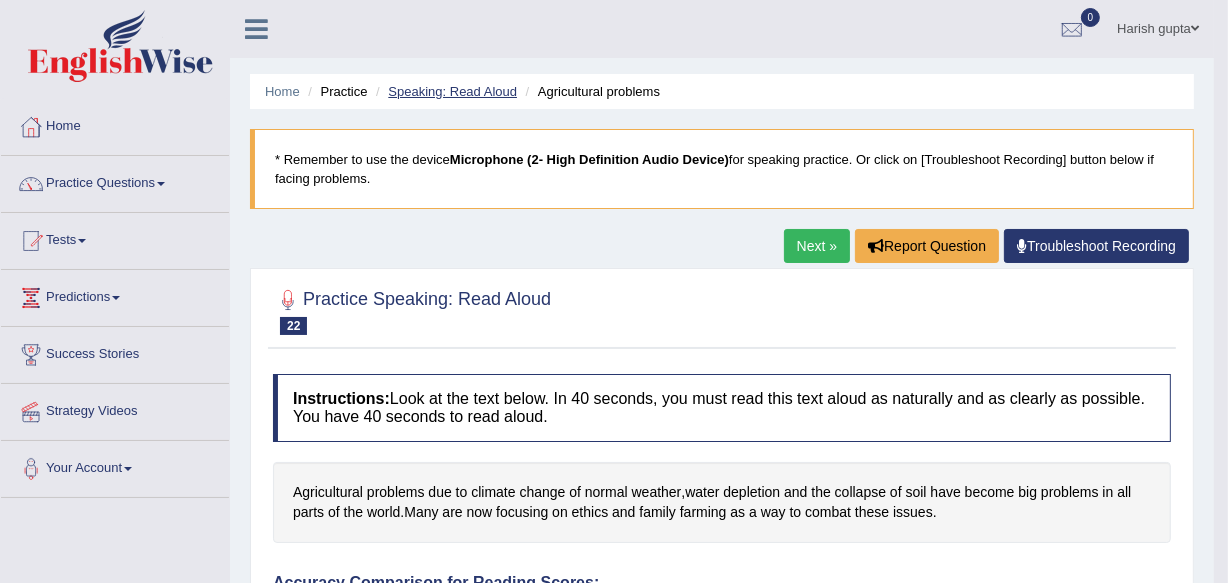 click on "Speaking: Read Aloud" at bounding box center [452, 91] 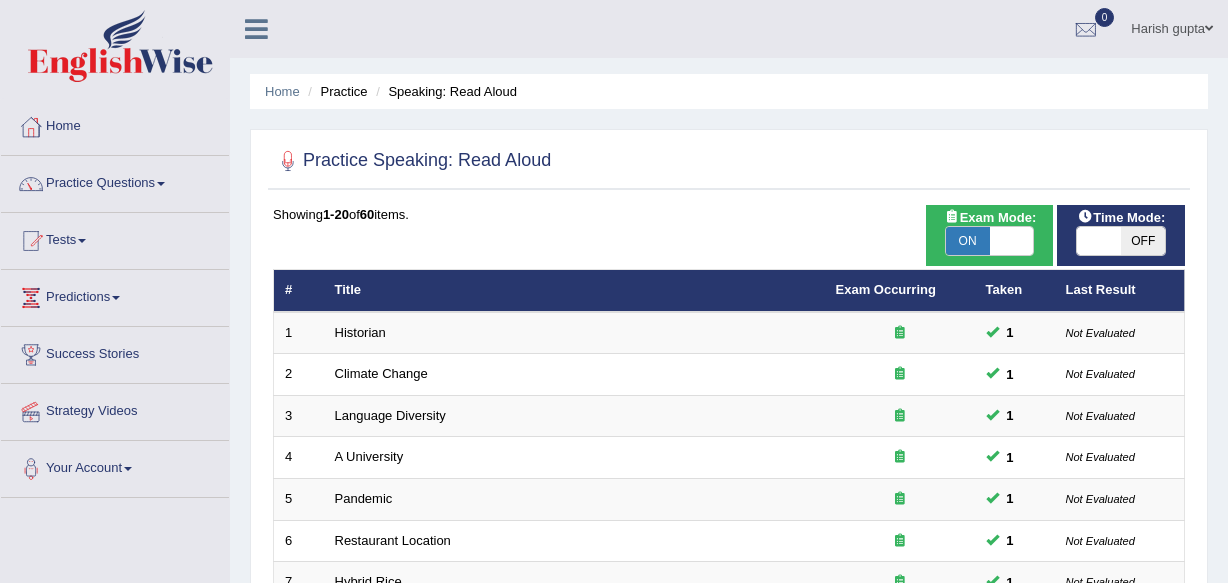 scroll, scrollTop: 0, scrollLeft: 0, axis: both 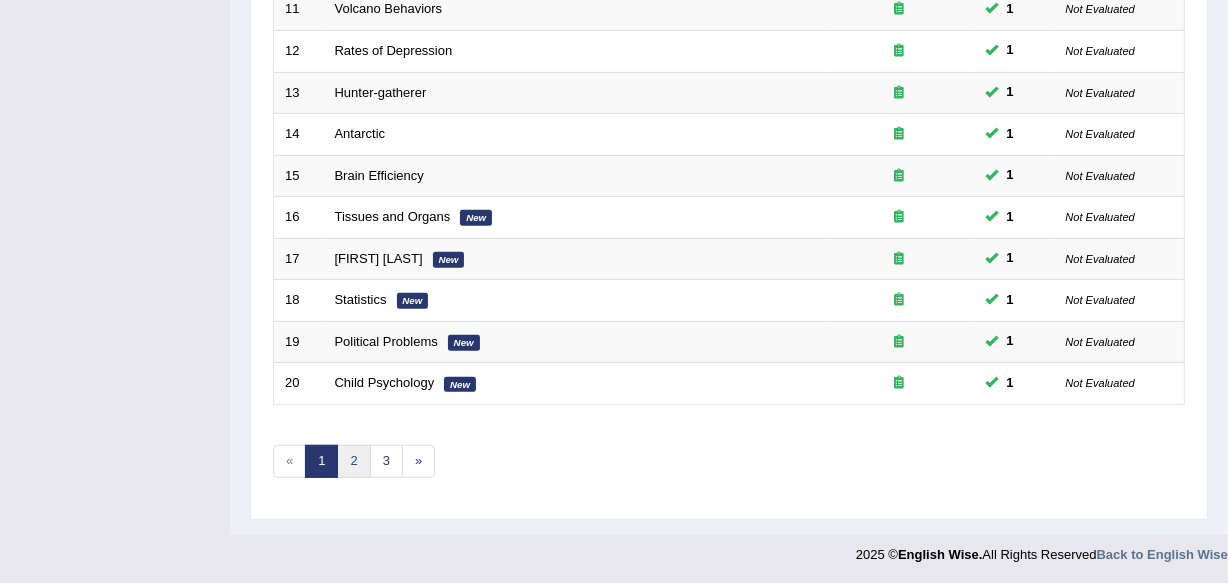 click on "2" at bounding box center (353, 461) 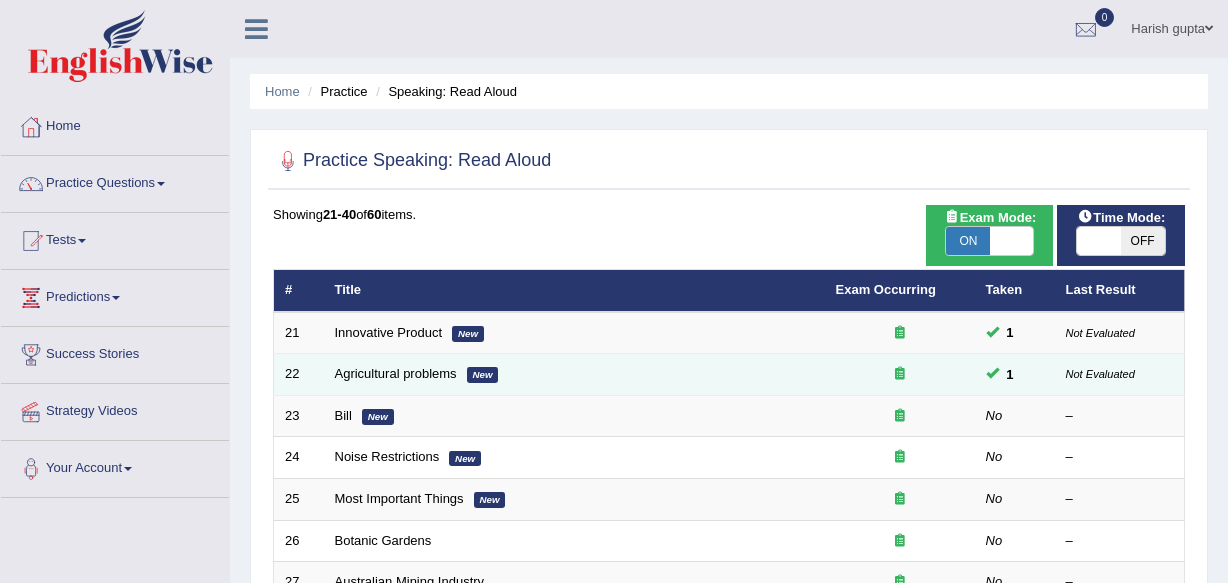 scroll, scrollTop: 0, scrollLeft: 0, axis: both 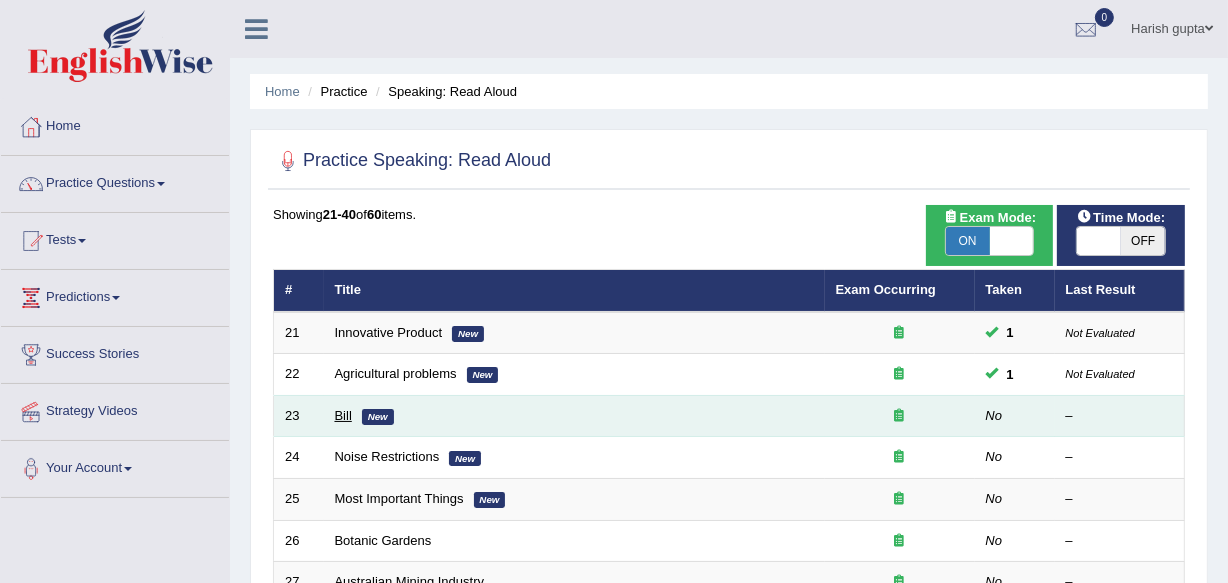 click on "Bill" at bounding box center (343, 415) 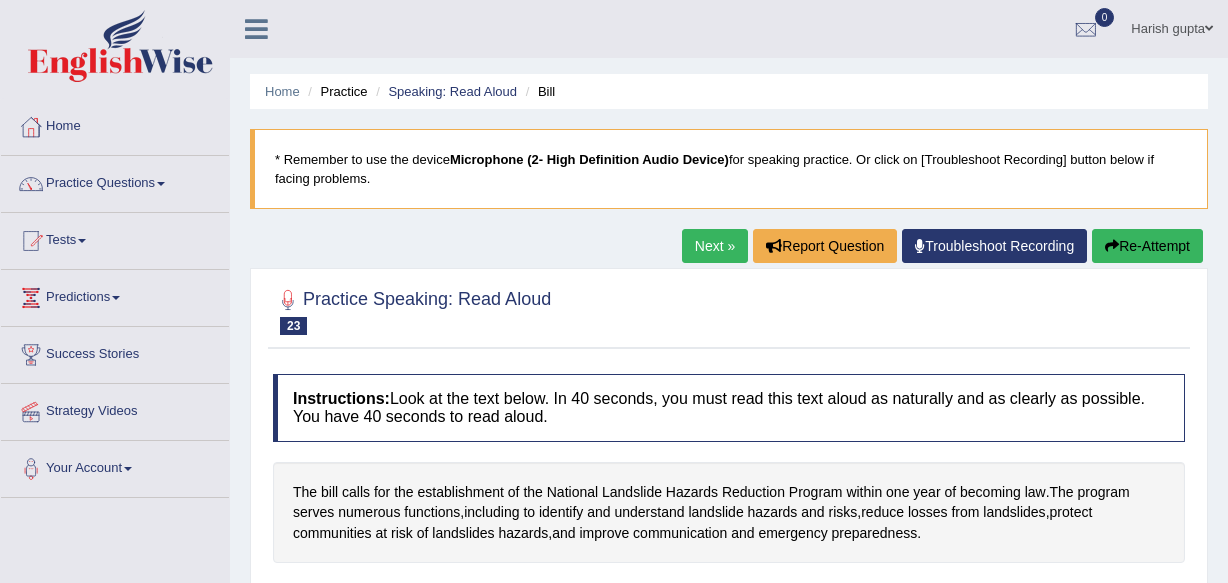 scroll, scrollTop: 0, scrollLeft: 0, axis: both 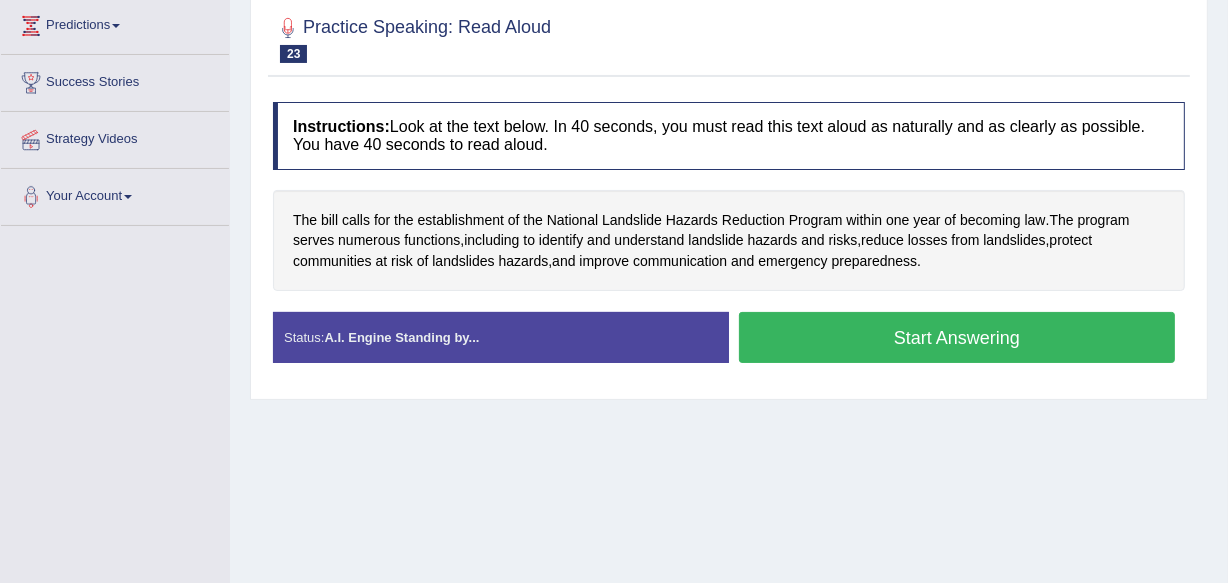 click on "Start Answering" at bounding box center [957, 337] 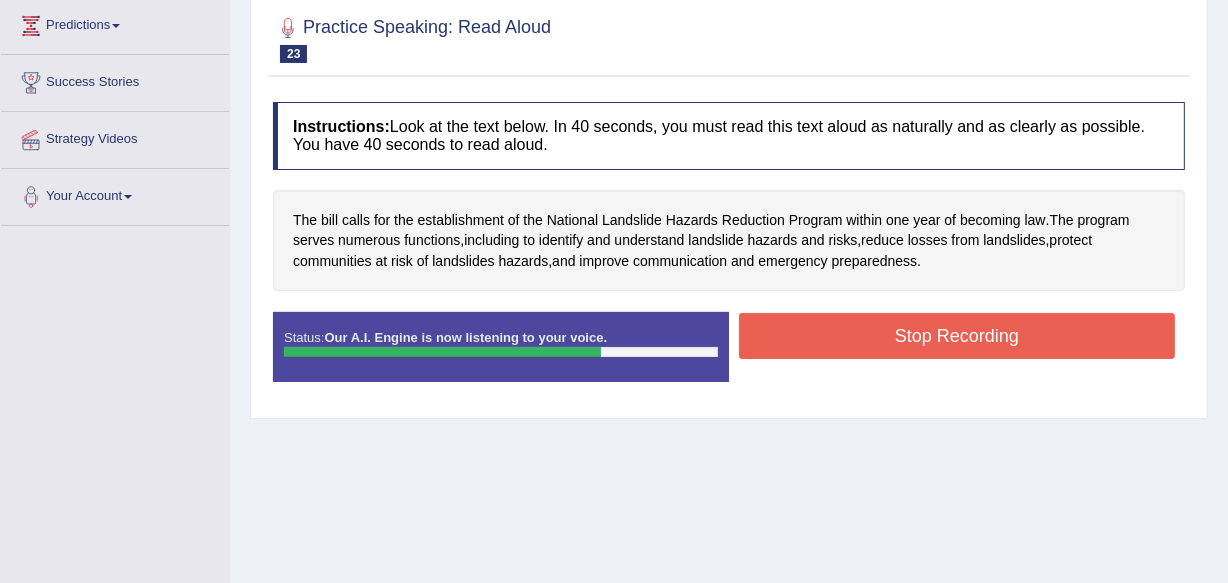 click on "Stop Recording" at bounding box center (957, 336) 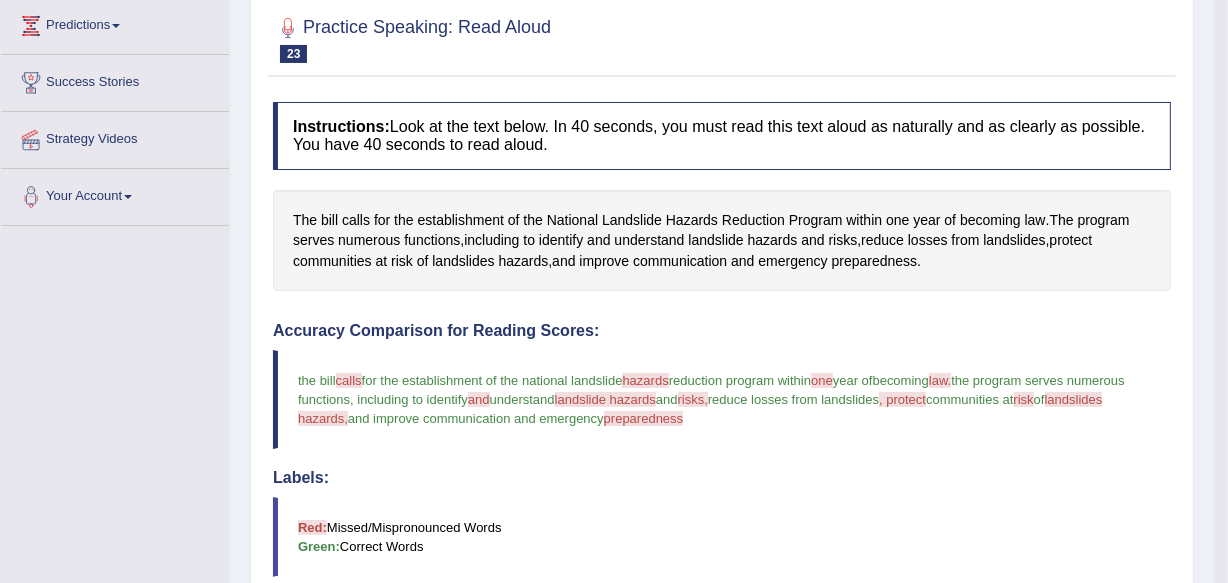 drag, startPoint x: 734, startPoint y: 239, endPoint x: 674, endPoint y: 271, distance: 68 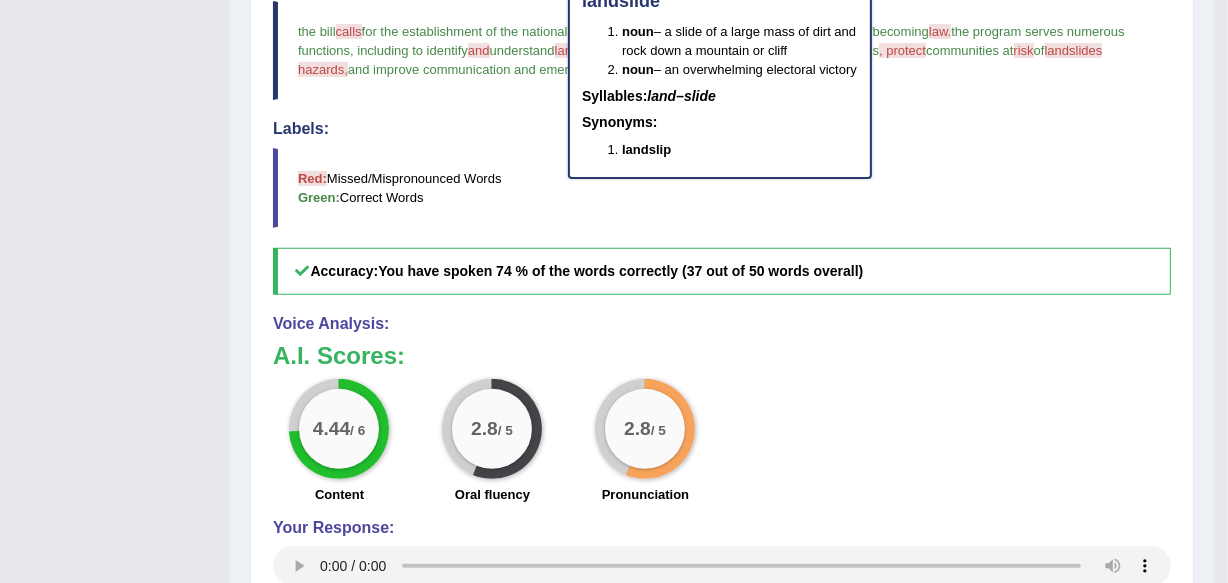 scroll, scrollTop: 636, scrollLeft: 0, axis: vertical 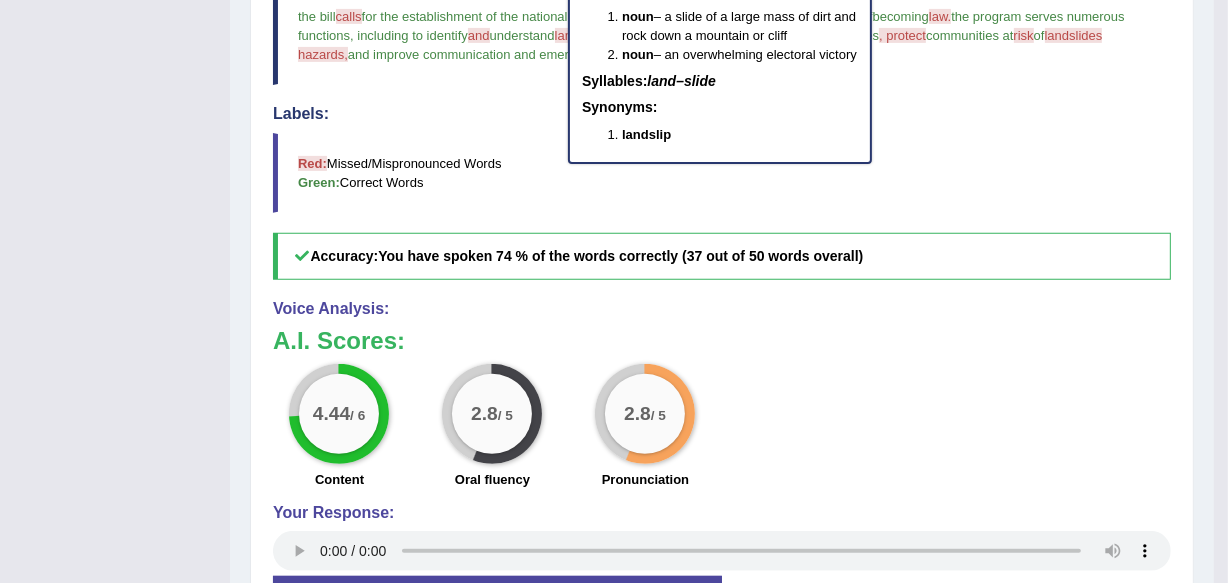 click on "Instructions:  Look at the text below. In 40 seconds, you must read this text aloud as naturally and as clearly as possible. You have 40 seconds to read aloud.
The   bill   calls   for   the   establishment   of   the   National   Landslide   Hazards   Reduction   Program   within   one   year   of   becoming   law .  The   program   serves   numerous   functions ,  including   to   identify   and   understand   landslide   hazards   and   risks ,  reduce   losses   from   landslides ,  protect   communities   at   risk   of   landslides   hazards ,  and   improve   communication   and   emergency   preparedness . Created with Highcharts 7.1.2 Too low Too high Time Pitch meter: 0 10 20 30 40 Created with Highcharts 7.1.2 Great Too slow Too fast Time Speech pace meter: 0 10 20 30 40 Accuracy Comparison for Reading Scores: the bill  calls cause  for the establishment of the national landslide  hazards hazard  reduction program within  one 1  year of  the  becoming  law.  low  ,    and  understand" at bounding box center (722, 222) 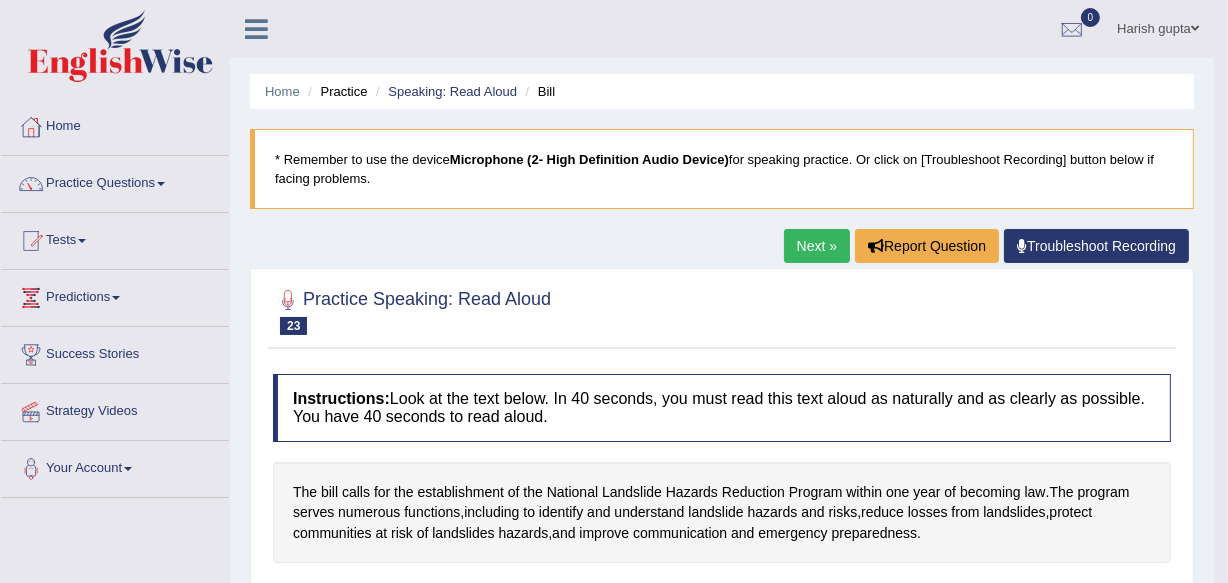 scroll, scrollTop: 0, scrollLeft: 0, axis: both 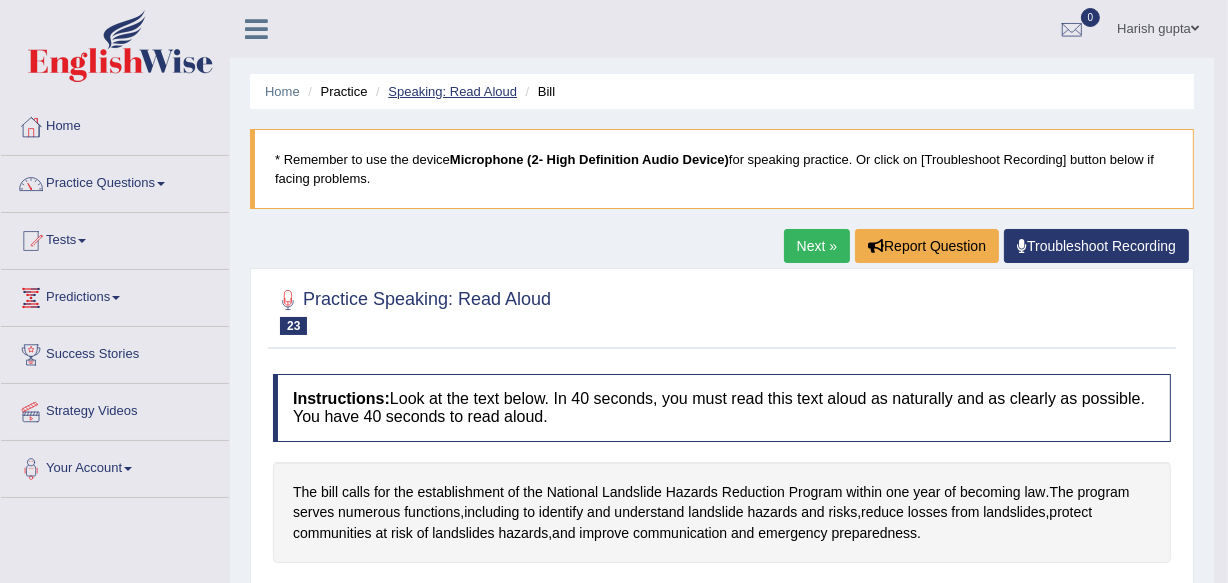click on "Speaking: Read Aloud" at bounding box center (452, 91) 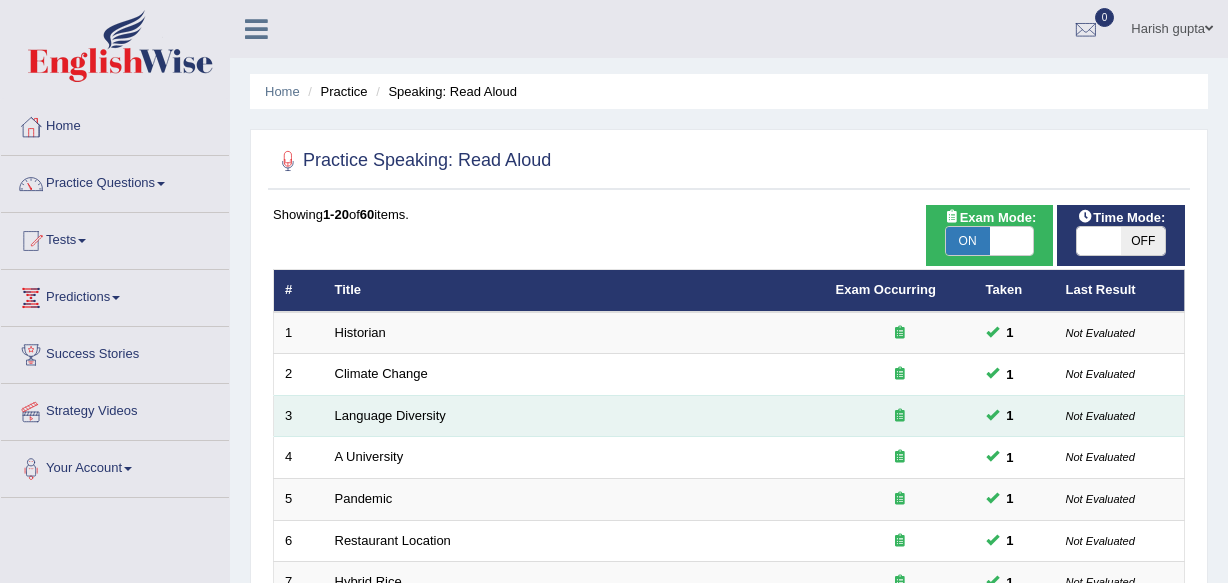 scroll, scrollTop: 0, scrollLeft: 0, axis: both 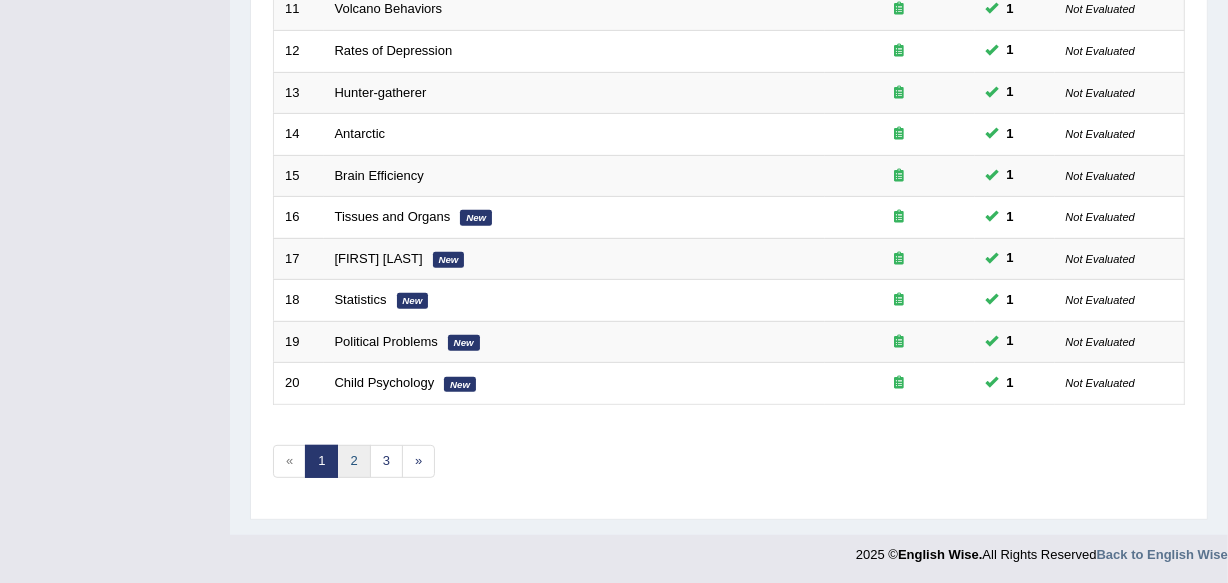 click on "2" at bounding box center (353, 461) 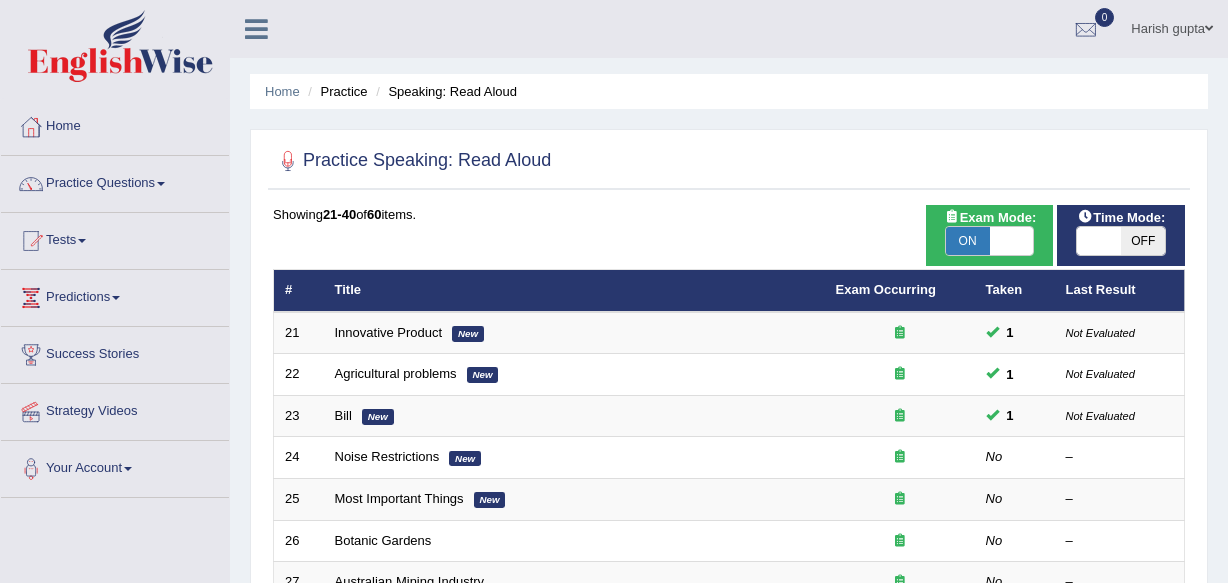 scroll, scrollTop: 0, scrollLeft: 0, axis: both 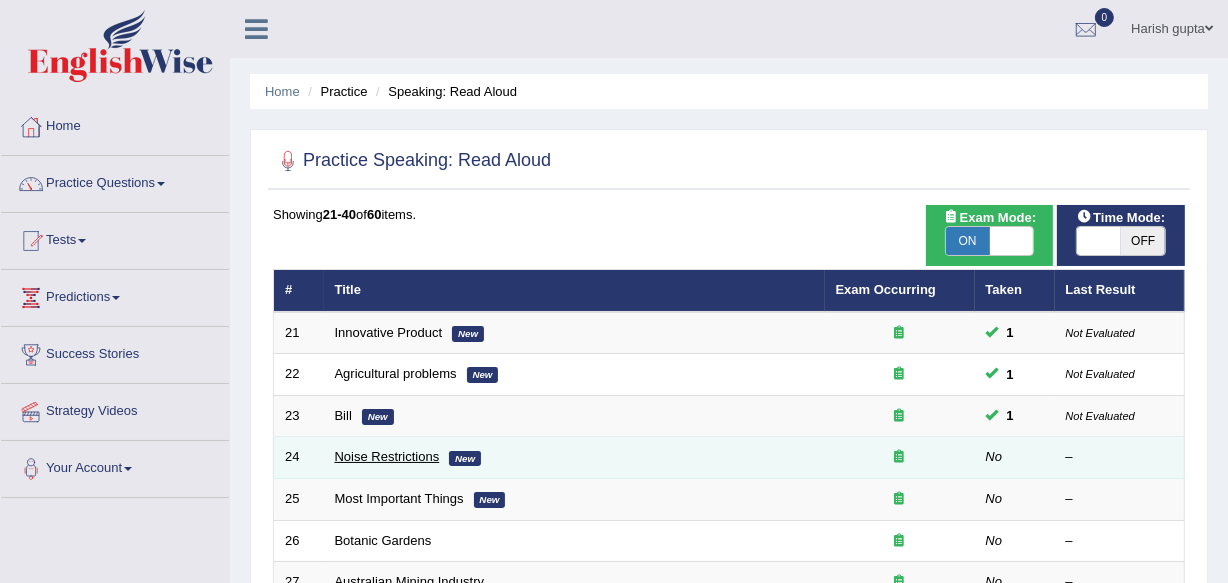 click on "Noise Restrictions" at bounding box center (387, 456) 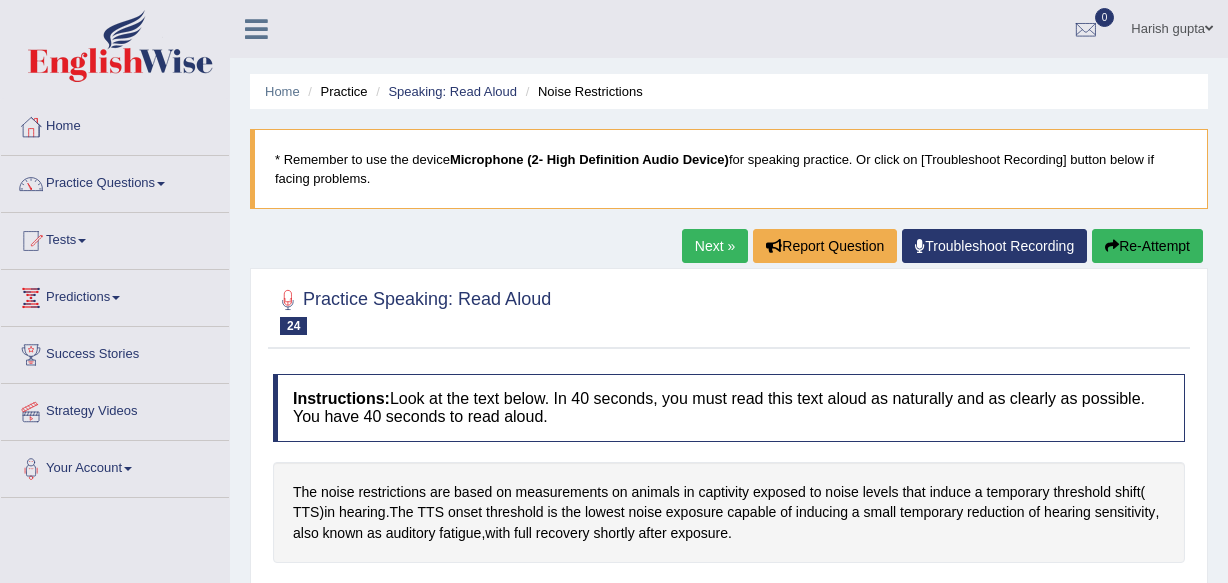 scroll, scrollTop: 0, scrollLeft: 0, axis: both 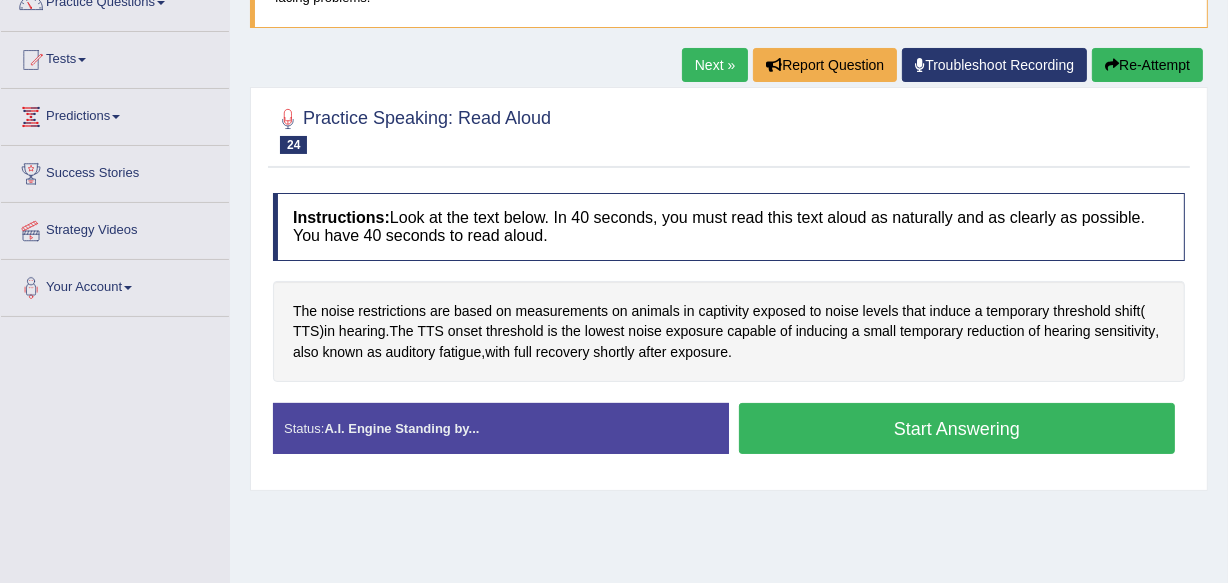 click on "Start Answering" at bounding box center (957, 428) 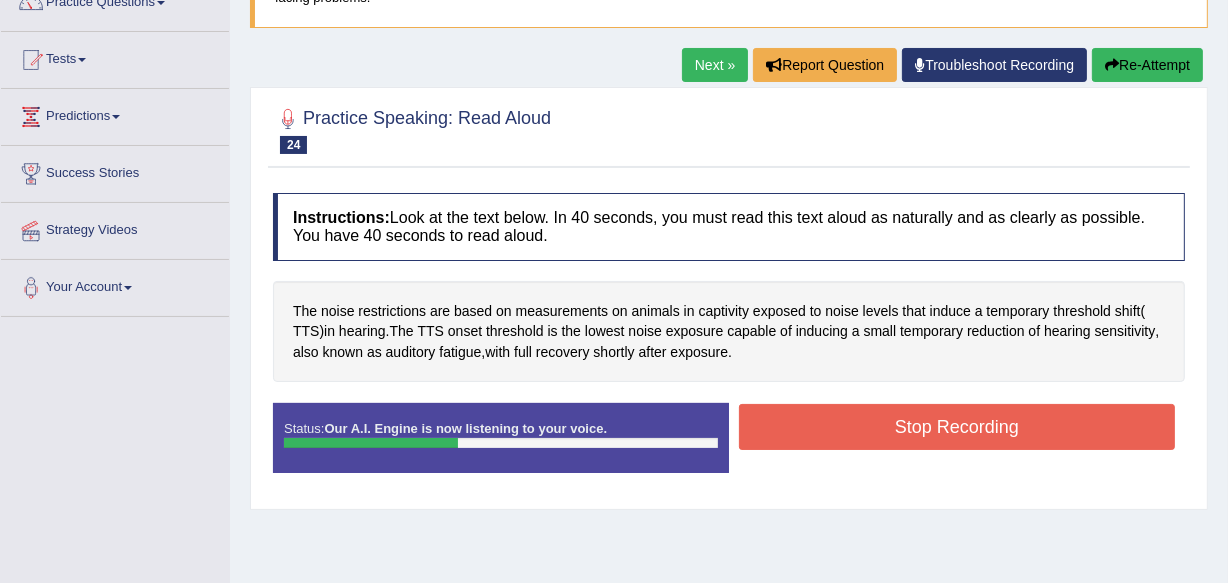 click on "Re-Attempt" at bounding box center (1147, 65) 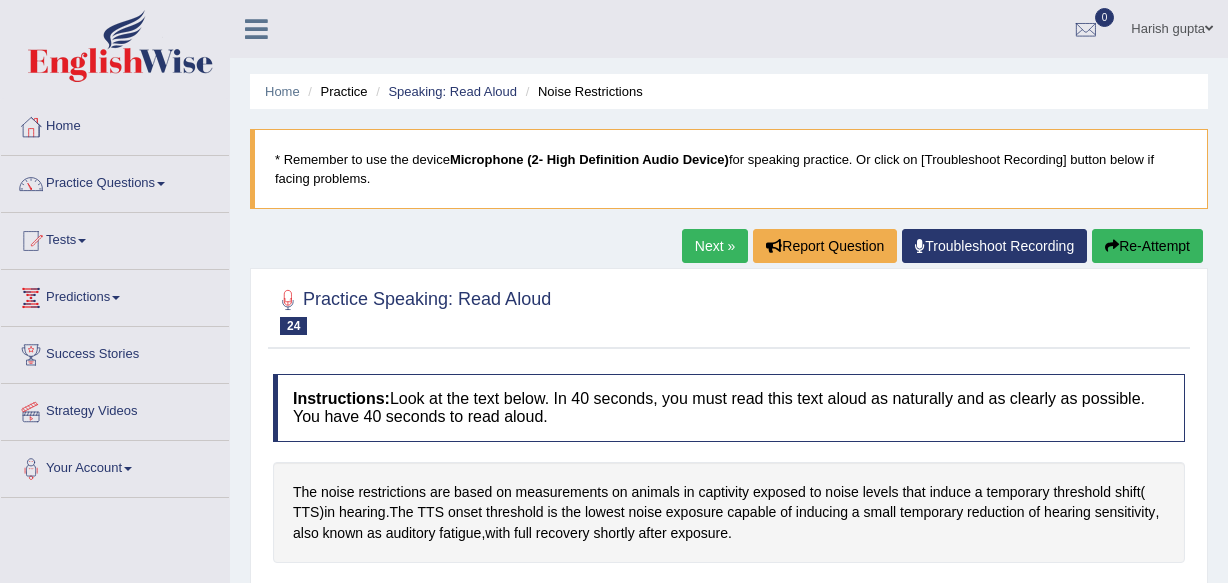 scroll, scrollTop: 181, scrollLeft: 0, axis: vertical 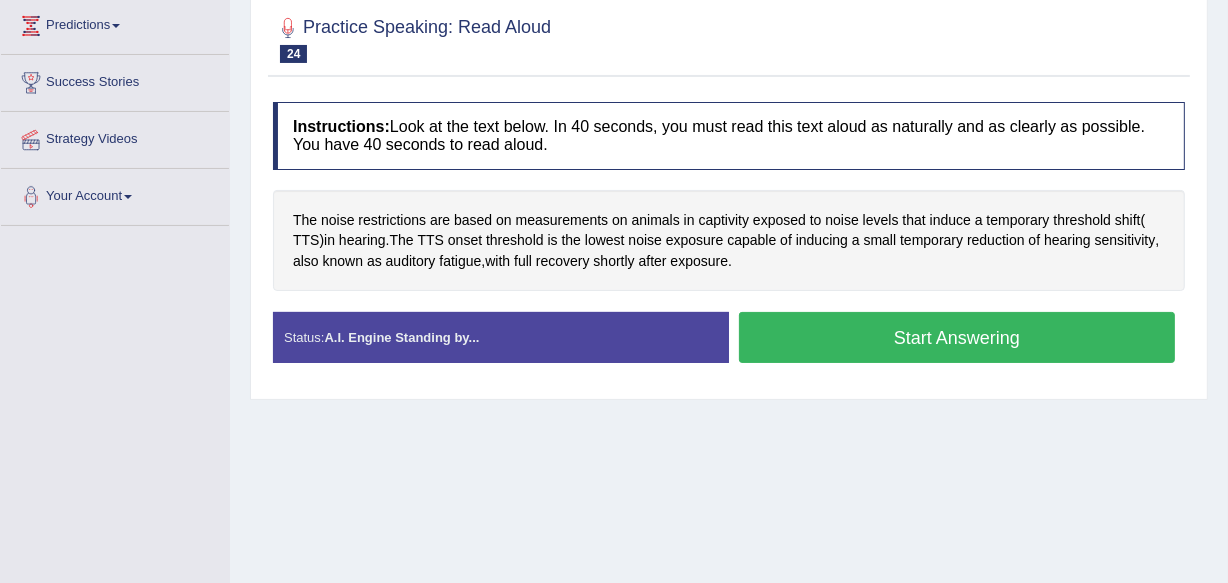 click on "Start Answering" at bounding box center [957, 337] 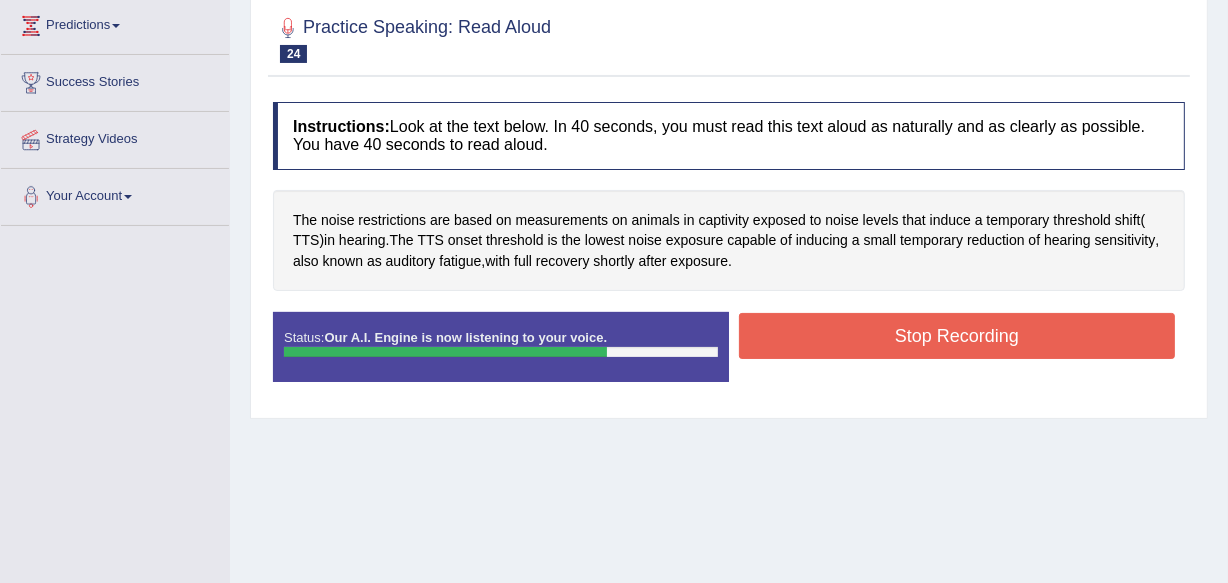 click on "Stop Recording" at bounding box center (957, 336) 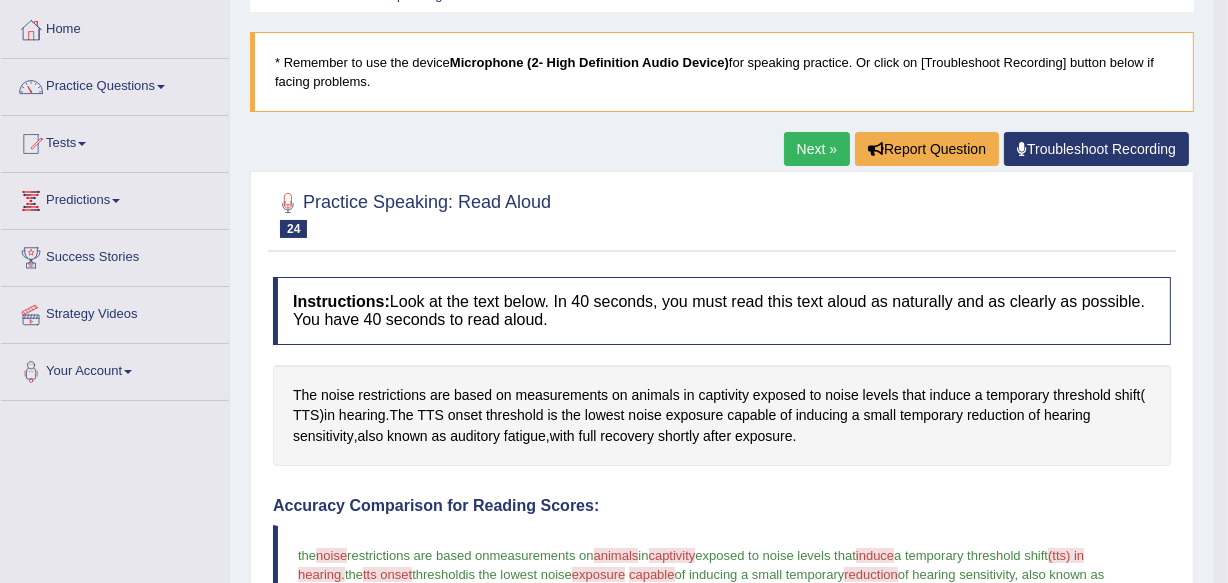 scroll, scrollTop: 0, scrollLeft: 0, axis: both 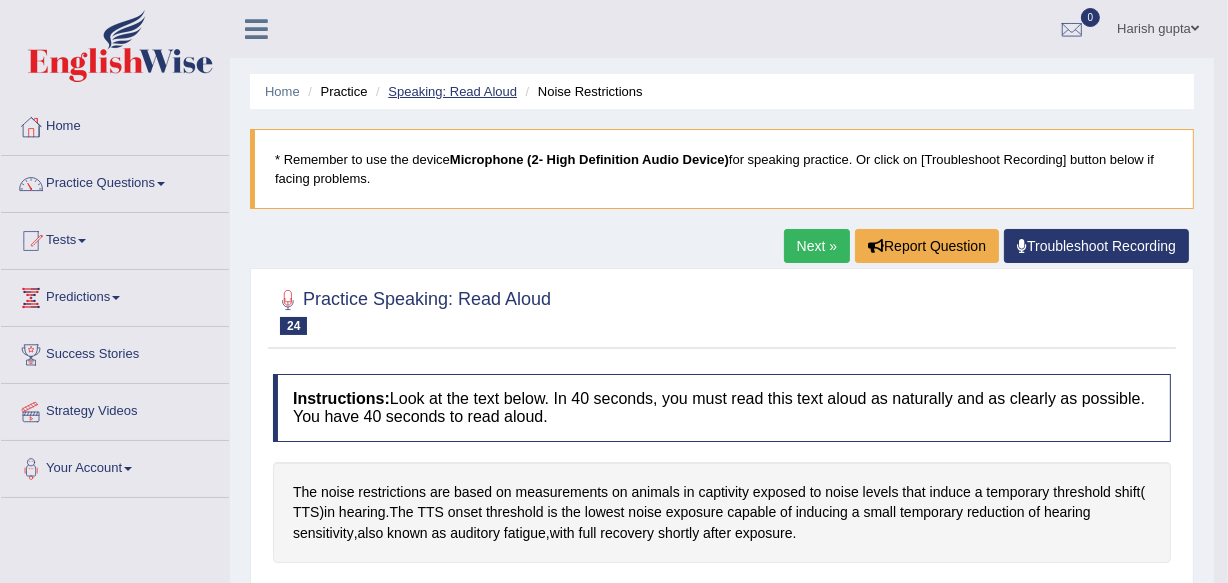 click on "Speaking: Read Aloud" at bounding box center (452, 91) 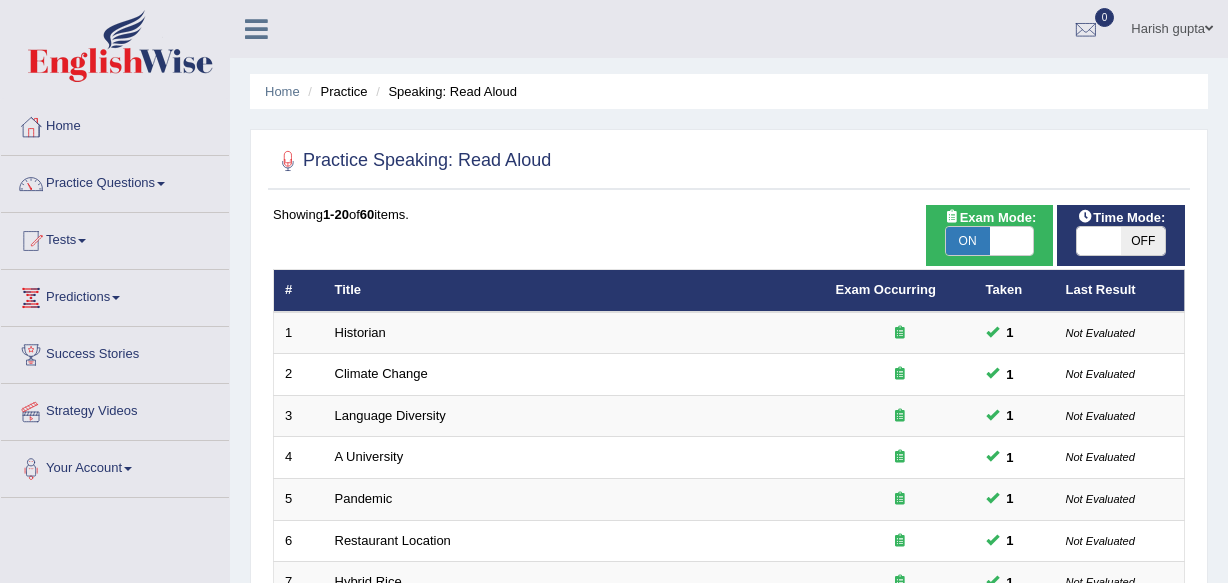scroll, scrollTop: 506, scrollLeft: 0, axis: vertical 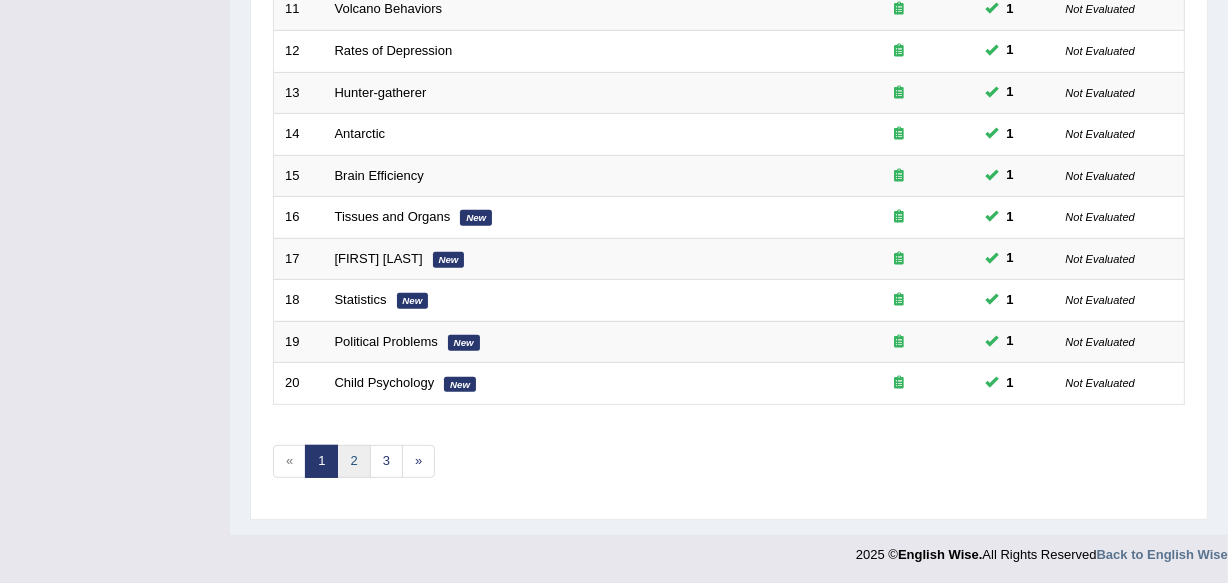 click on "2" at bounding box center [353, 461] 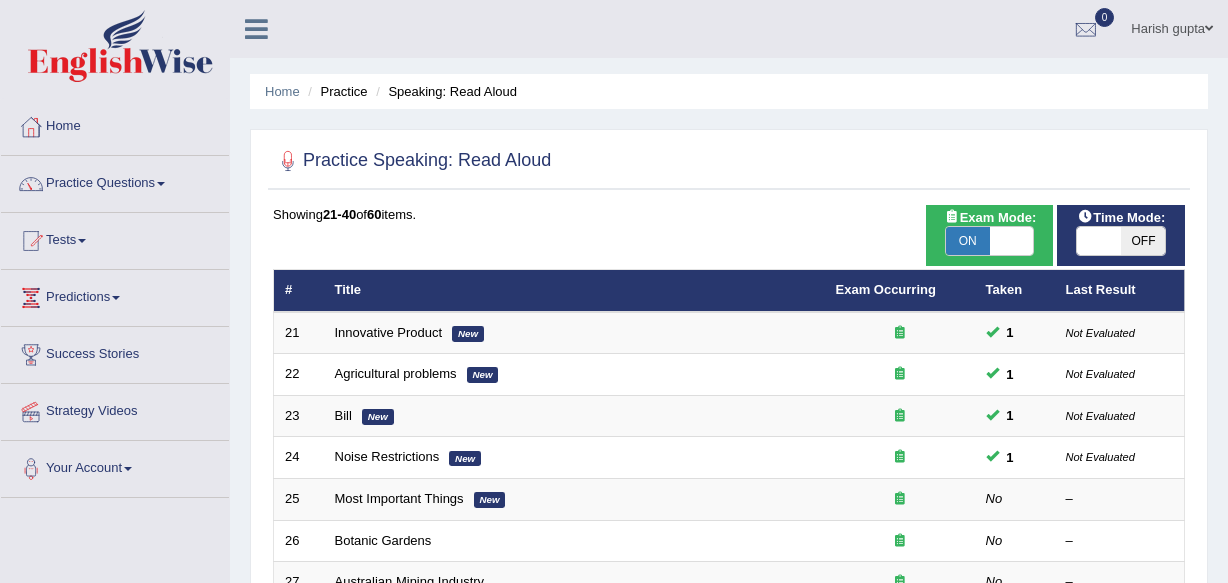 scroll, scrollTop: 0, scrollLeft: 0, axis: both 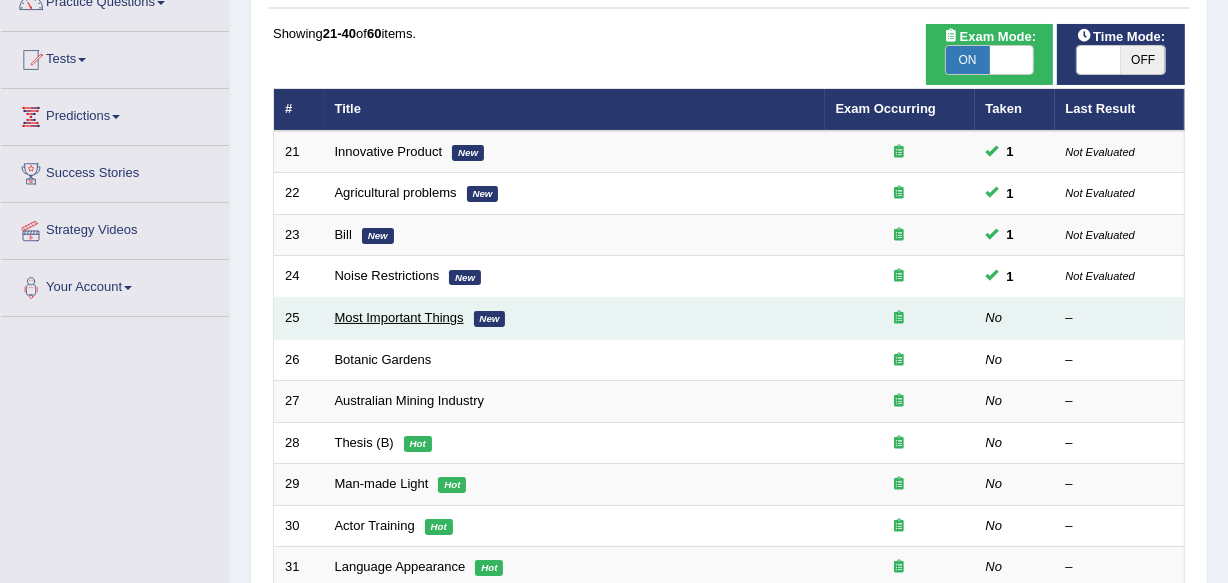 click on "Most Important Things" at bounding box center (399, 317) 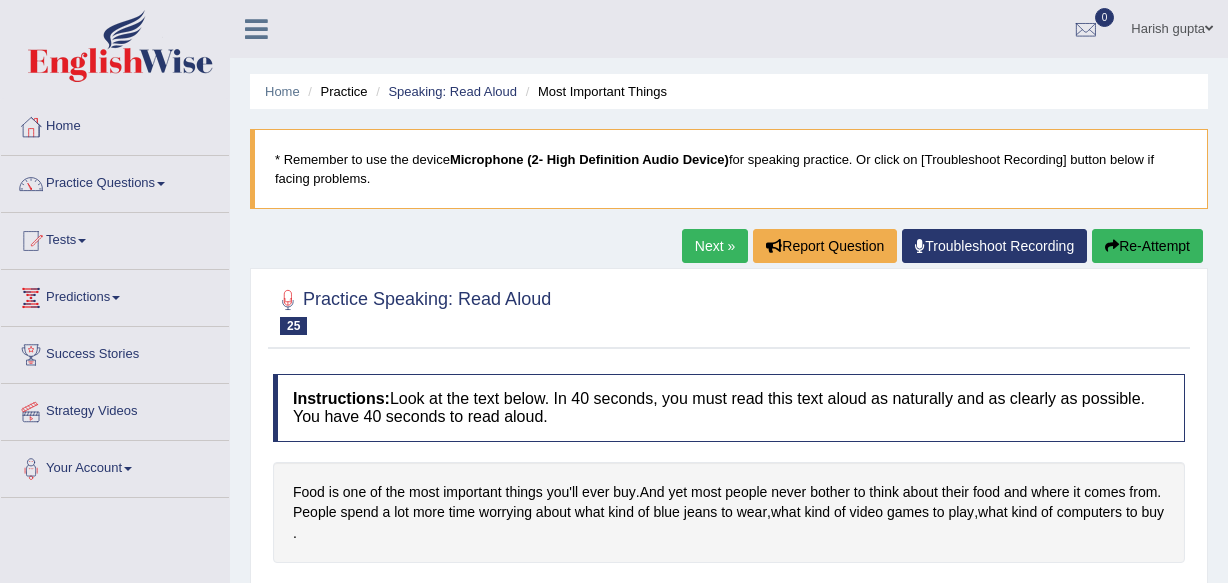 scroll, scrollTop: 0, scrollLeft: 0, axis: both 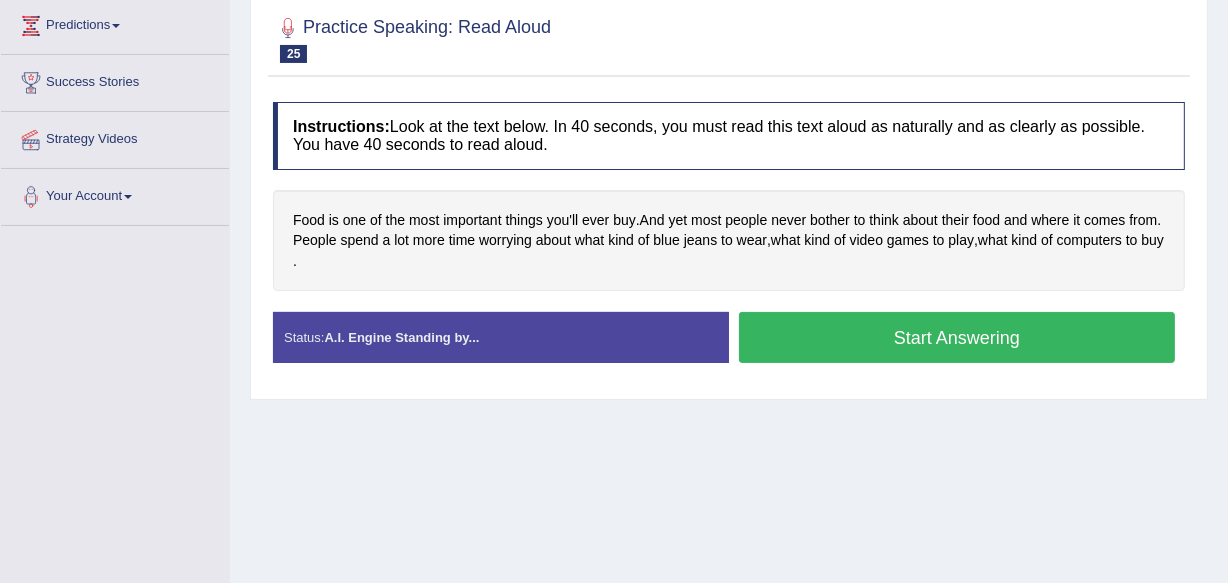 click on "Start Answering" at bounding box center [957, 337] 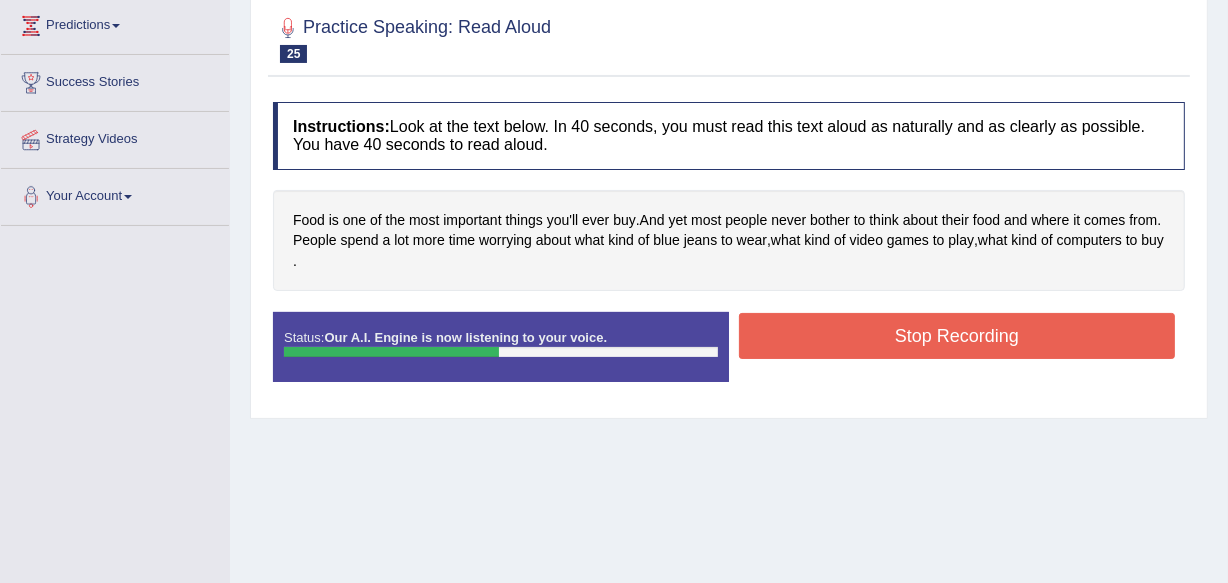 click on "Stop Recording" at bounding box center (957, 336) 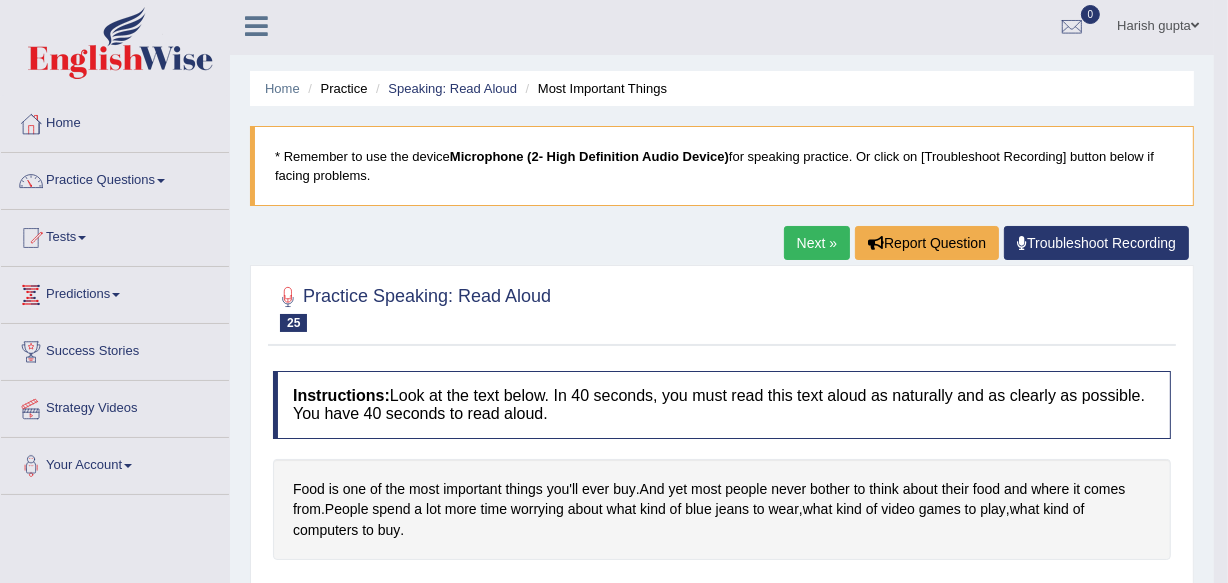 scroll, scrollTop: 0, scrollLeft: 0, axis: both 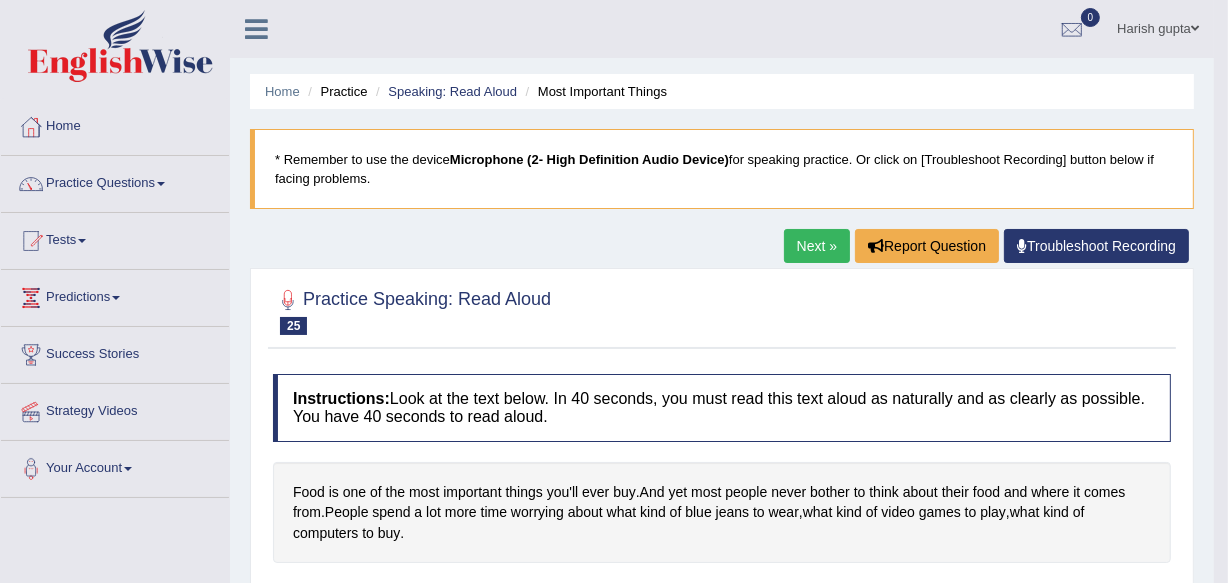 click on "Next »" at bounding box center [817, 246] 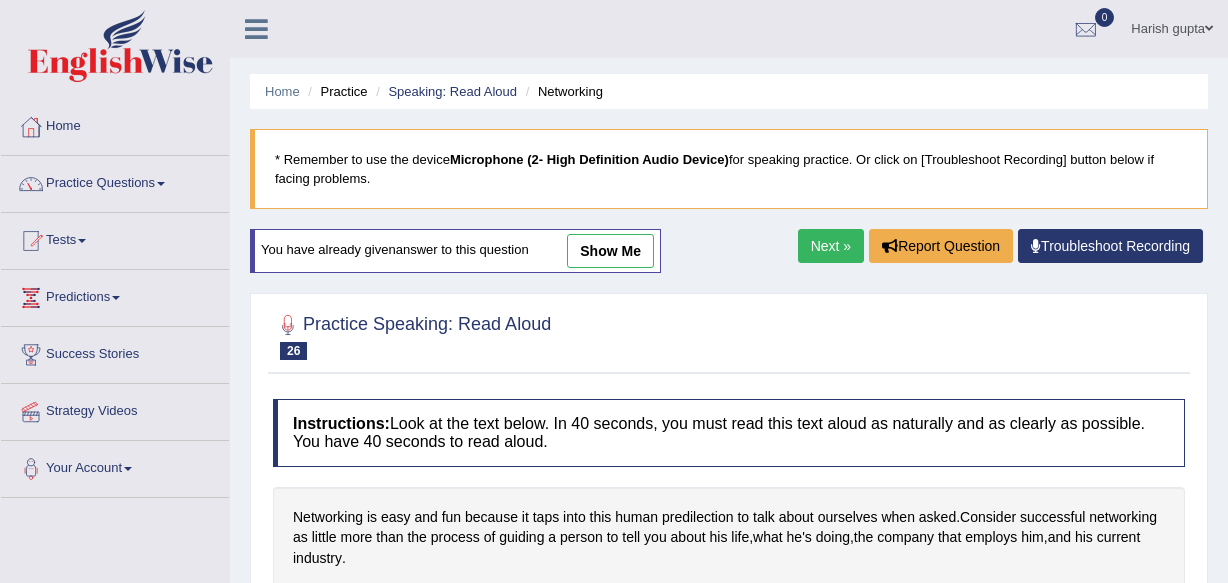 scroll, scrollTop: 0, scrollLeft: 0, axis: both 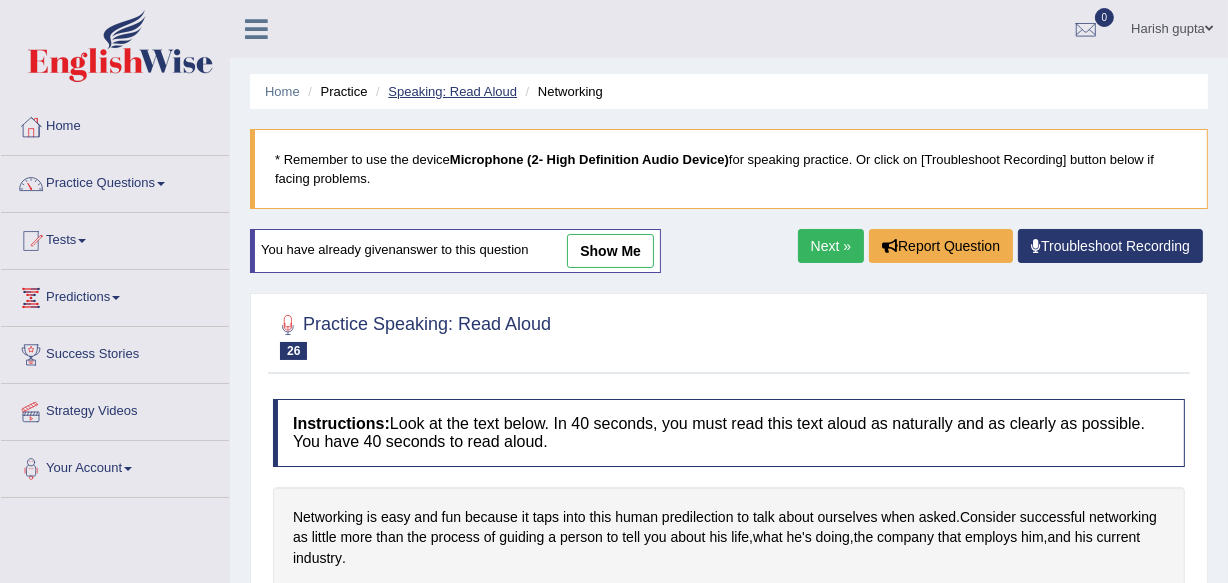 click on "Speaking: Read Aloud" at bounding box center (452, 91) 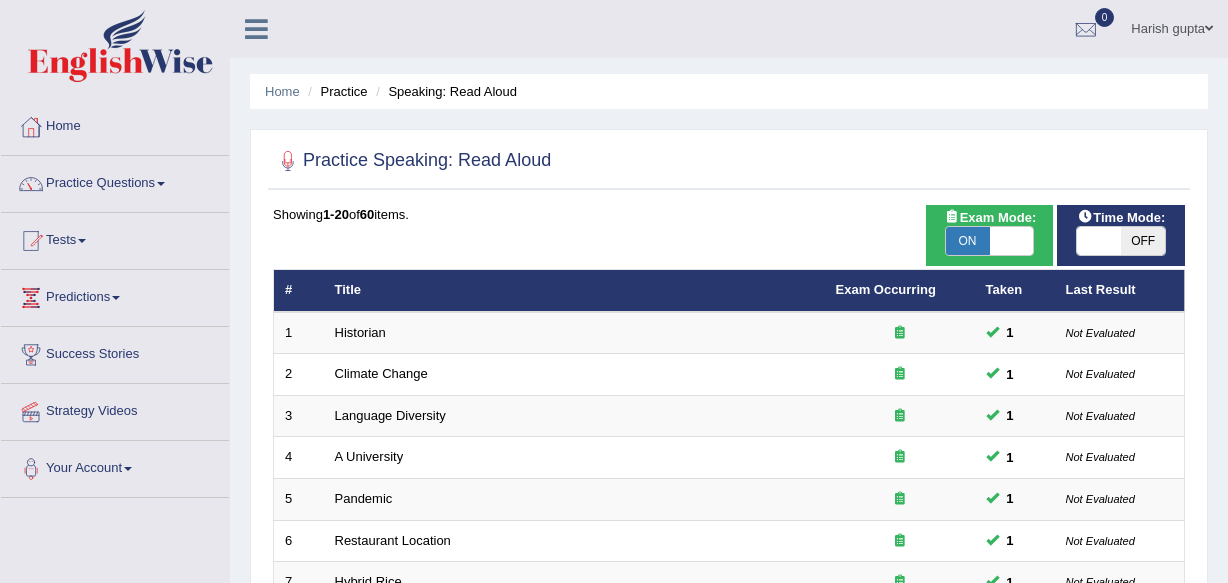 scroll, scrollTop: 0, scrollLeft: 0, axis: both 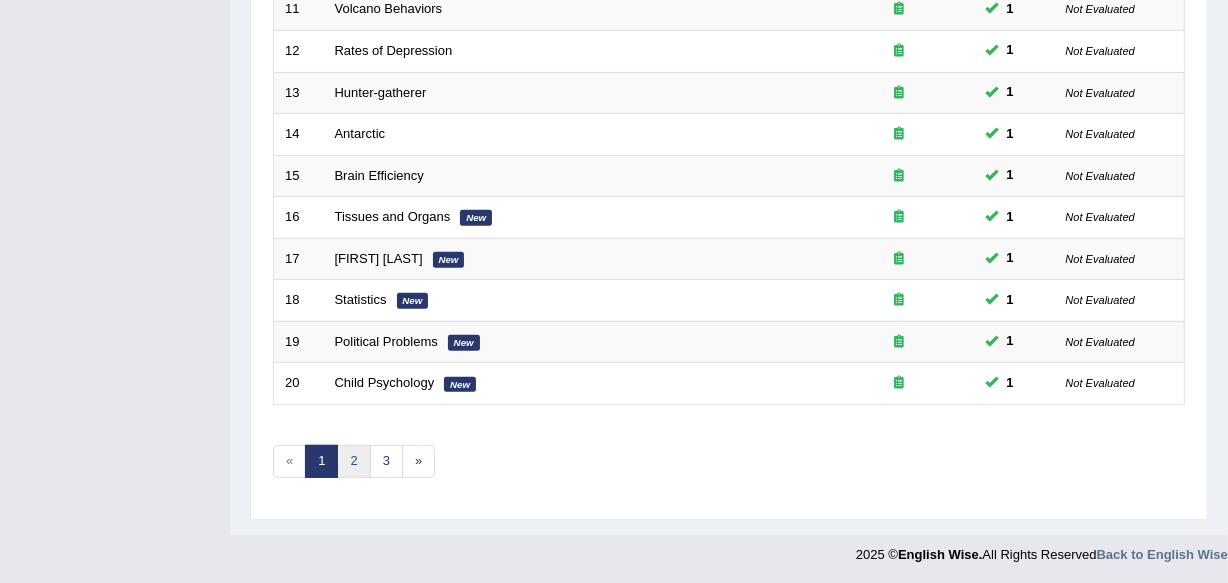 click on "2" at bounding box center (353, 461) 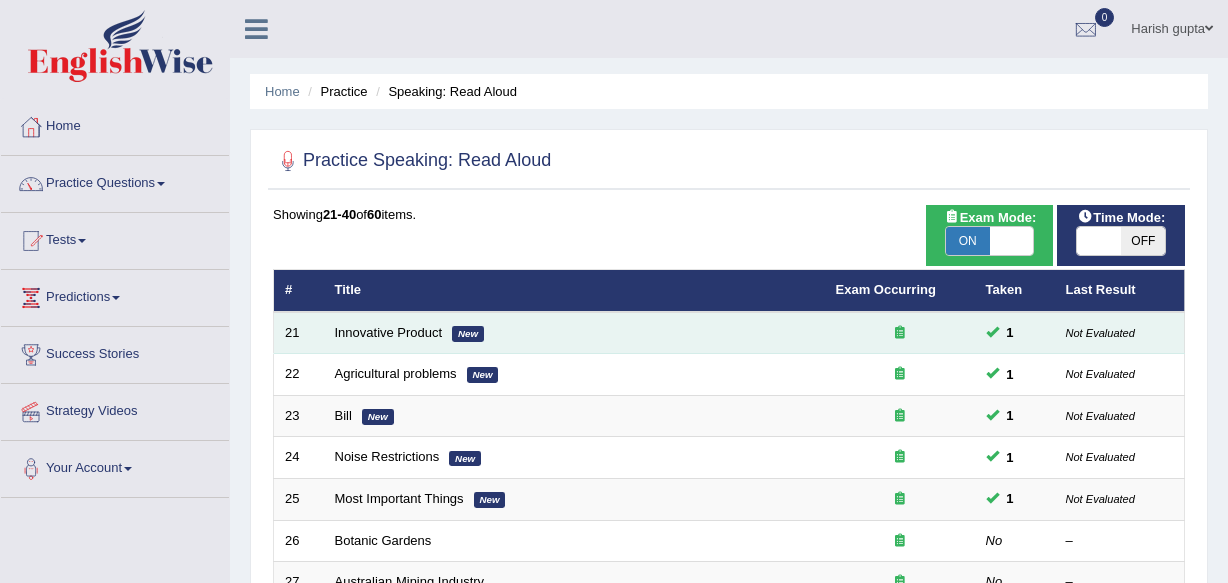 scroll, scrollTop: 0, scrollLeft: 0, axis: both 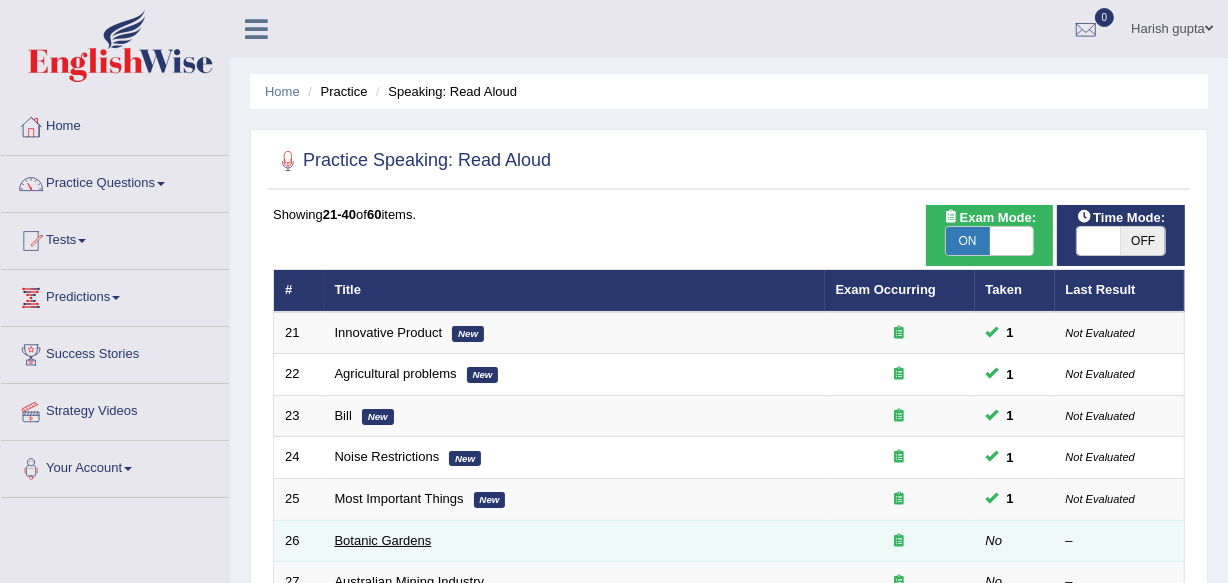 click on "Botanic Gardens" at bounding box center [383, 540] 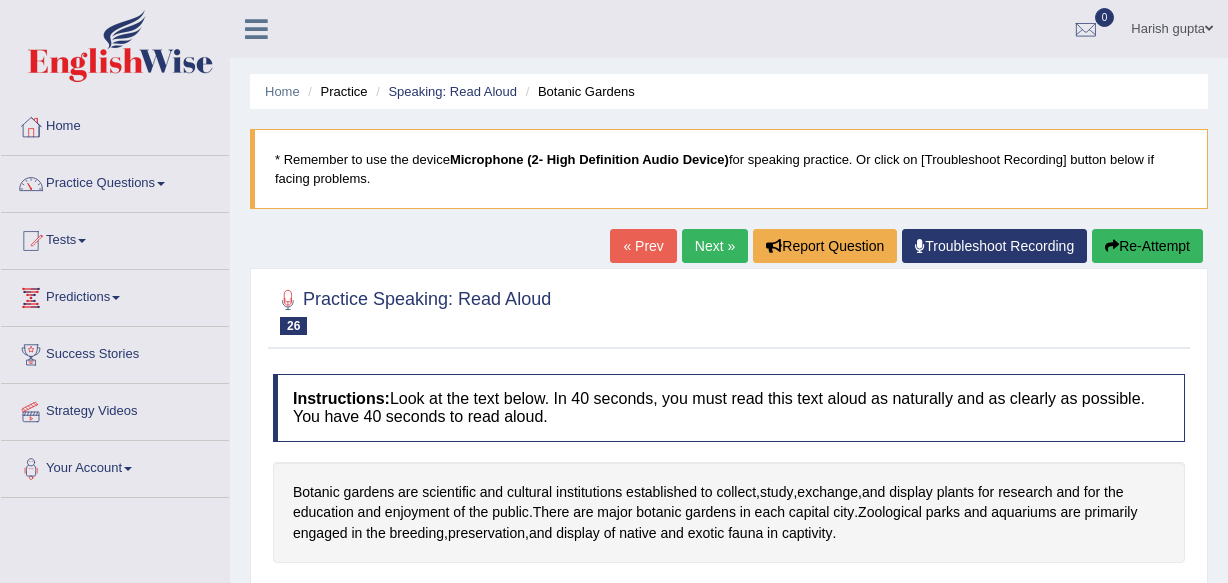 scroll, scrollTop: 0, scrollLeft: 0, axis: both 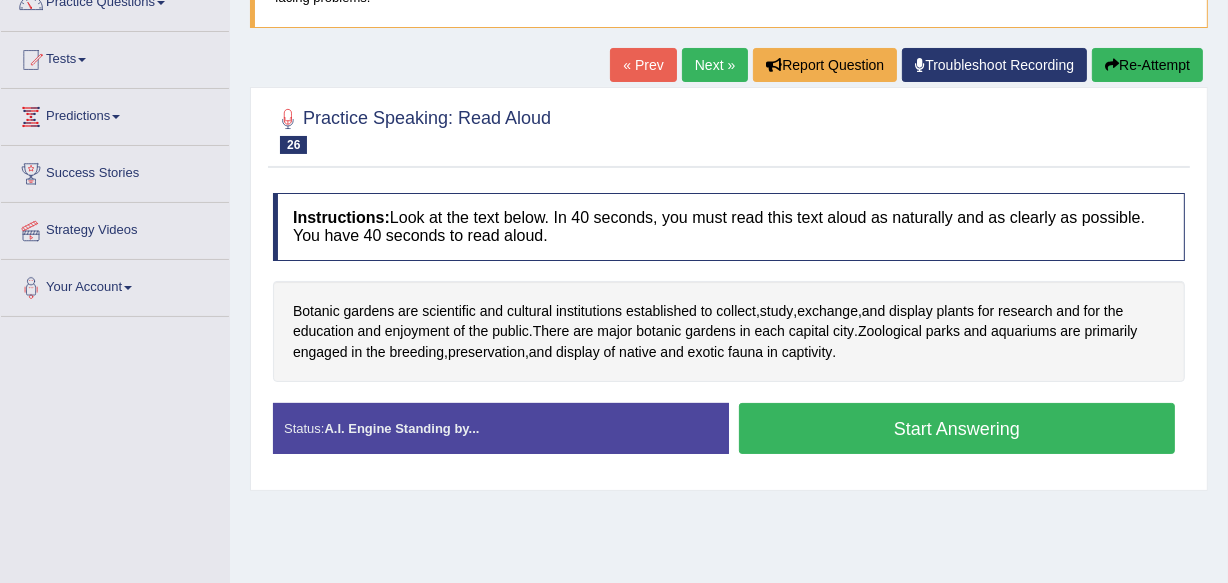 click on "Start Answering" at bounding box center (957, 428) 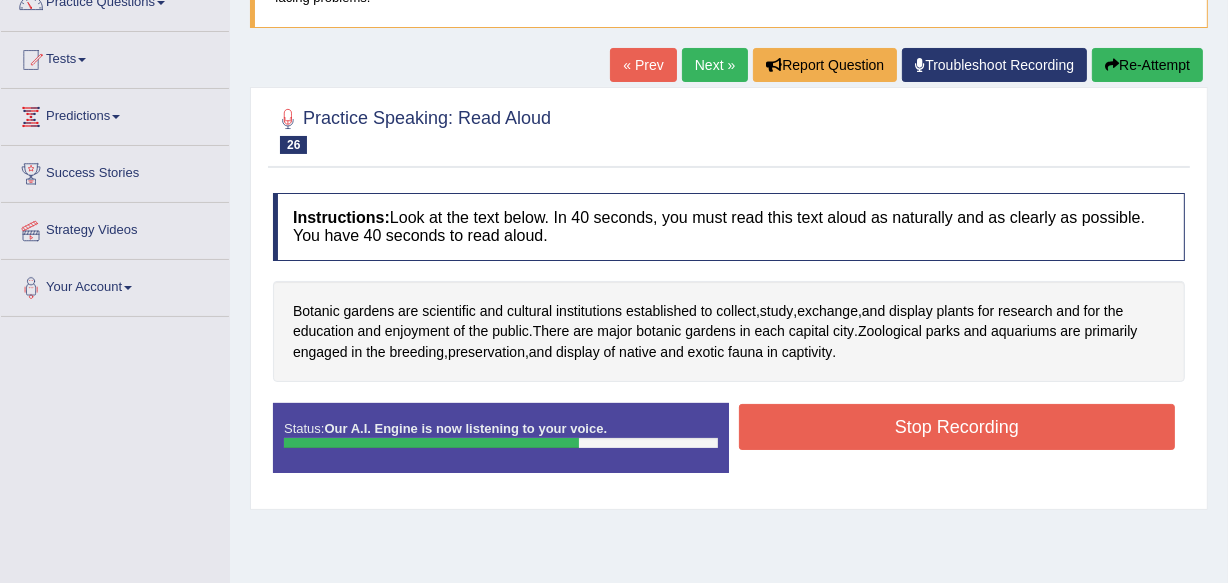 click on "Re-Attempt" at bounding box center [1147, 65] 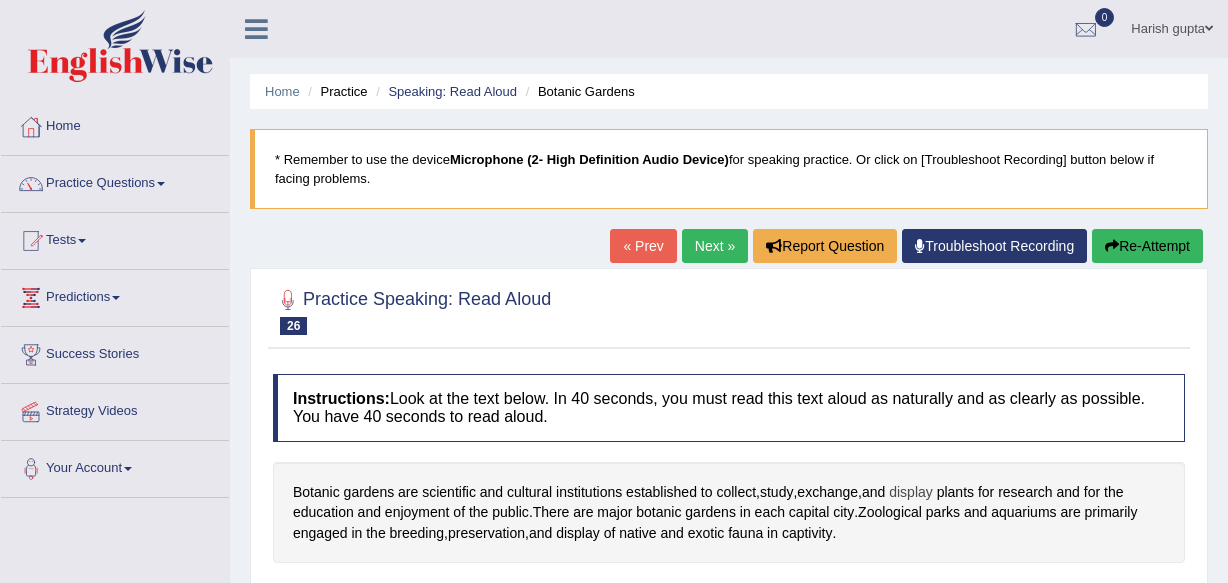 scroll, scrollTop: 181, scrollLeft: 0, axis: vertical 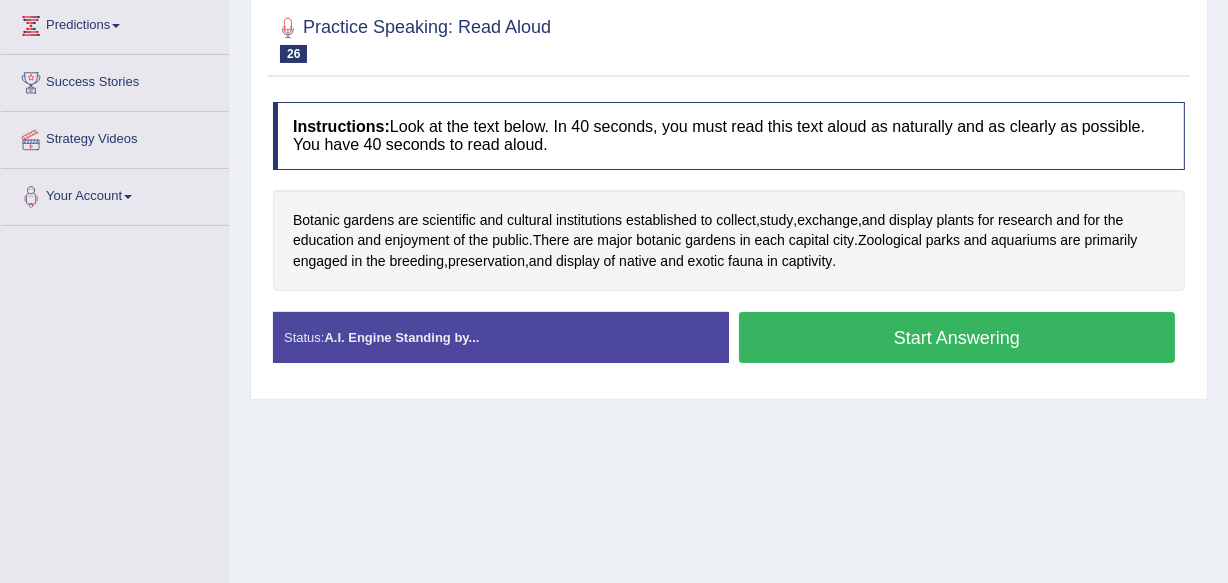 click on "Start Answering" at bounding box center (957, 337) 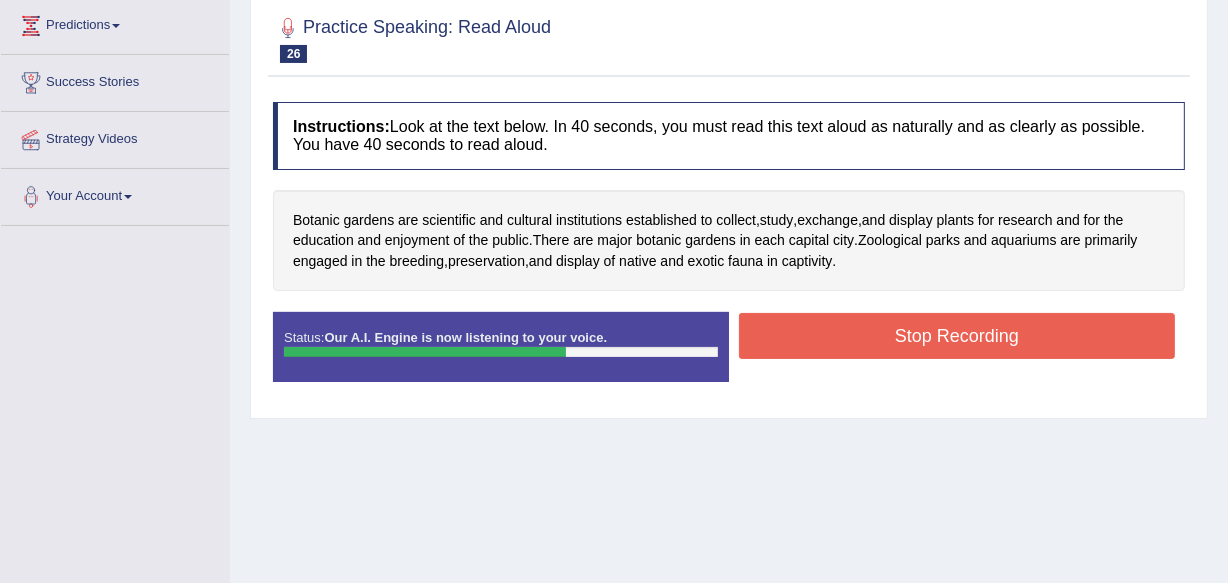 click on "Stop Recording" at bounding box center (957, 336) 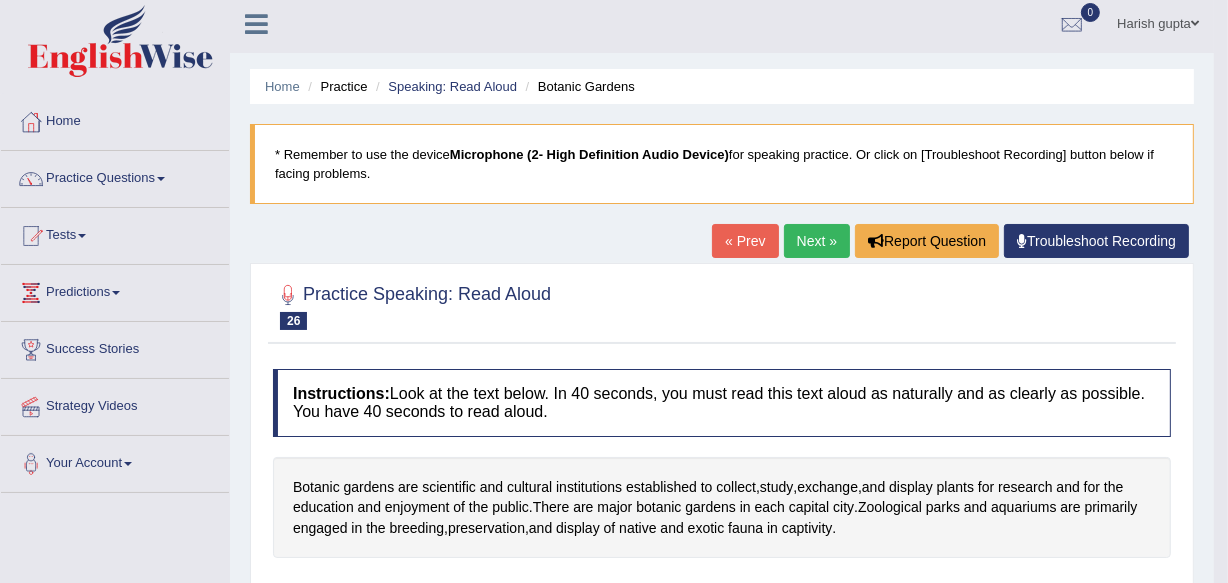 scroll, scrollTop: 0, scrollLeft: 0, axis: both 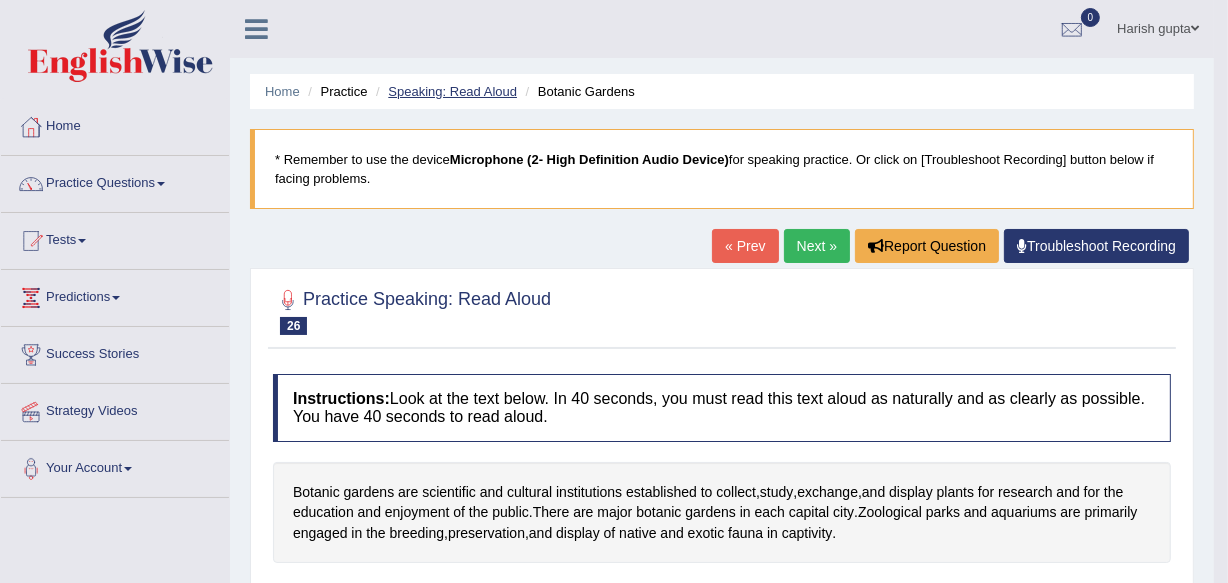 click on "Speaking: Read Aloud" at bounding box center (452, 91) 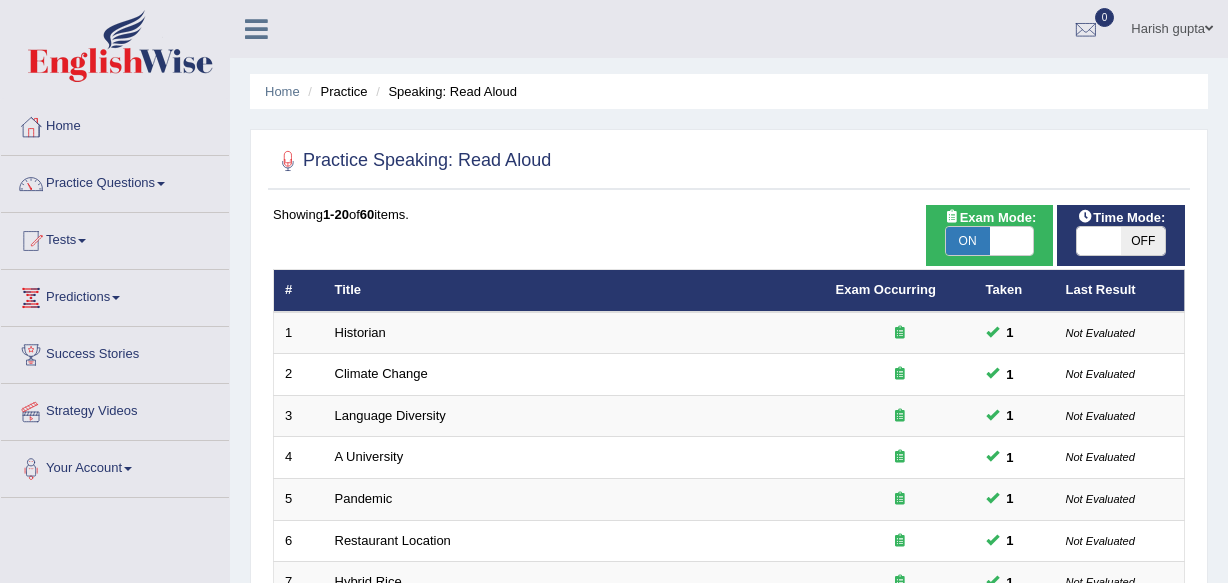 scroll, scrollTop: 0, scrollLeft: 0, axis: both 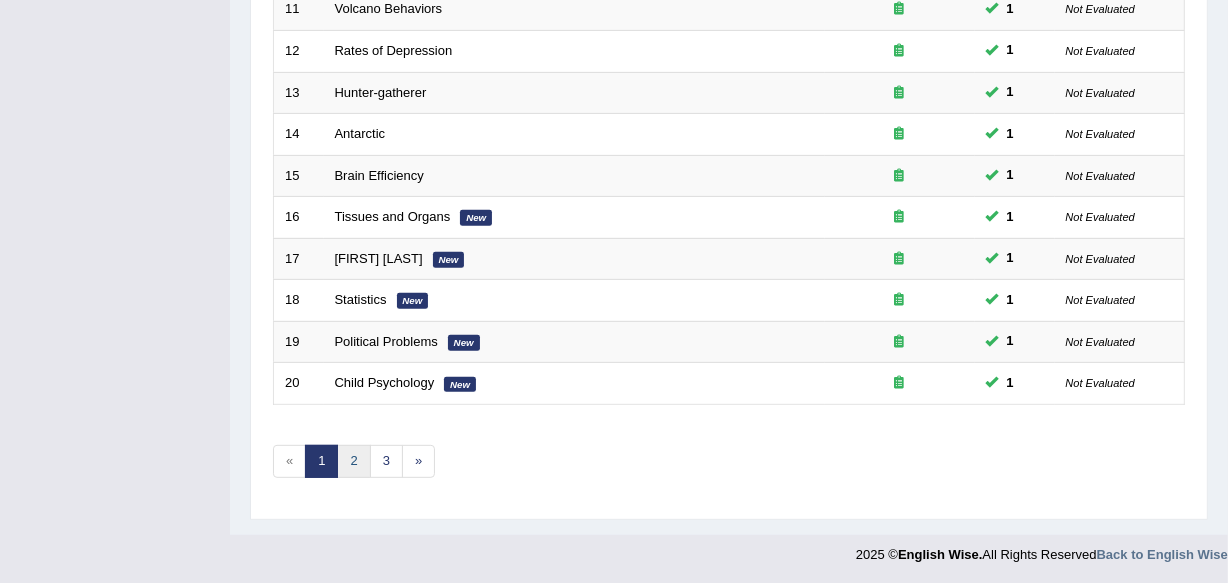 click on "2" at bounding box center [353, 461] 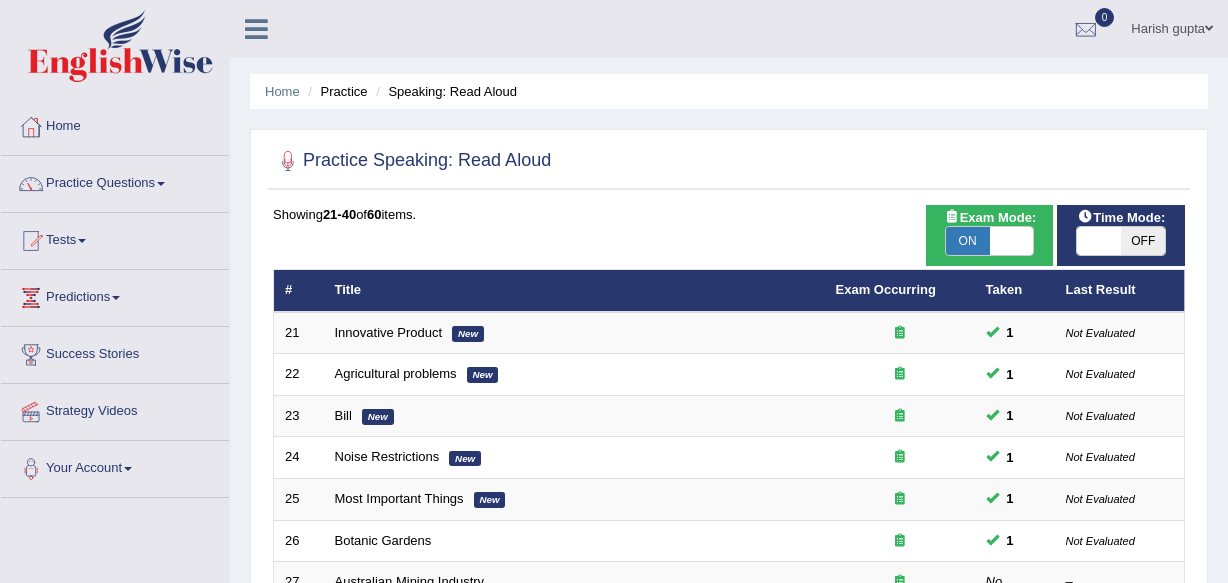 scroll, scrollTop: 0, scrollLeft: 0, axis: both 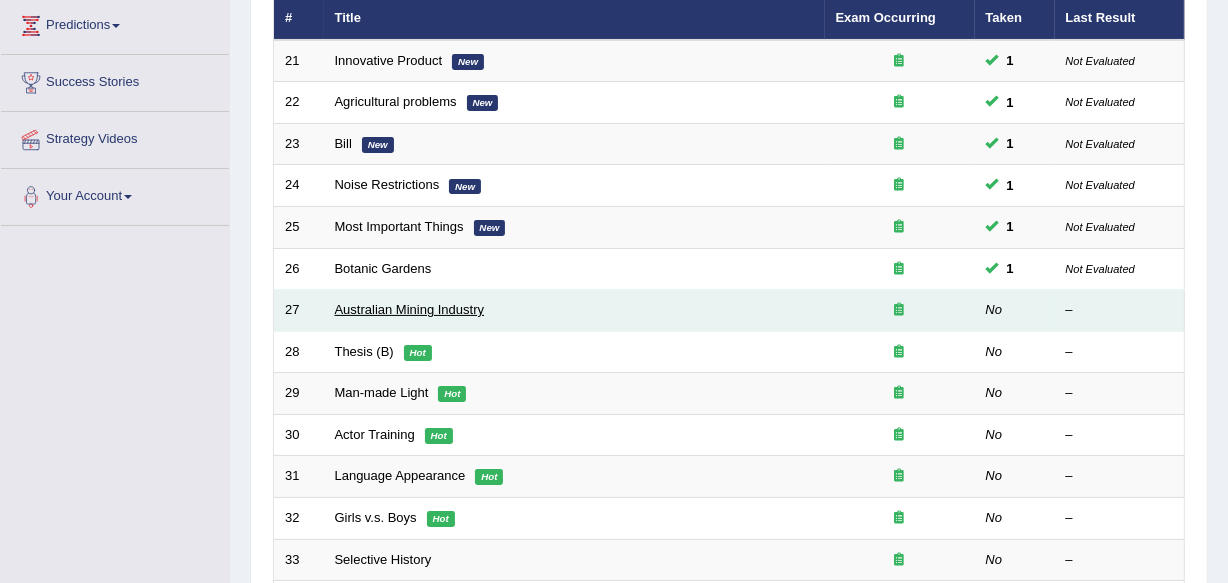 click on "Australian Mining Industry" at bounding box center (410, 309) 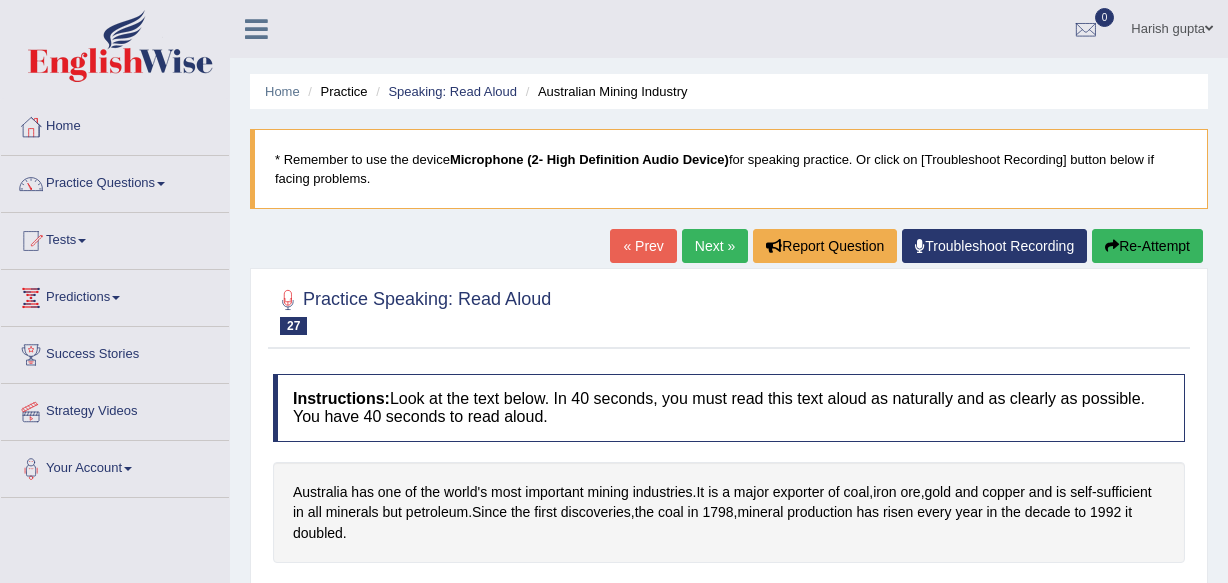 scroll, scrollTop: 0, scrollLeft: 0, axis: both 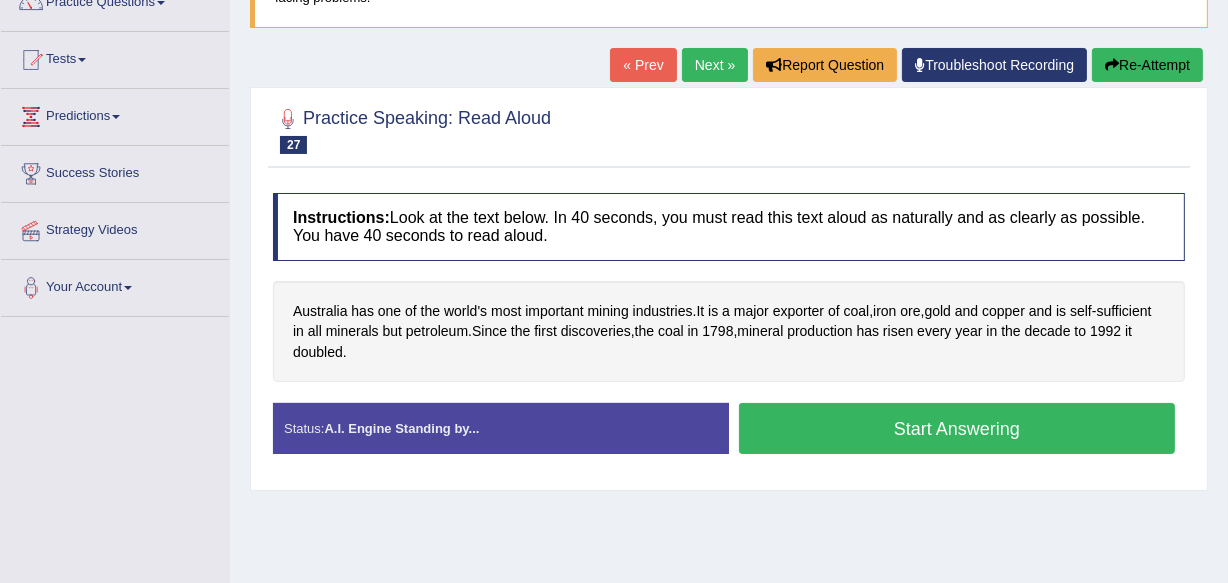 click on "Start Answering" at bounding box center (957, 428) 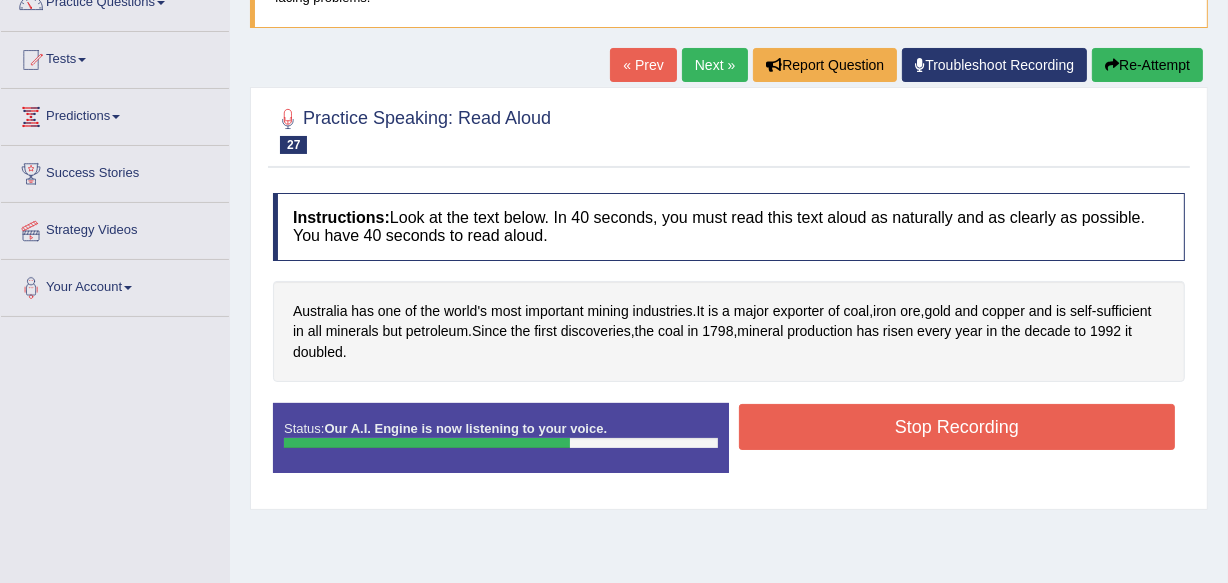 click on "Stop Recording" at bounding box center (957, 427) 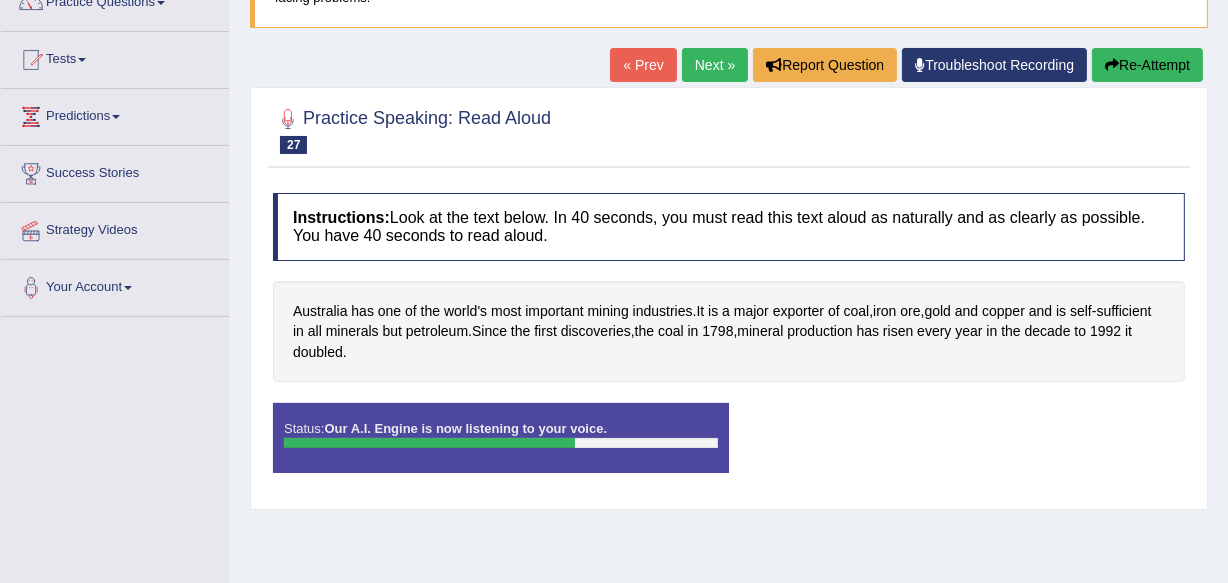 click on "Status:  Our A.I. Engine is now listening to your voice. Start Answering Stop Recording" at bounding box center (729, 448) 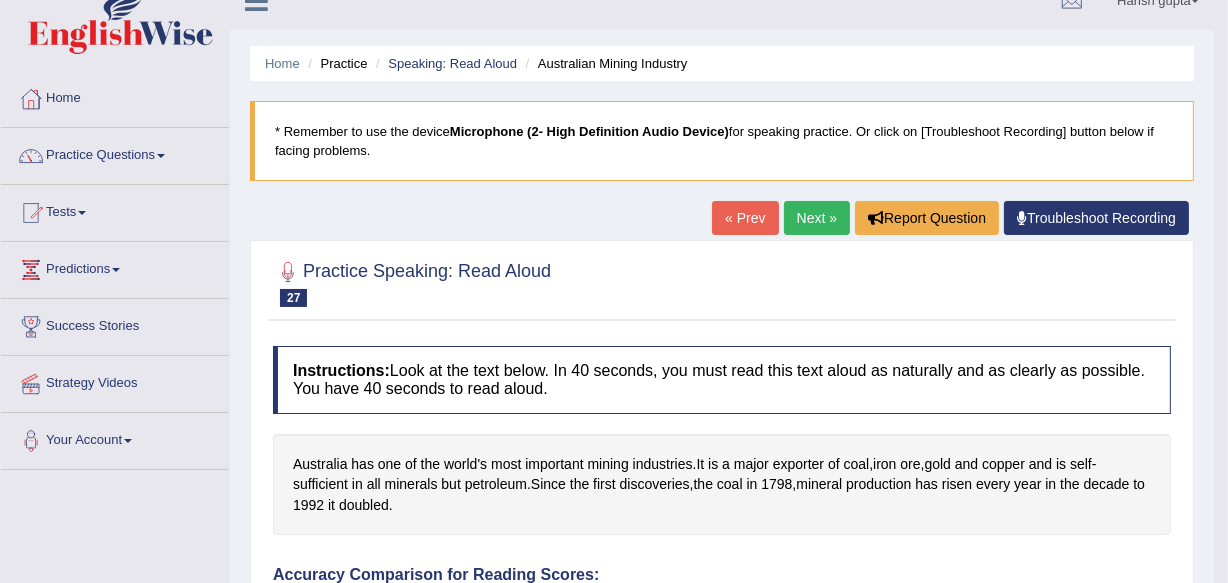 scroll, scrollTop: 0, scrollLeft: 0, axis: both 